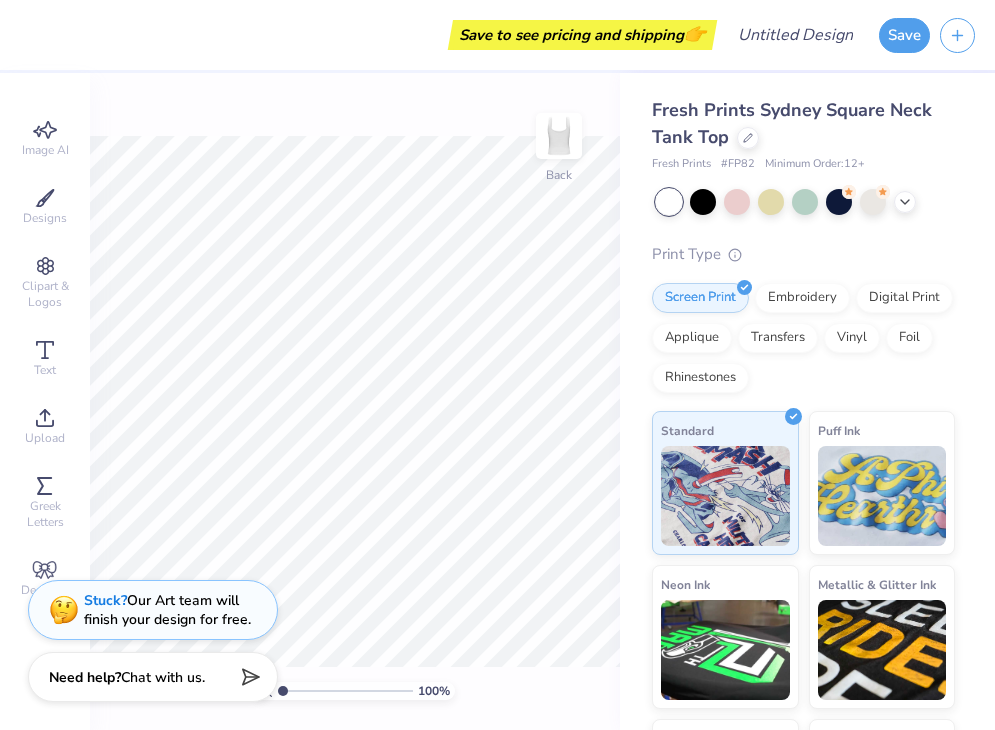scroll, scrollTop: 0, scrollLeft: 0, axis: both 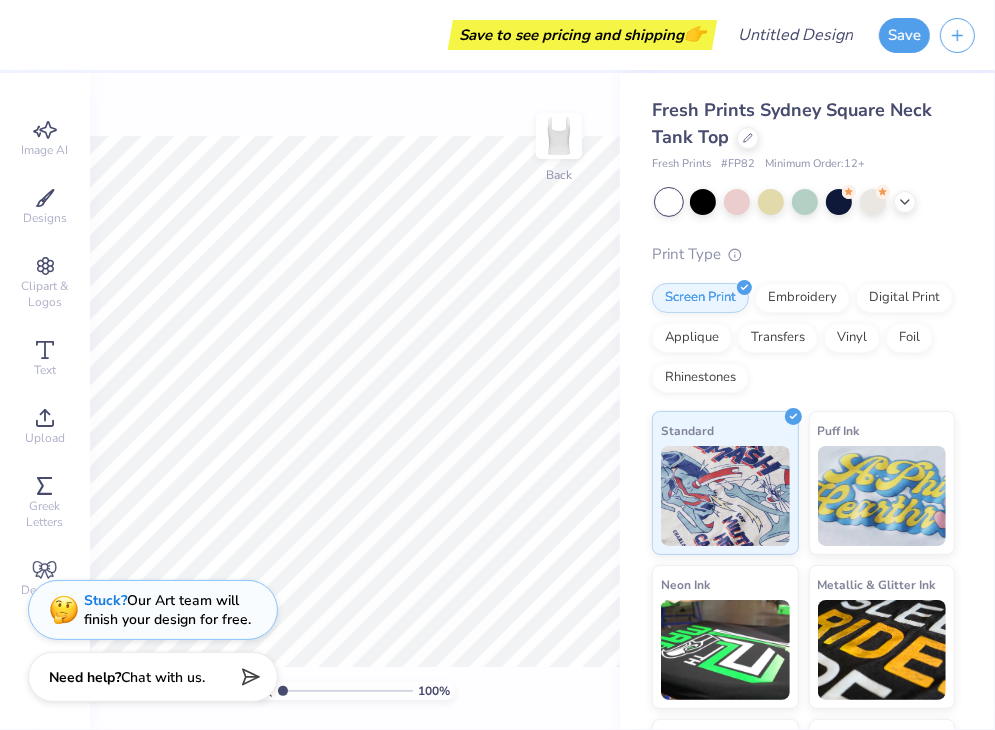 click 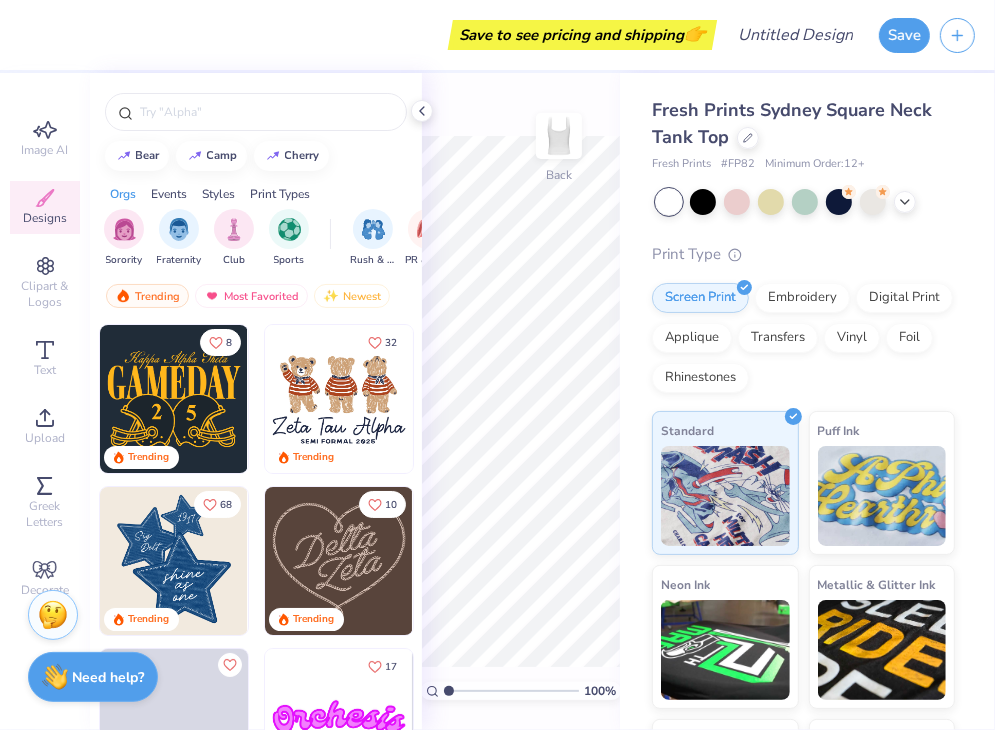 click at bounding box center (266, 112) 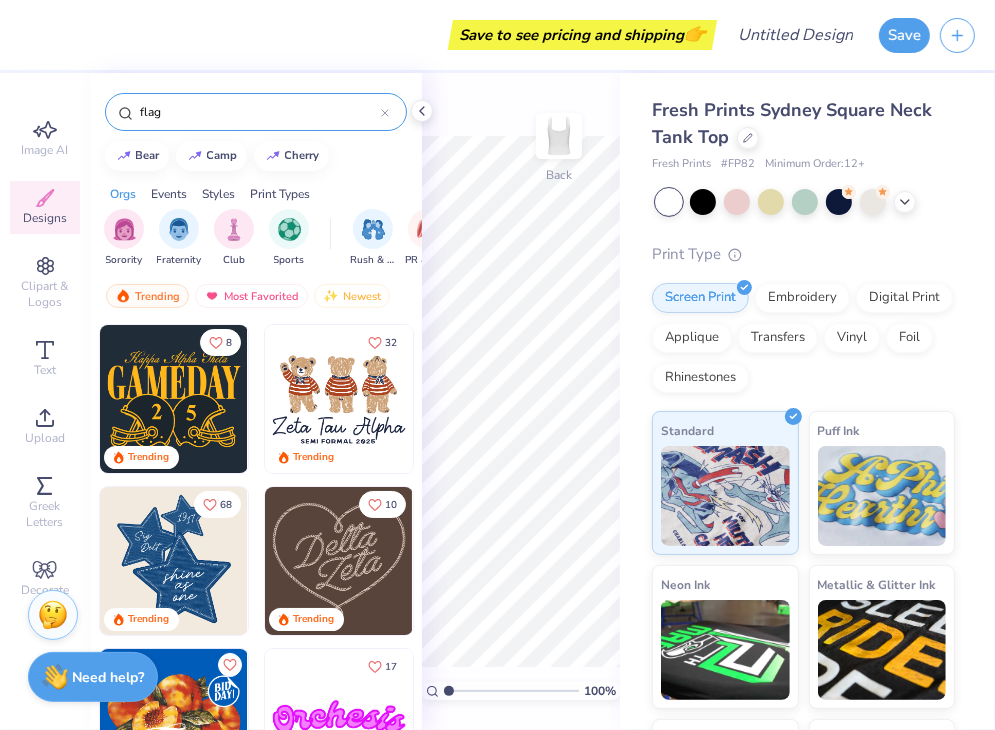 type on "flag" 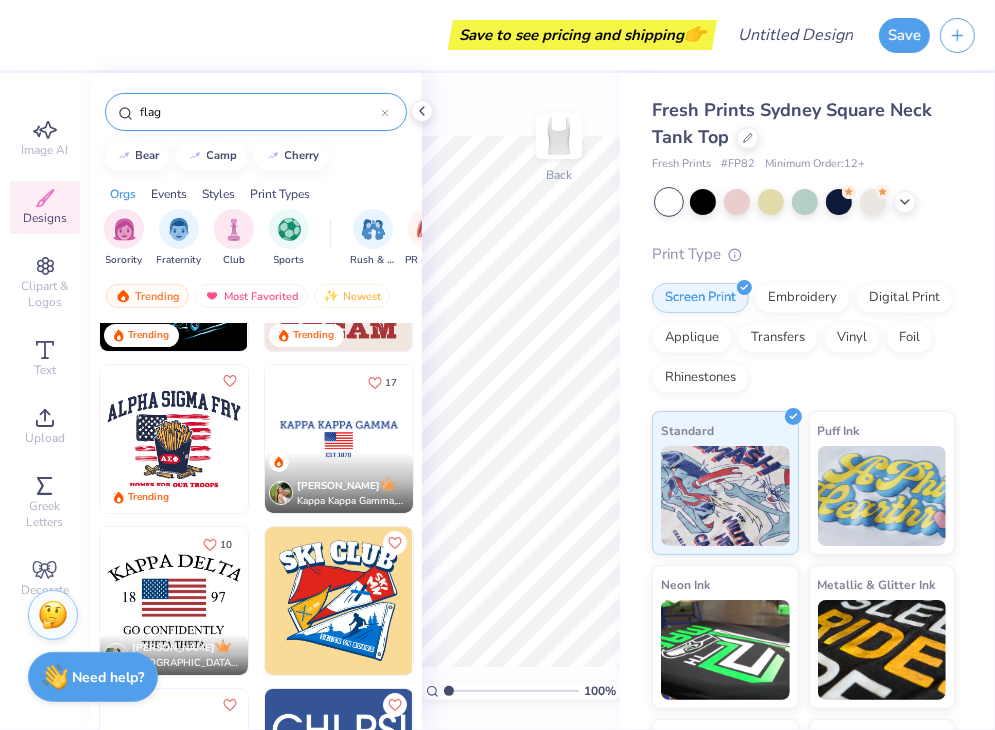 scroll, scrollTop: 144, scrollLeft: 0, axis: vertical 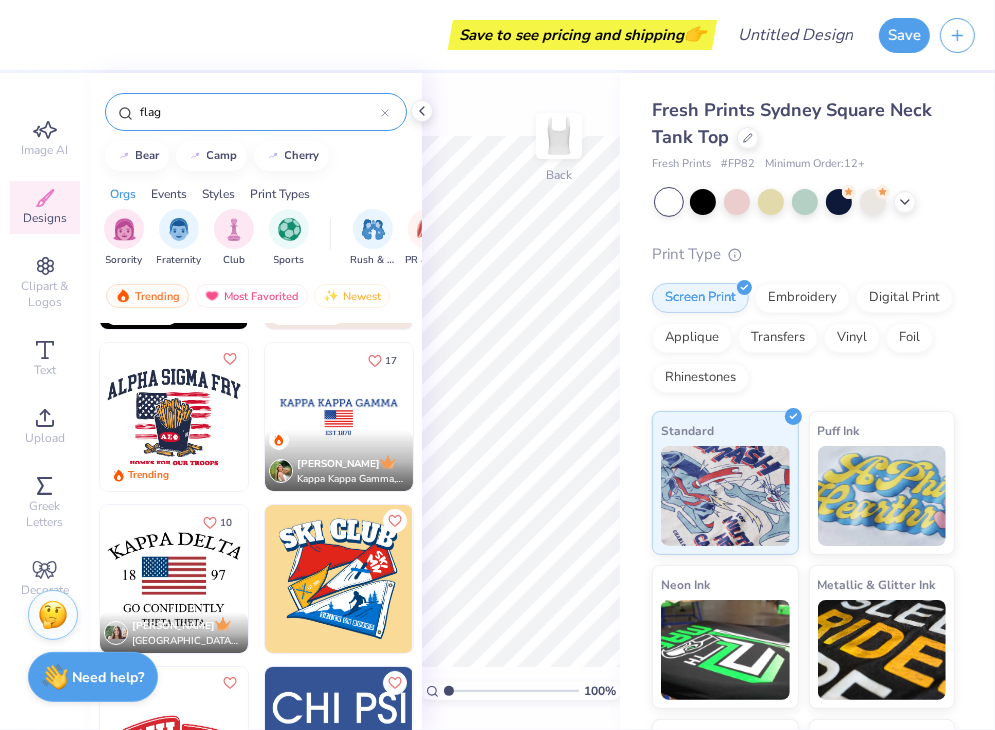 click at bounding box center [339, 417] 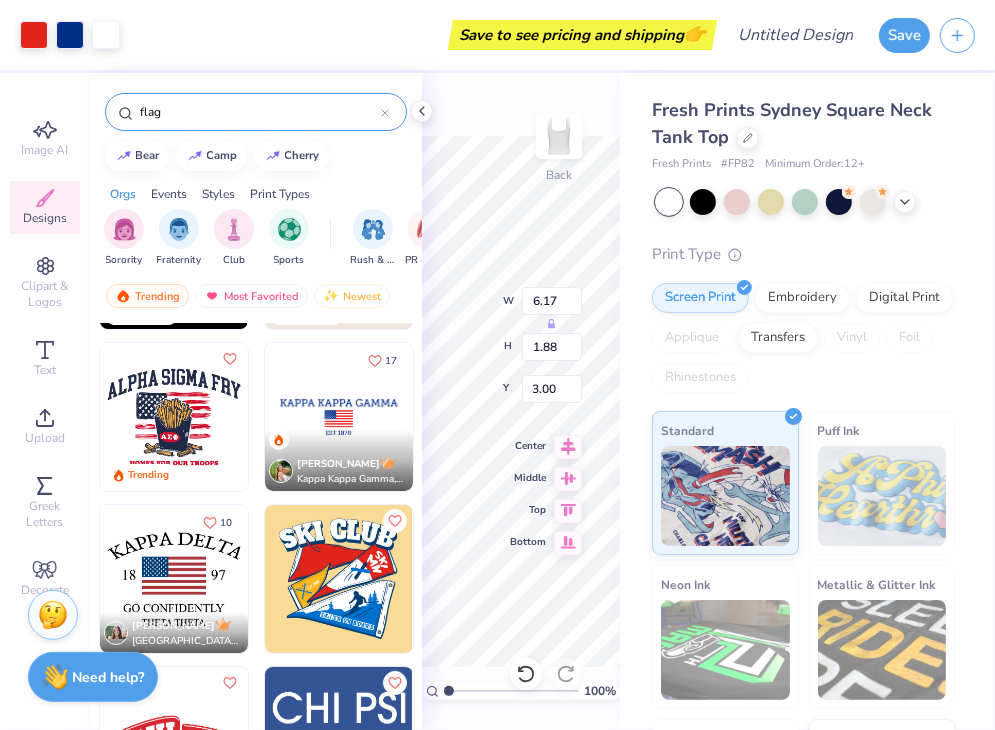 click 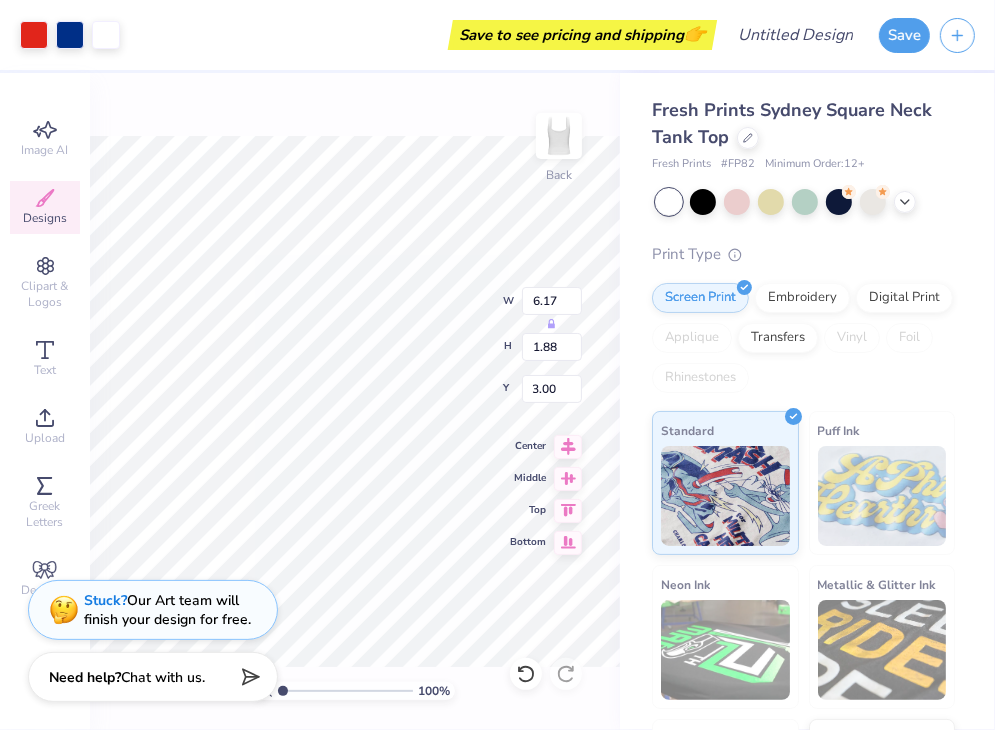 type on "2.06" 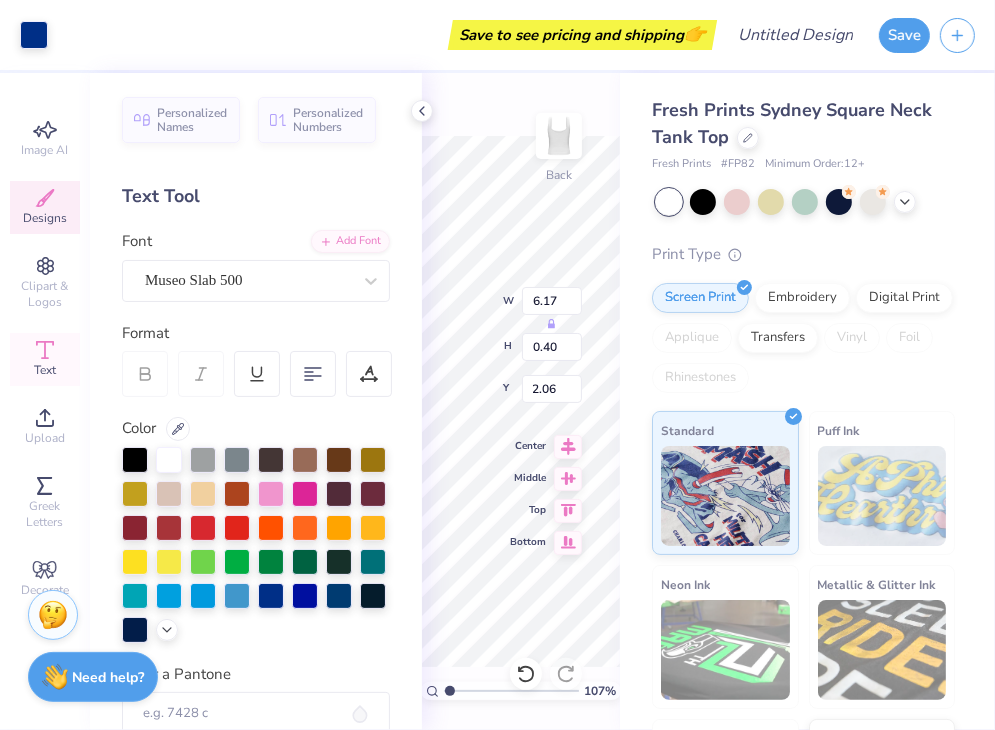 scroll, scrollTop: 16, scrollLeft: 2, axis: both 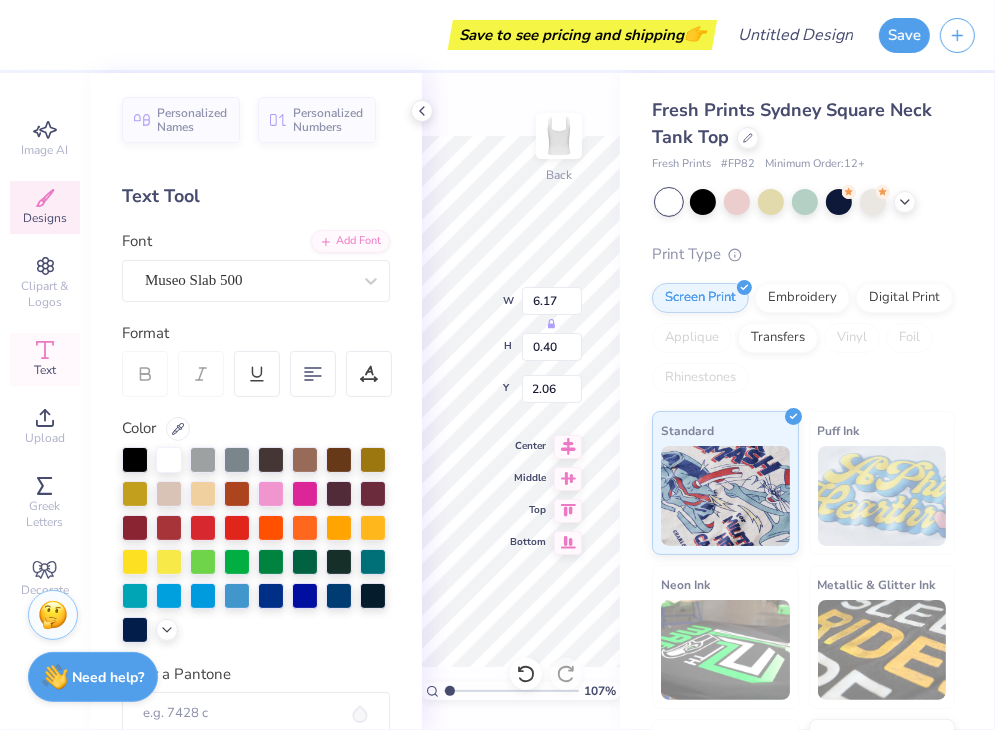 type on "1" 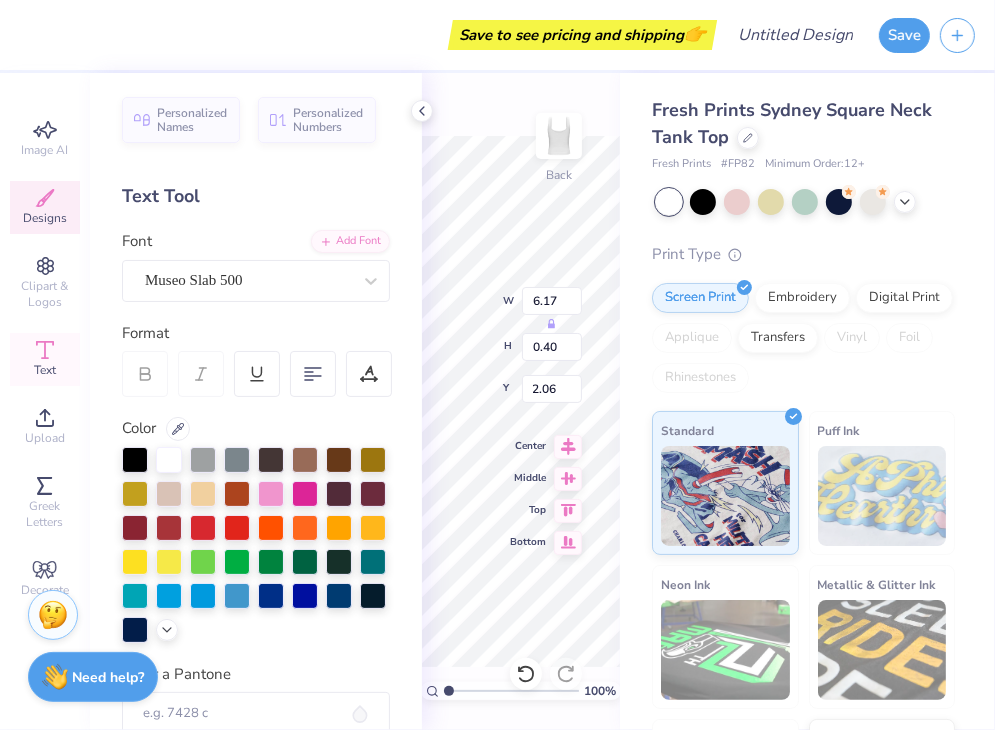 scroll, scrollTop: 16, scrollLeft: 4, axis: both 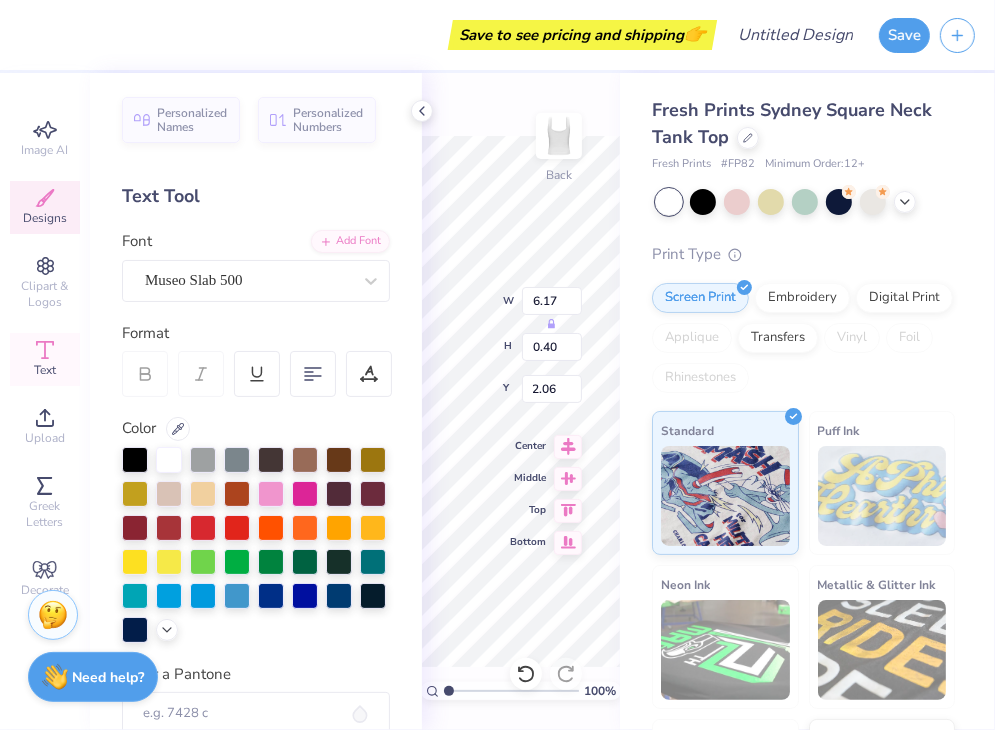 type on "S" 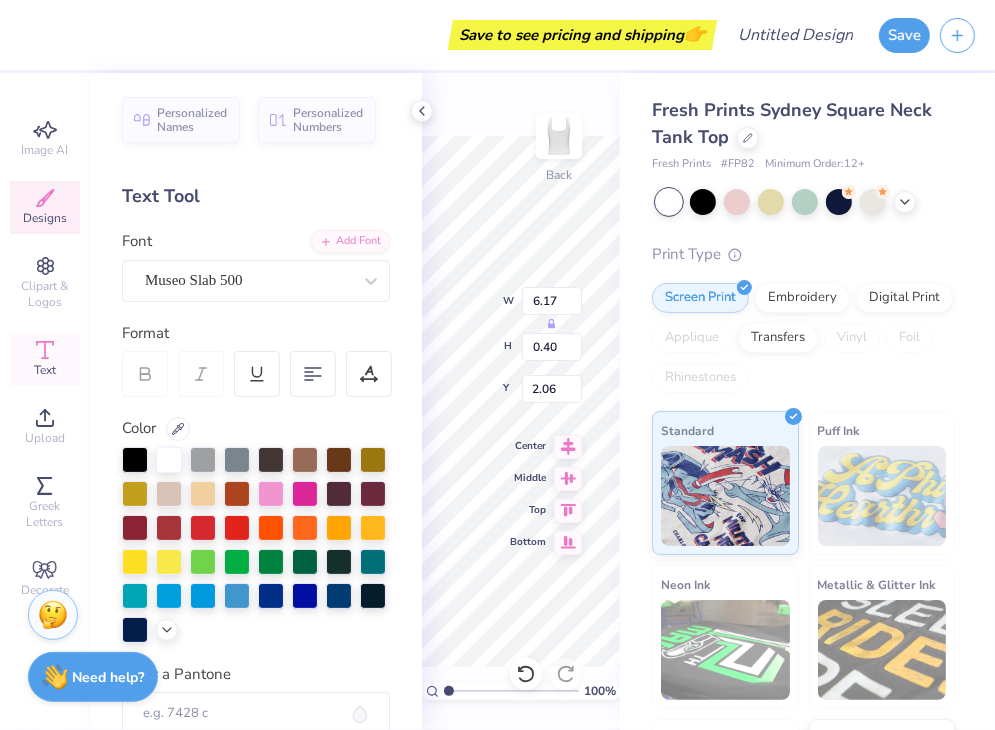 scroll, scrollTop: 16, scrollLeft: 2, axis: both 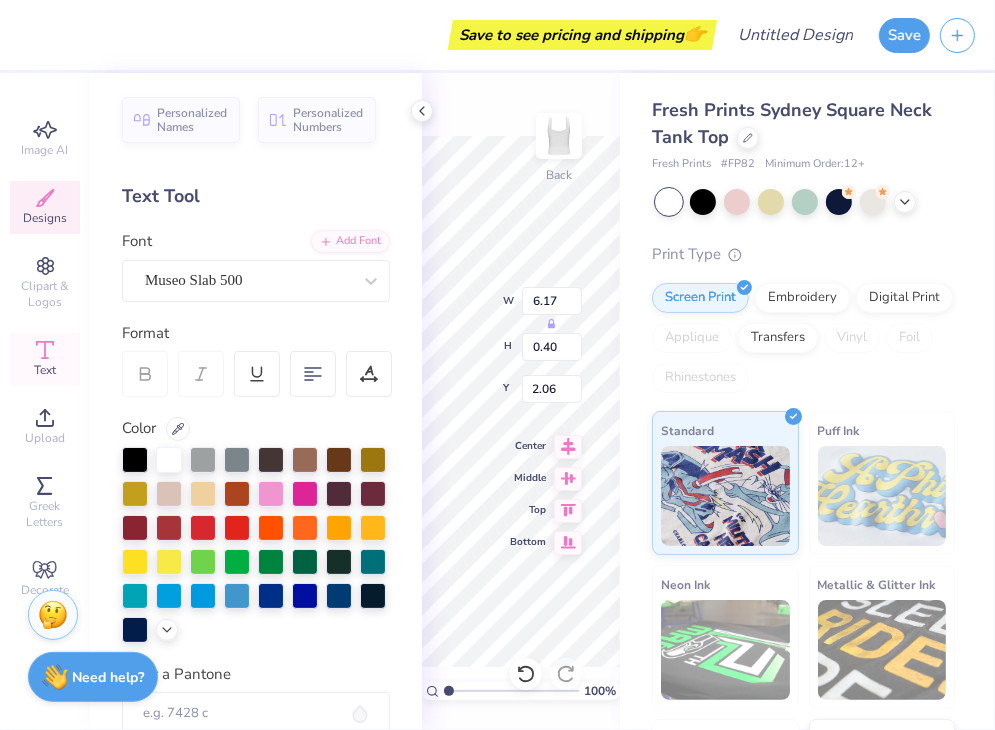 type on "SIGMA KAPPA" 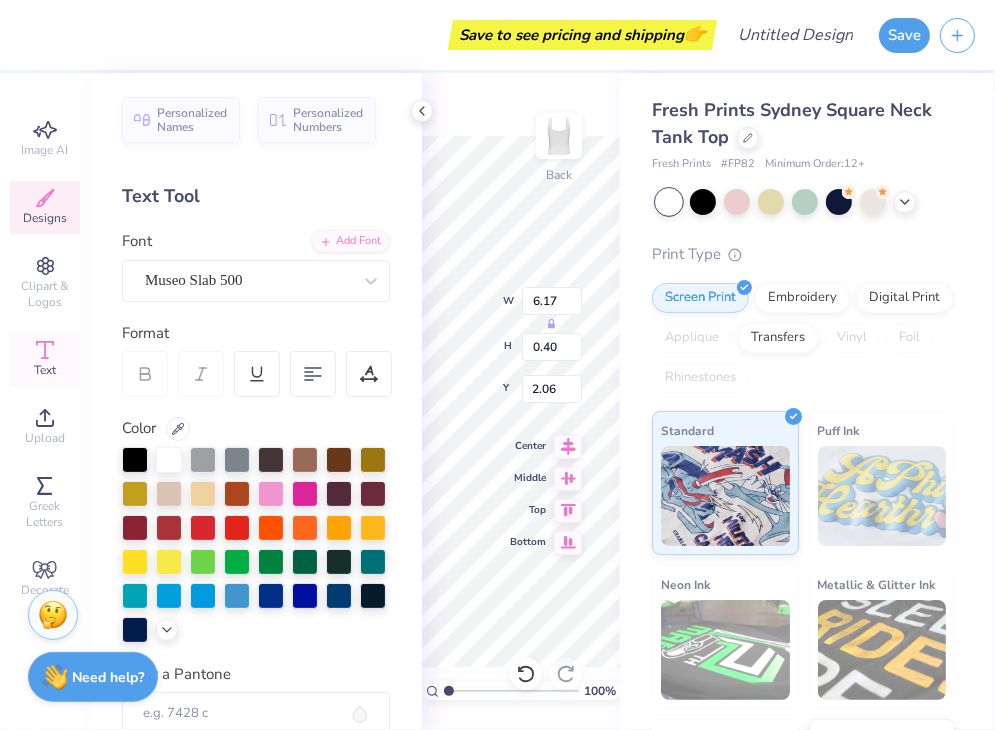scroll, scrollTop: 16, scrollLeft: 8, axis: both 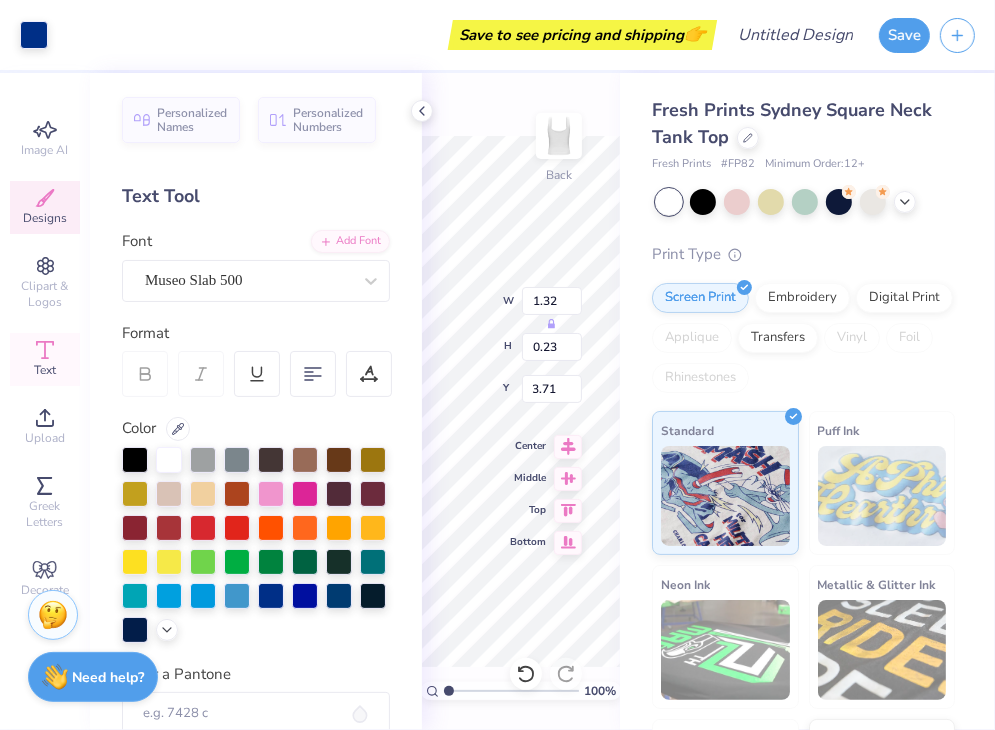 click on "100  % Back W 1.32 H 0.23 Y 3.71 Center Middle Top Bottom" at bounding box center [521, 401] 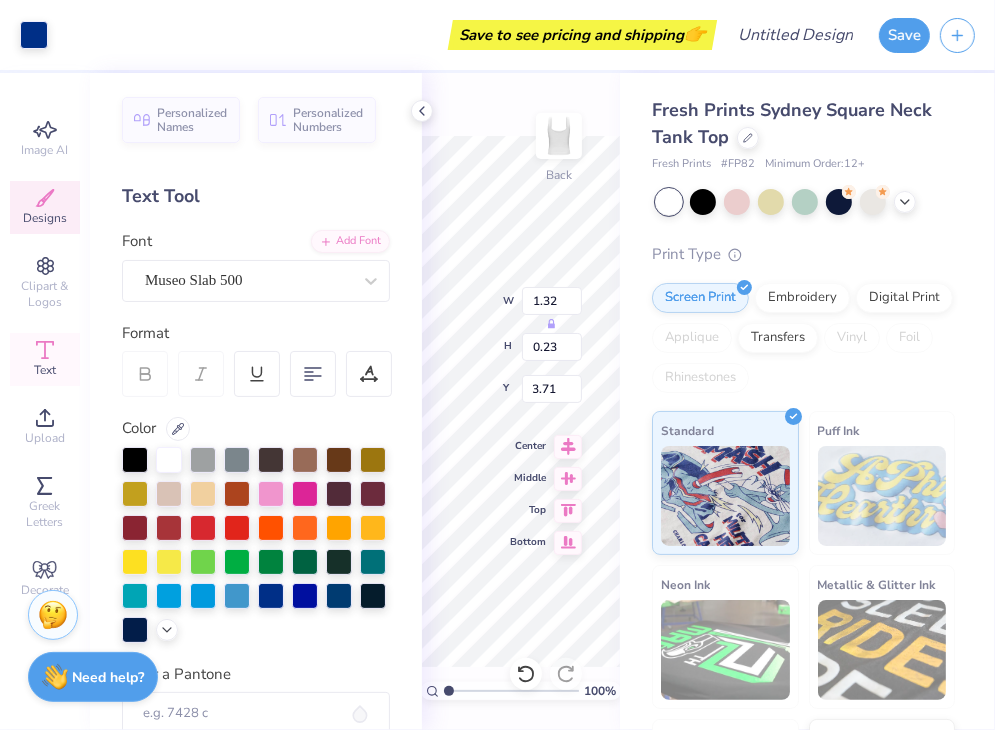 click on "100  % Back W 1.32 H 0.23 Y 3.71 Center Middle Top Bottom" at bounding box center (521, 401) 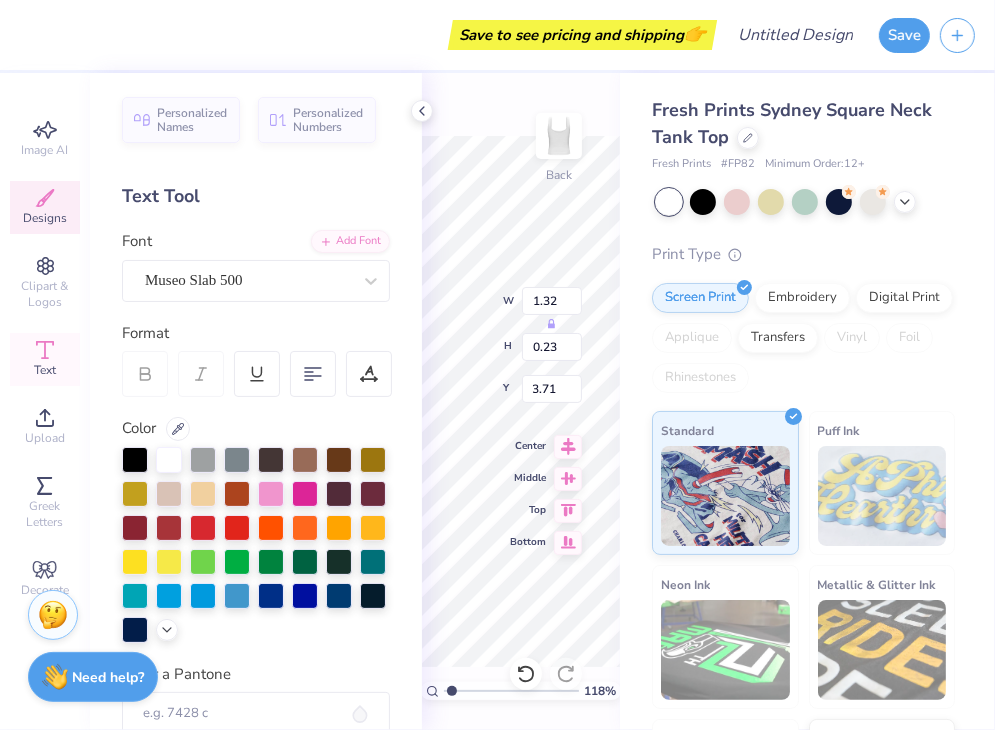 click on "118  % Back W 1.32 H 0.23 Y 3.71 Center Middle Top Bottom" at bounding box center [521, 401] 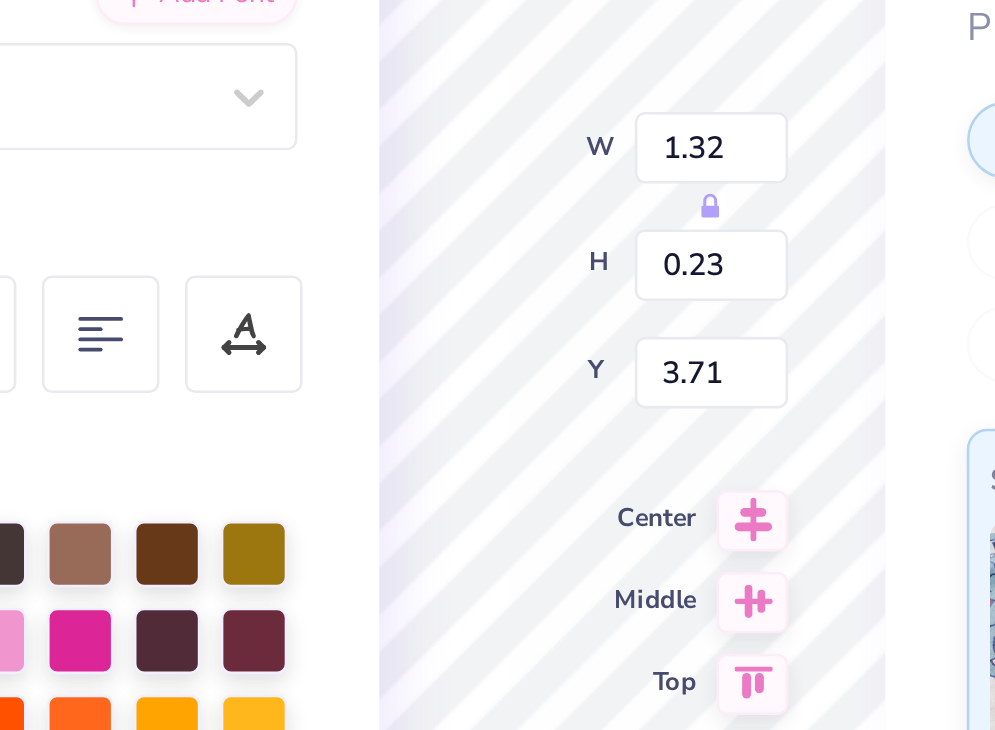 scroll, scrollTop: 16, scrollLeft: 5, axis: both 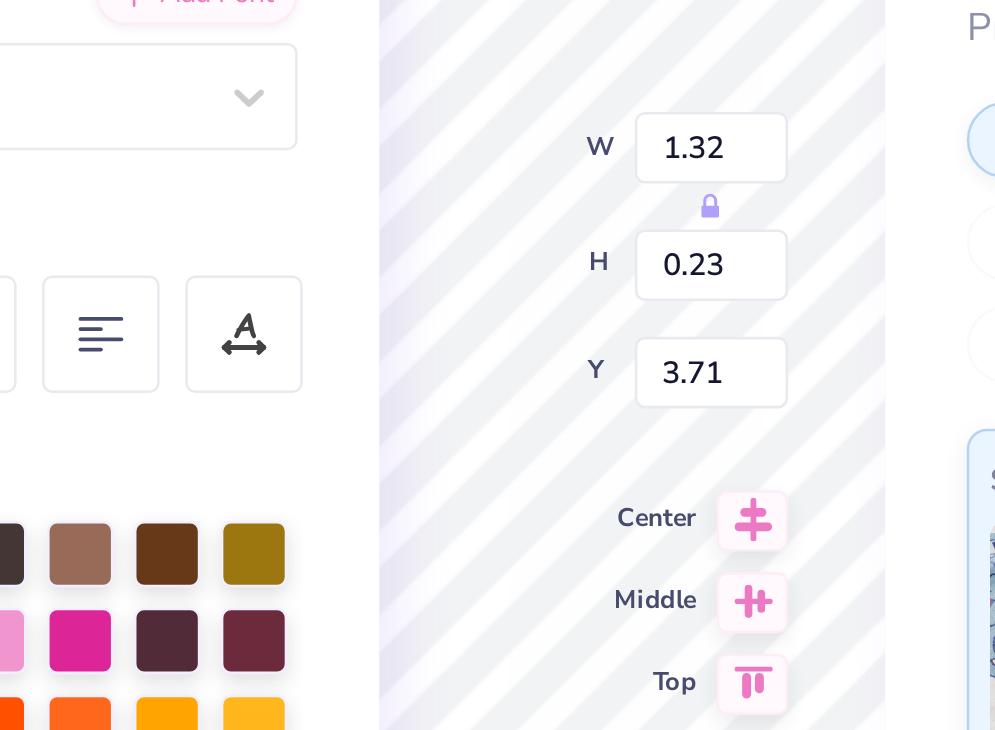 type on "1.18369492779269" 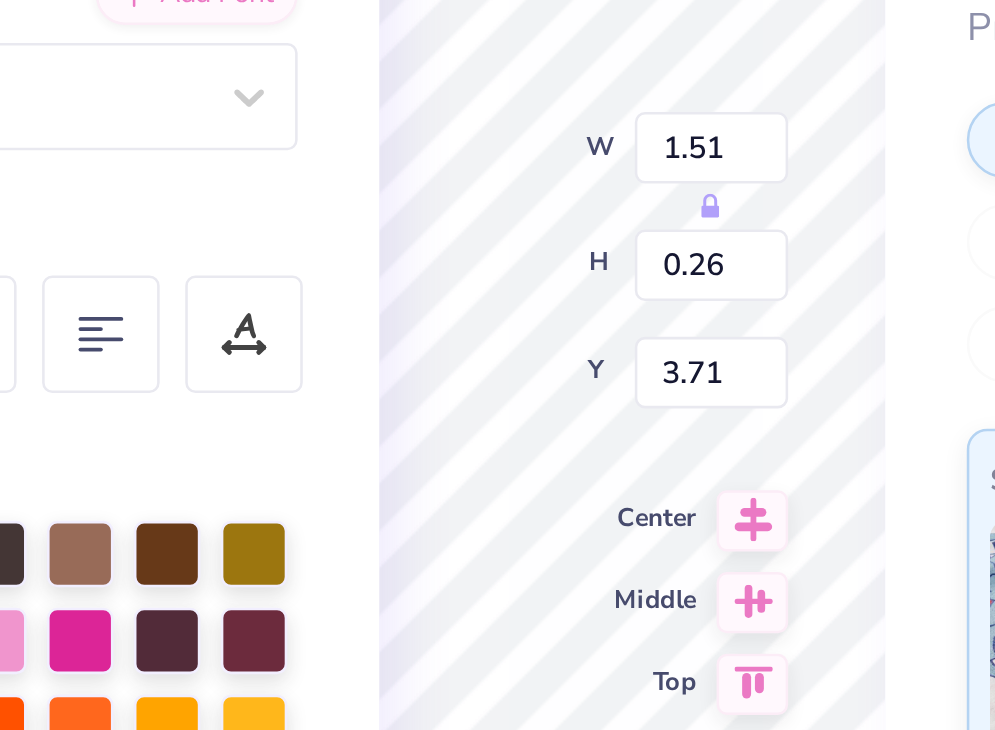 type on "1.18369492779269" 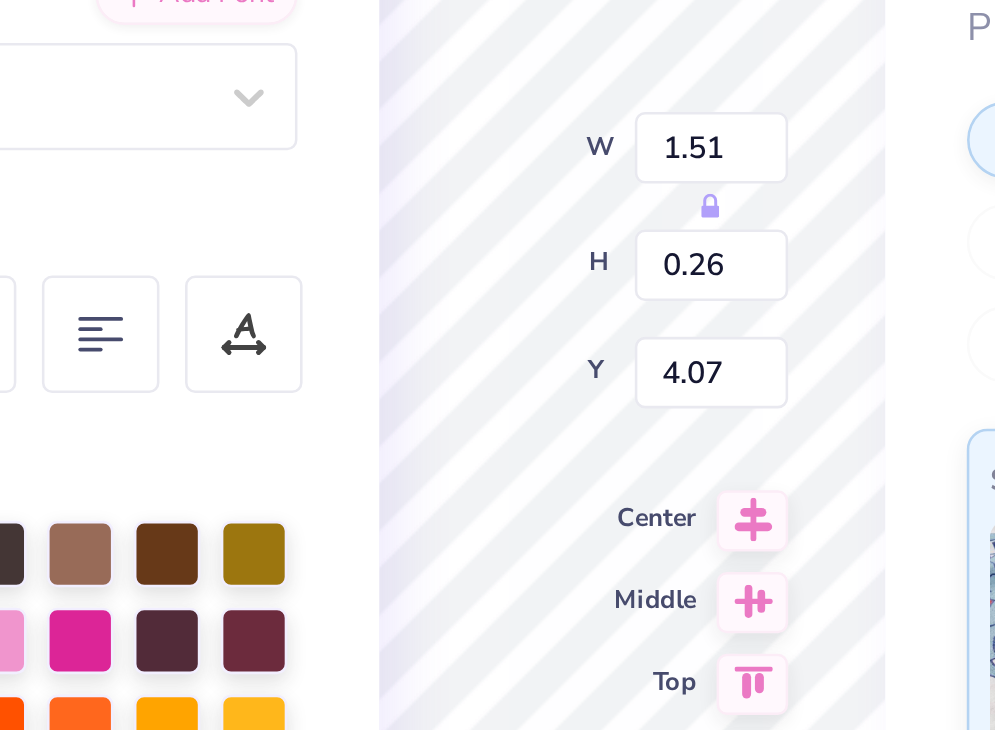 scroll, scrollTop: 16, scrollLeft: 5, axis: both 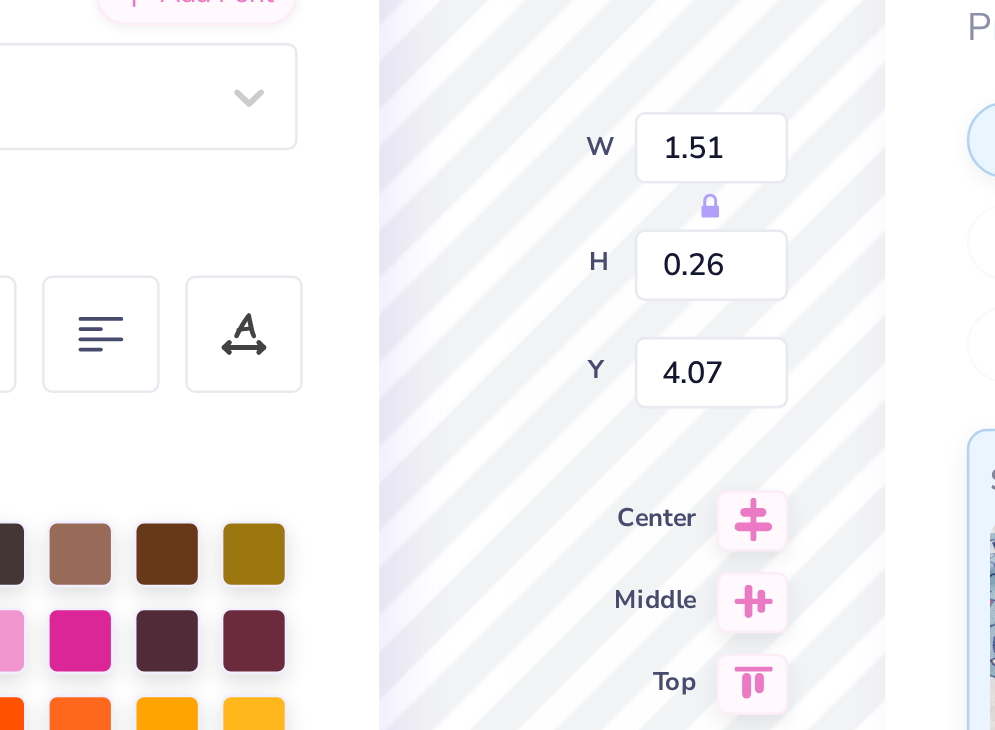 type on "1.18369492779269" 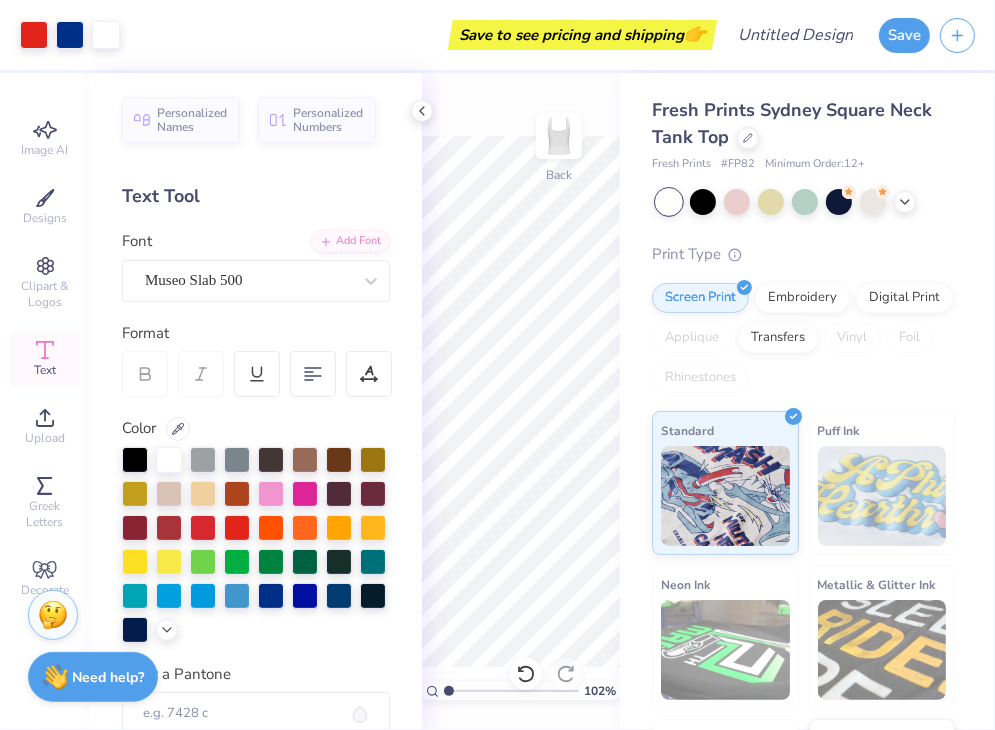 click 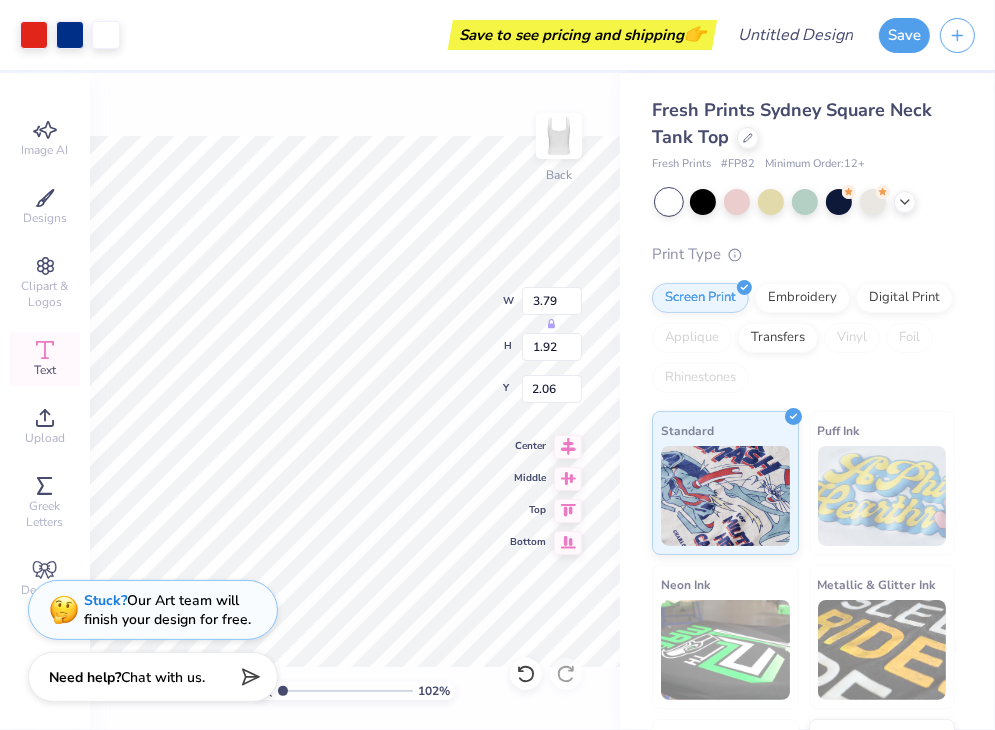 type on "1" 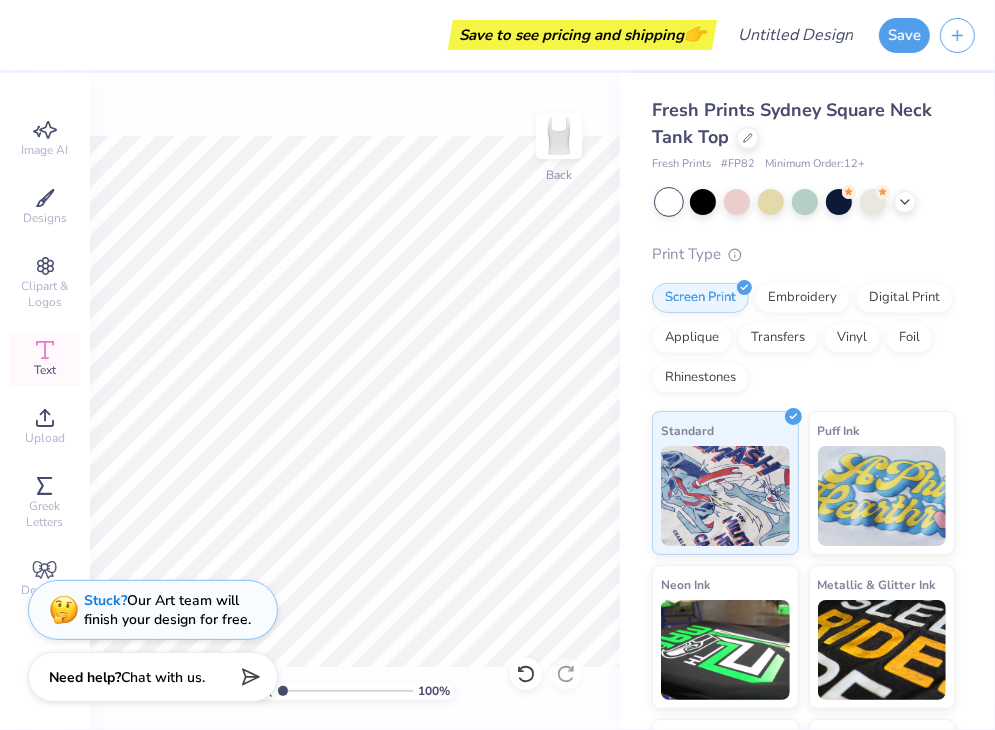 click on "Designs" at bounding box center (45, 218) 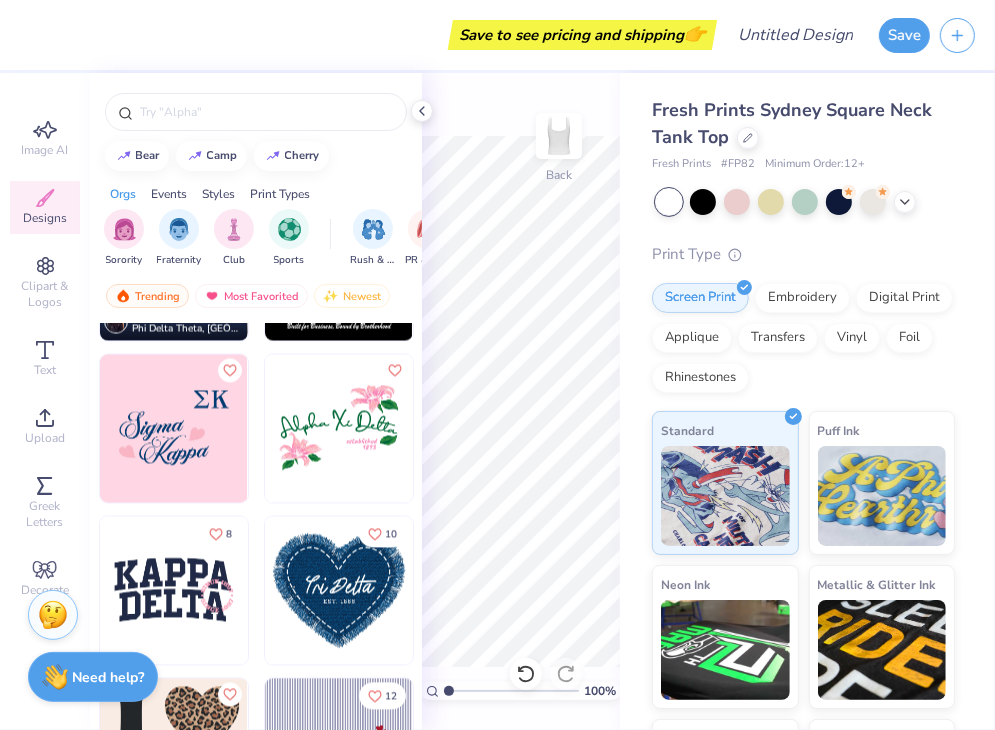scroll, scrollTop: 7582, scrollLeft: 0, axis: vertical 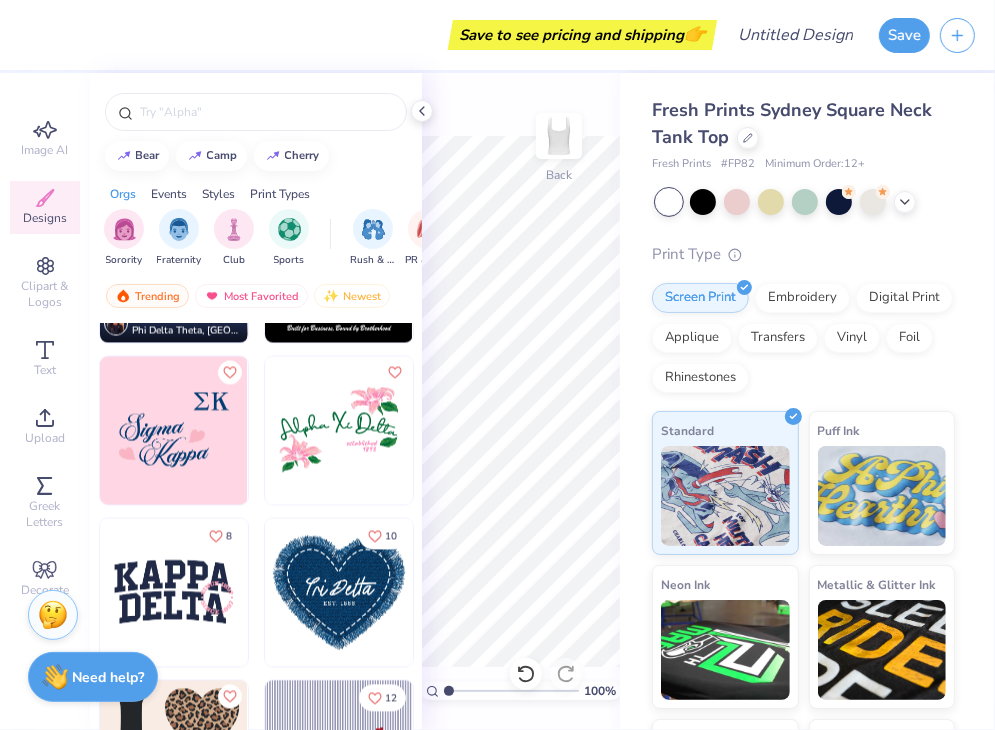 click at bounding box center (174, 593) 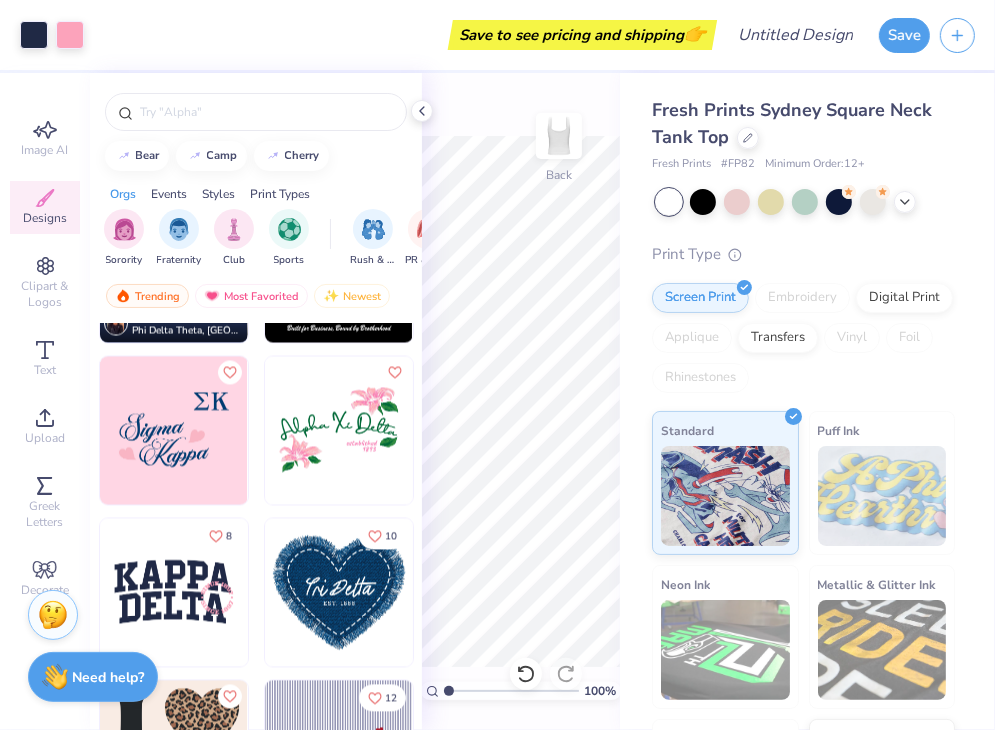 click 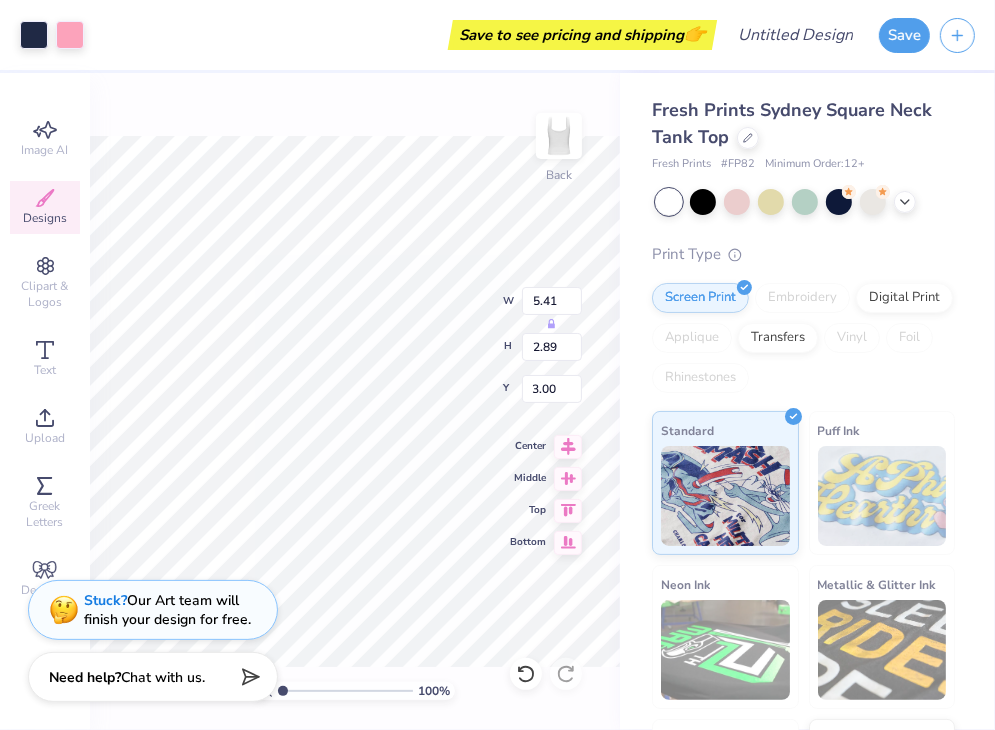 type on "4.33" 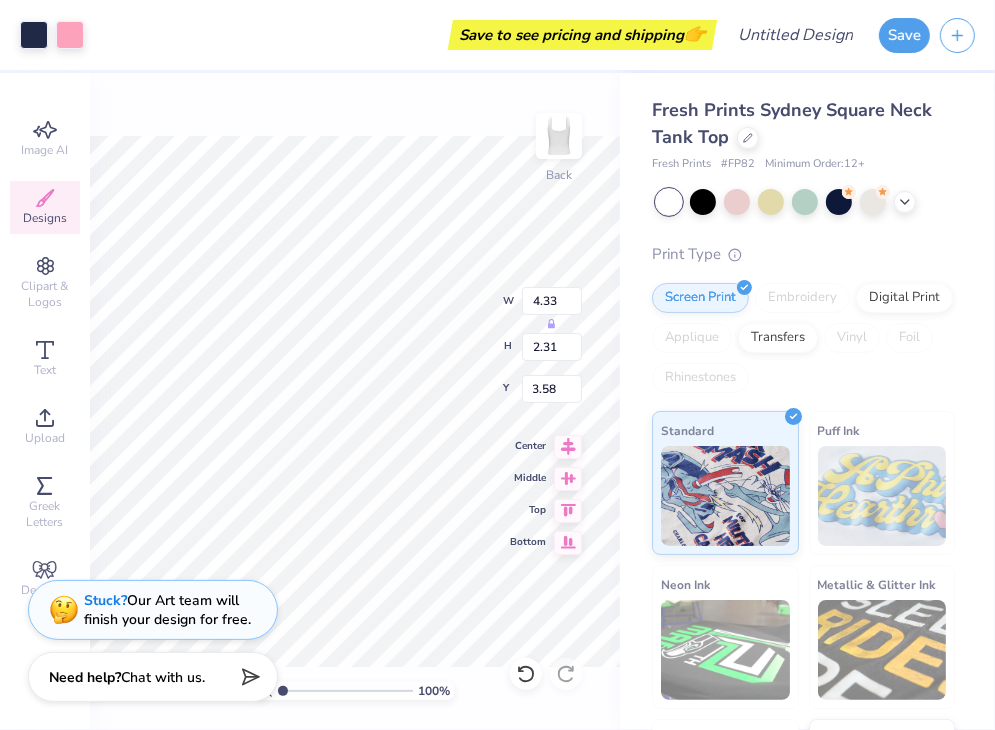 type on "1.59" 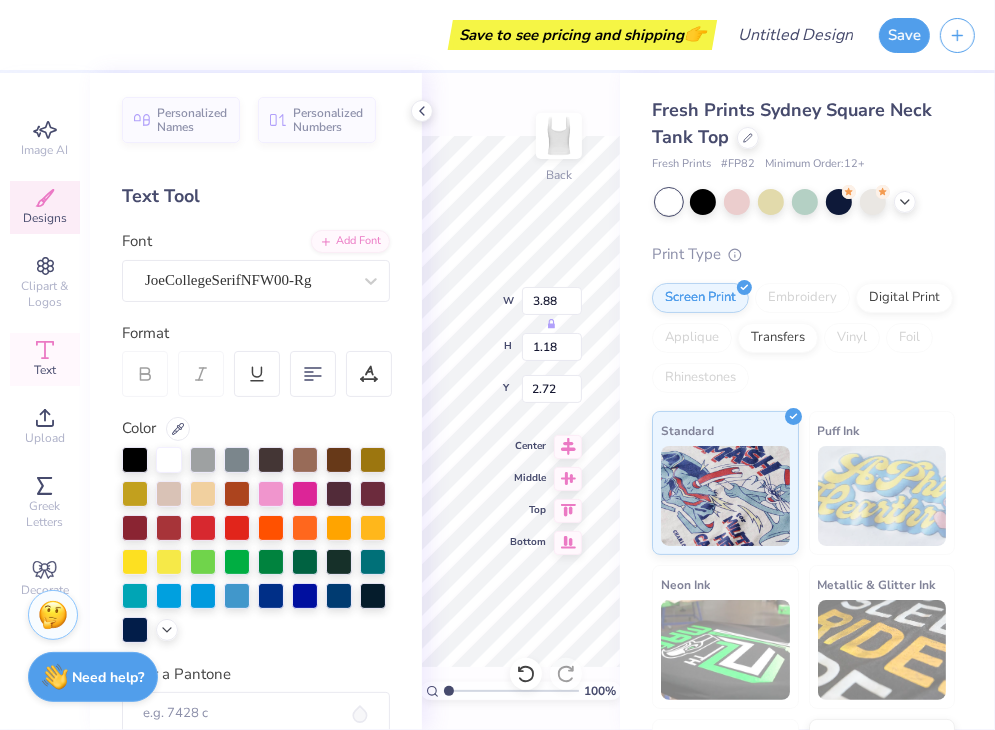 scroll, scrollTop: 16, scrollLeft: 2, axis: both 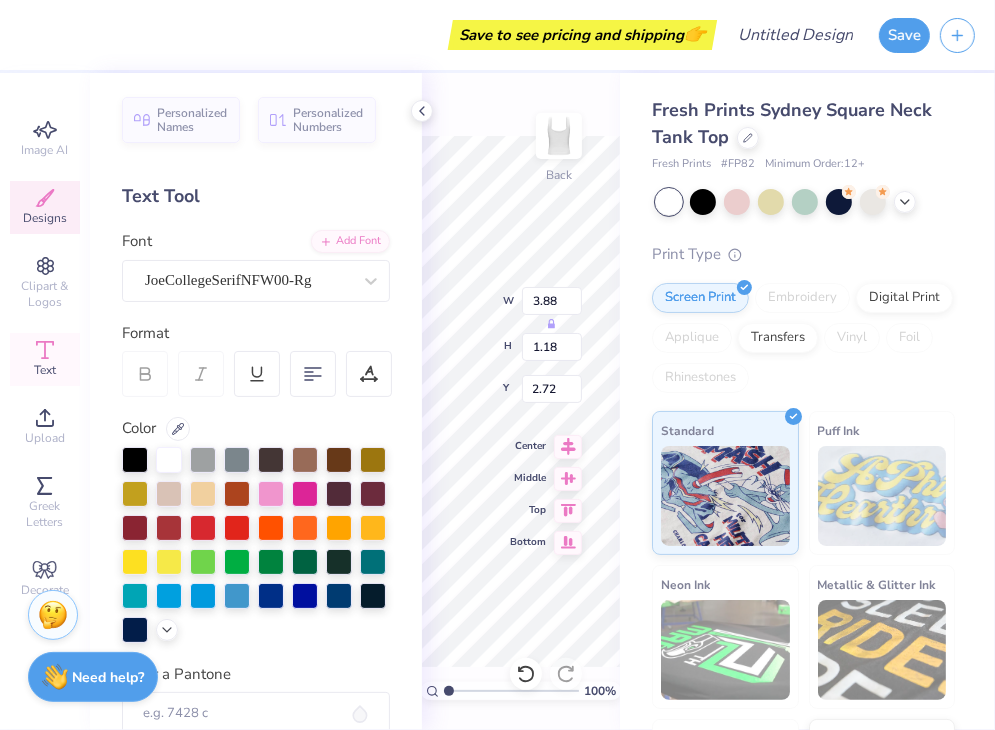 type on "KAPPA" 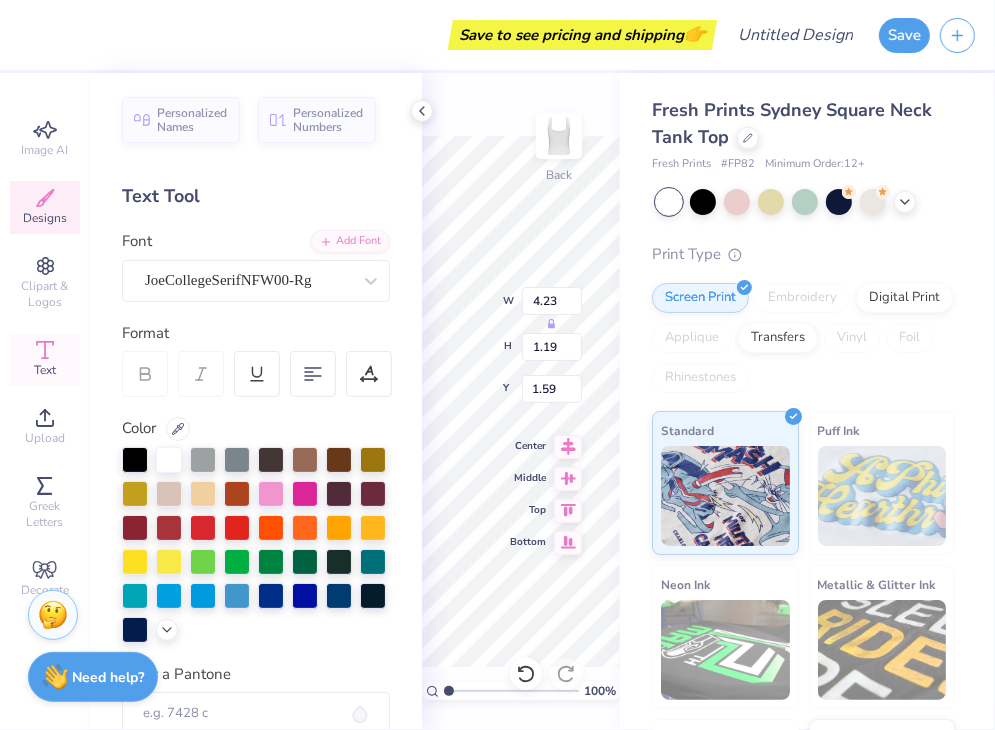 type on "4.23" 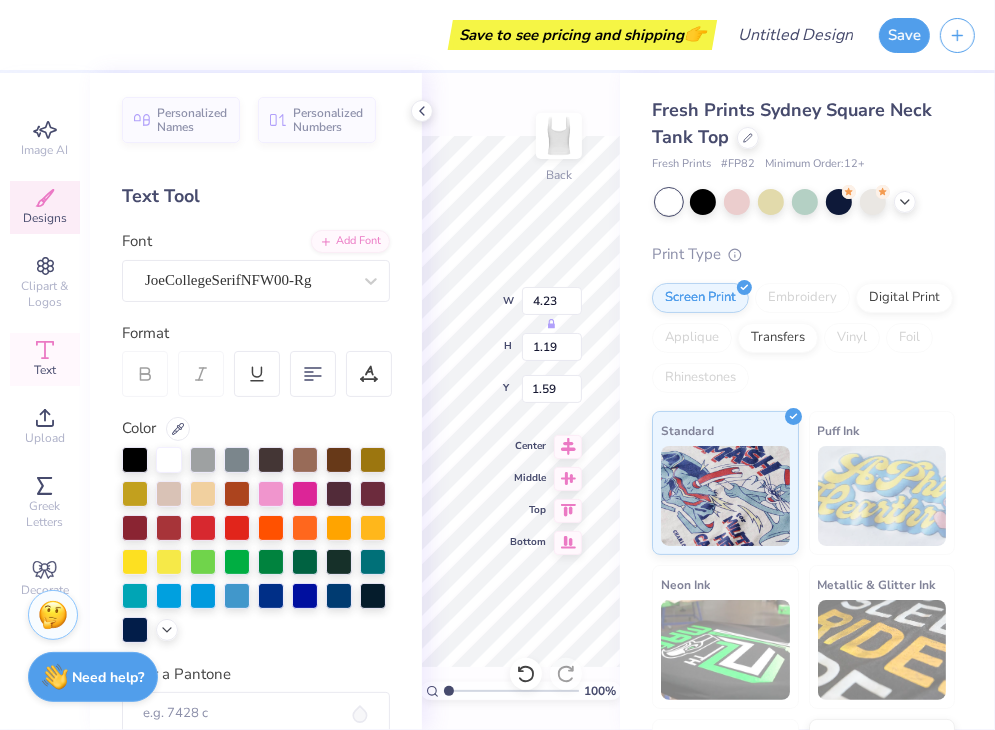 type on "1.19" 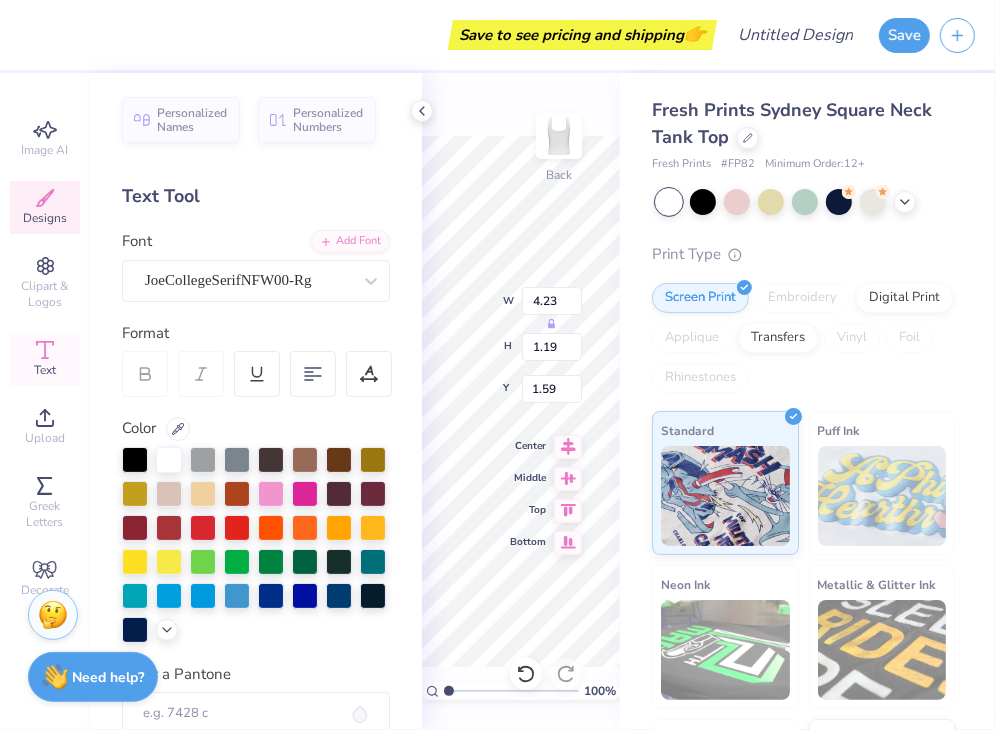 type on "SIGMA" 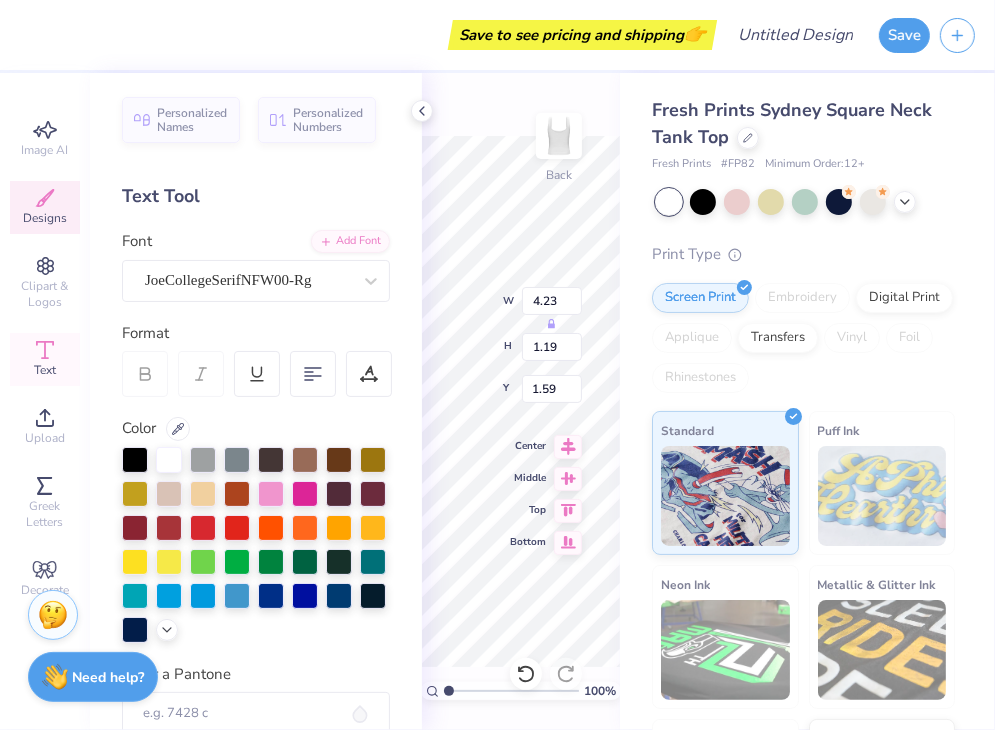 scroll, scrollTop: 16, scrollLeft: 3, axis: both 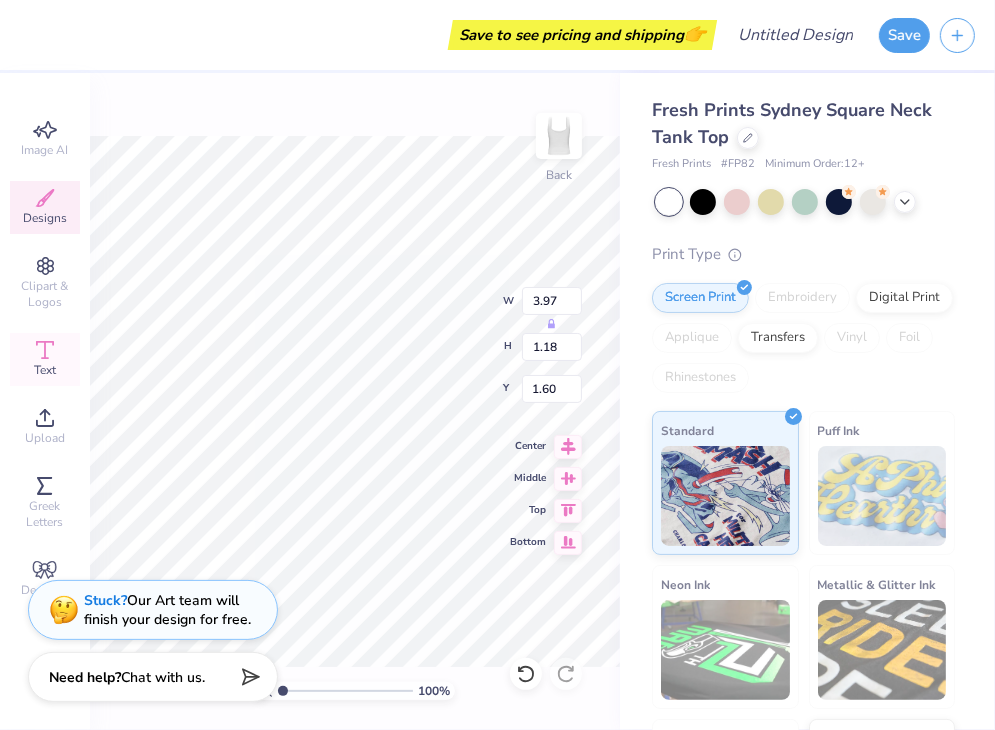 click on "100  % Back W 3.97 H 1.18 Y 1.60 Center Middle Top Bottom" at bounding box center (355, 401) 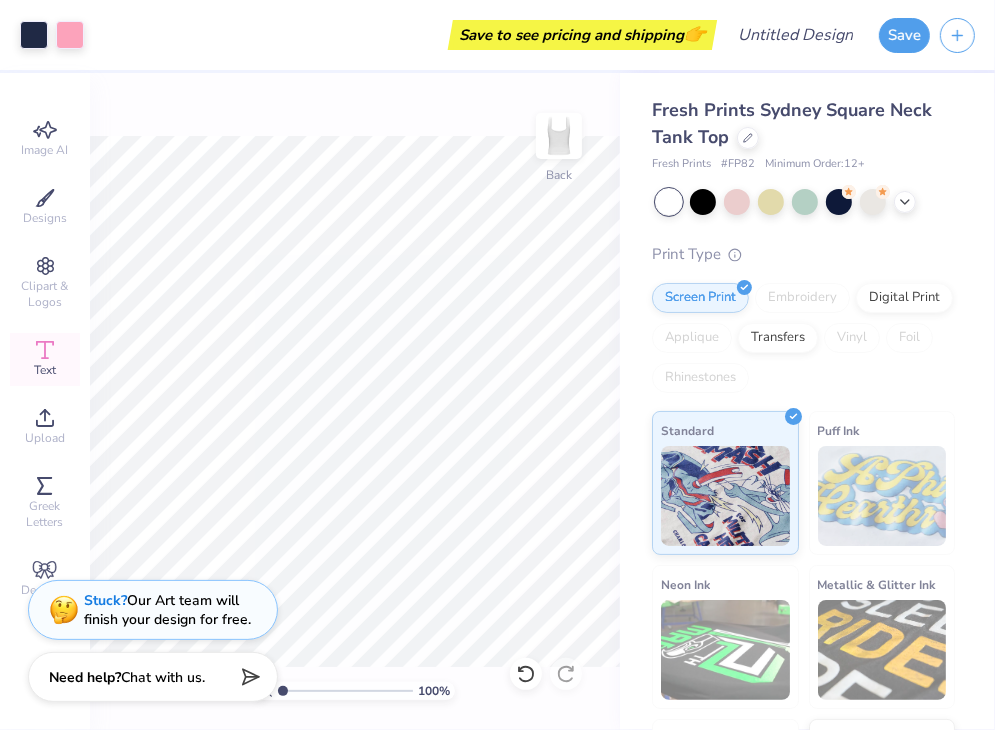 click 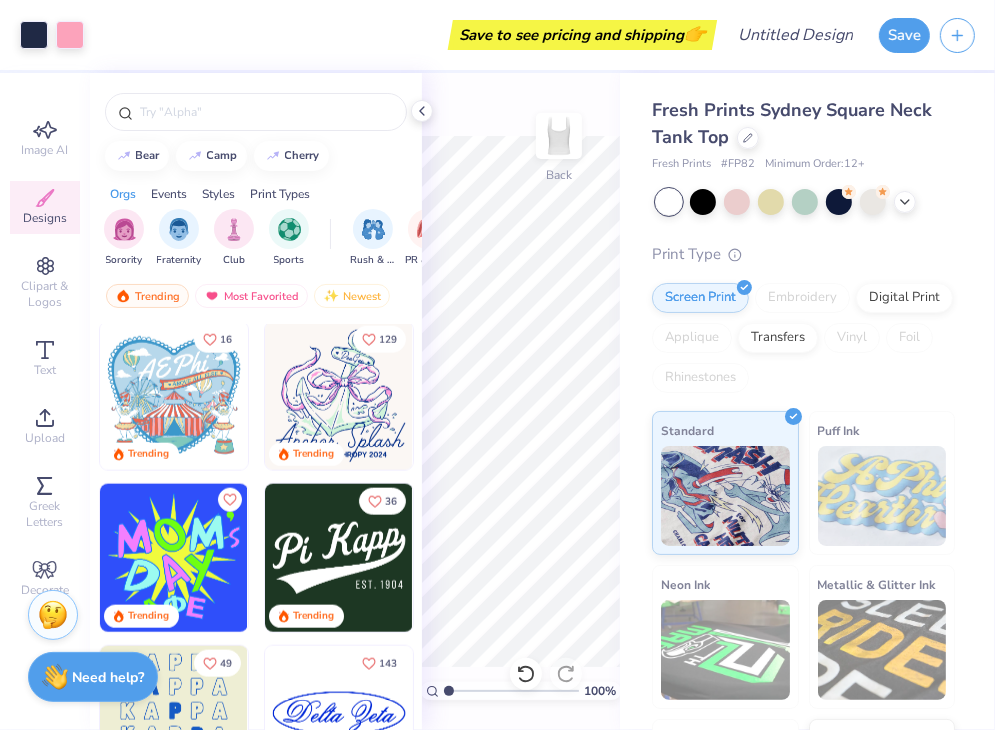 scroll, scrollTop: 6538, scrollLeft: 0, axis: vertical 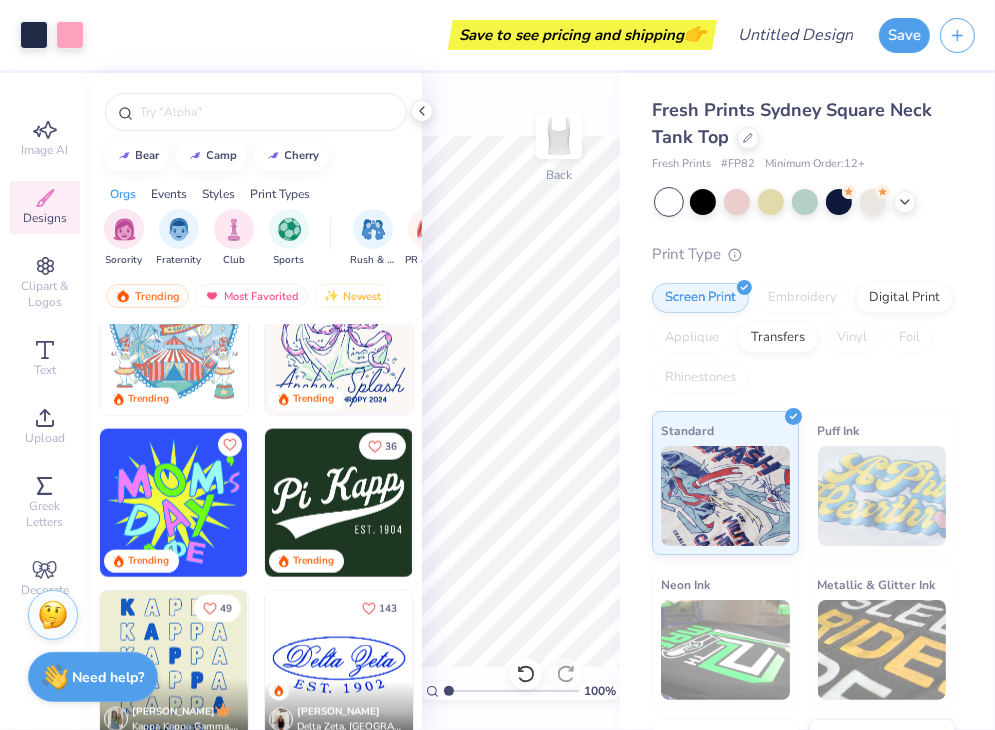 click at bounding box center (190, 503) 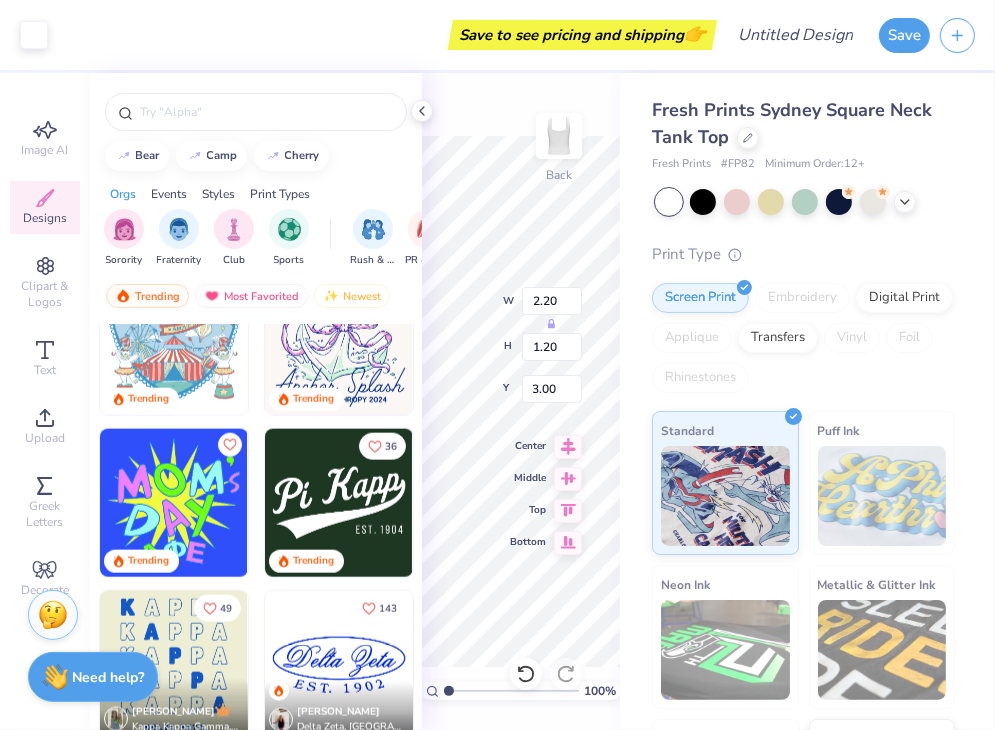 click 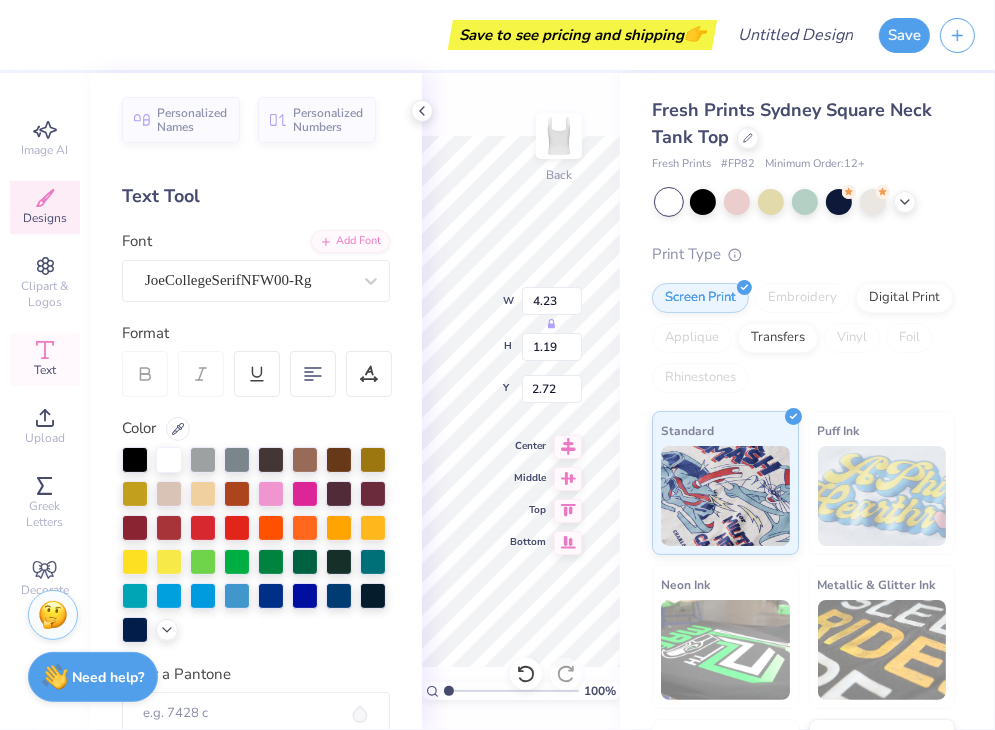 type on "5.90" 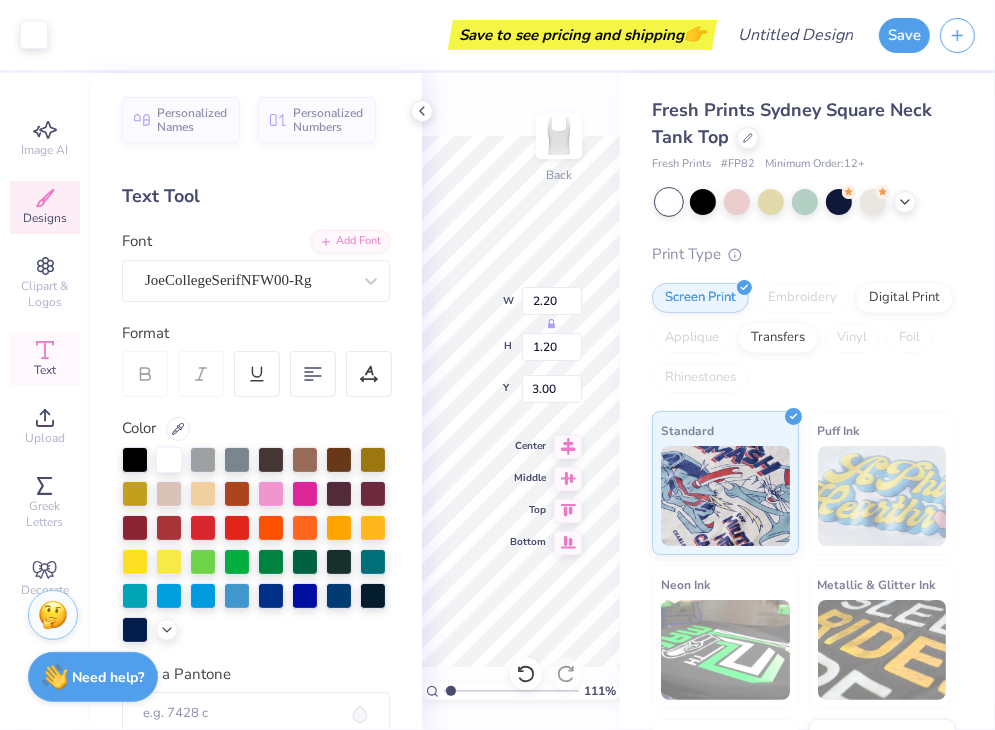 type on "1.10986380948423" 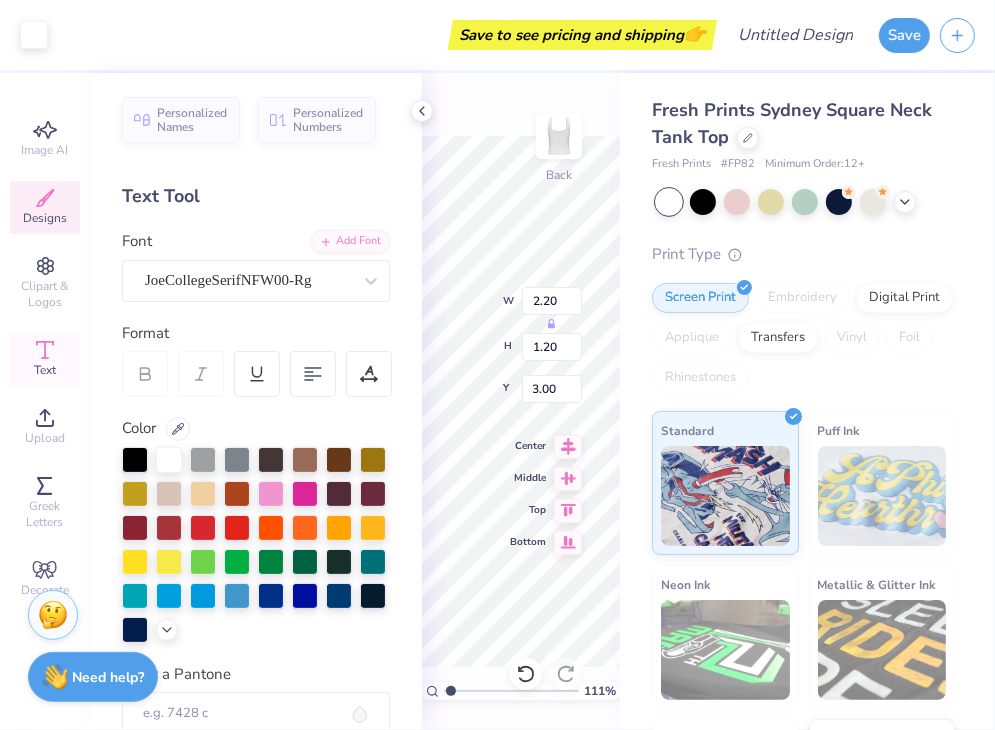 type on "4.37" 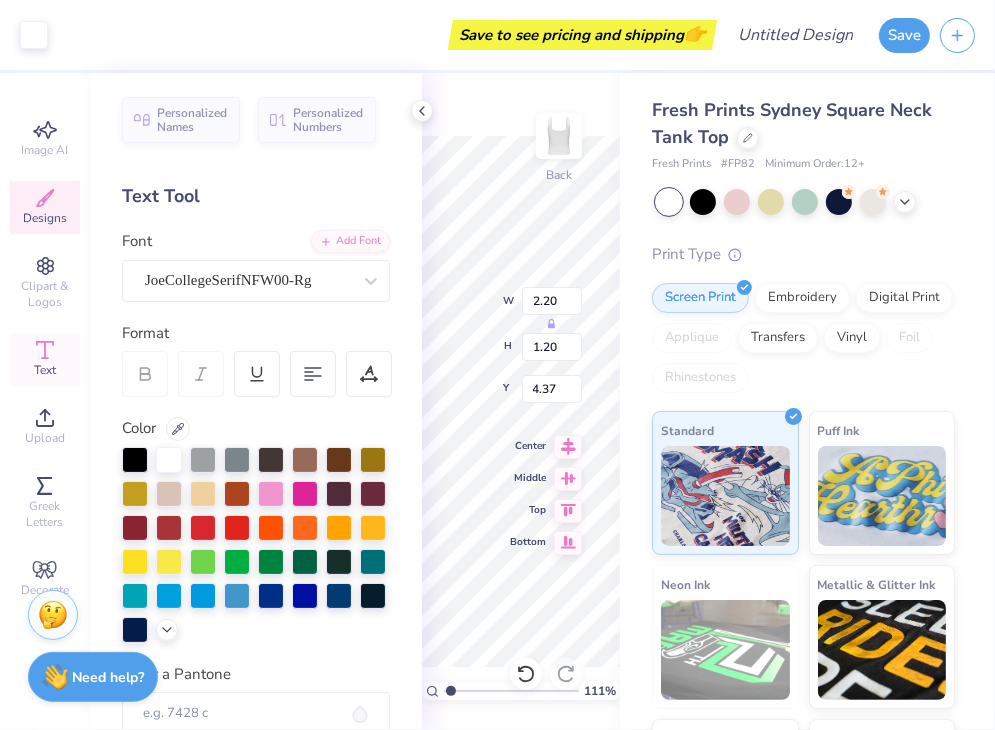 type on "1.10986380948423" 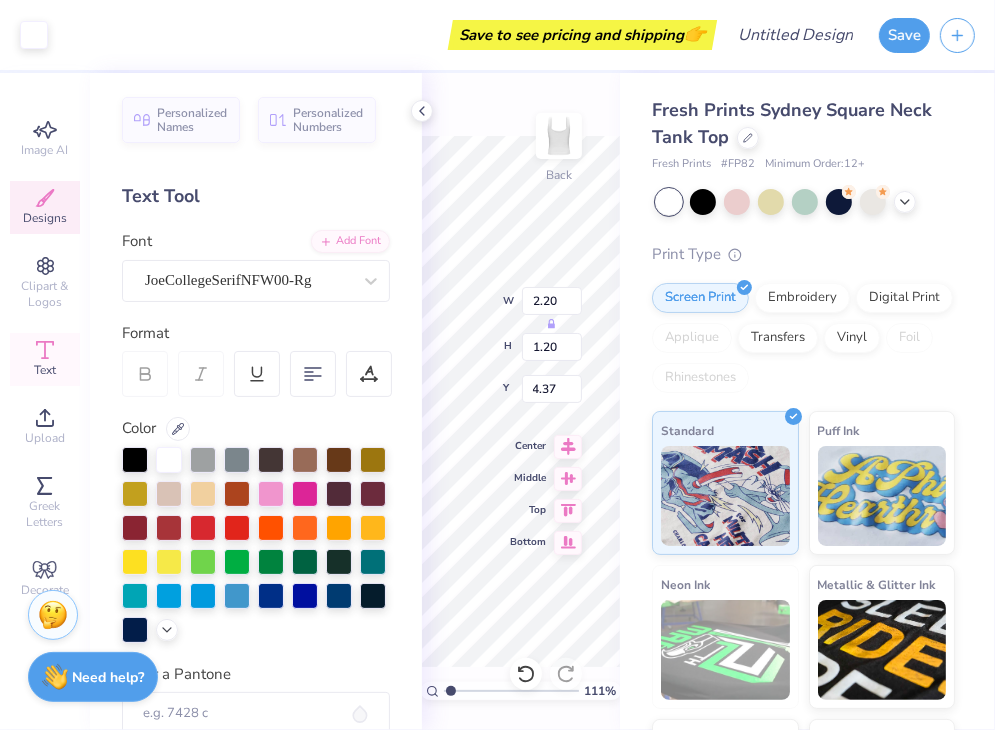 type on "2.40" 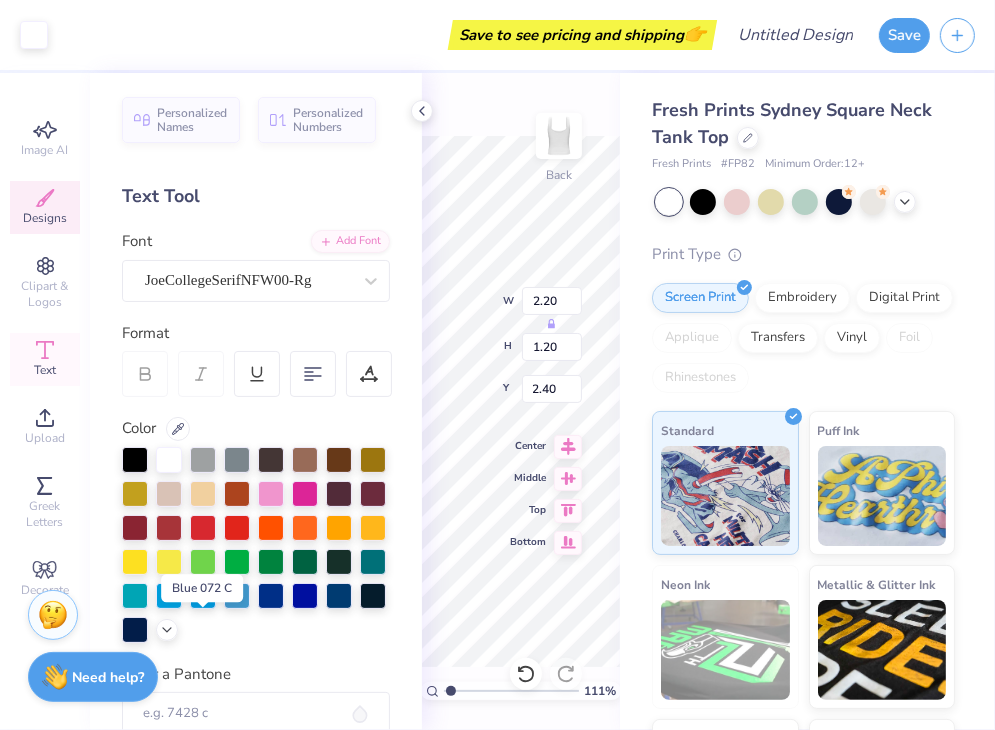 click at bounding box center [305, 596] 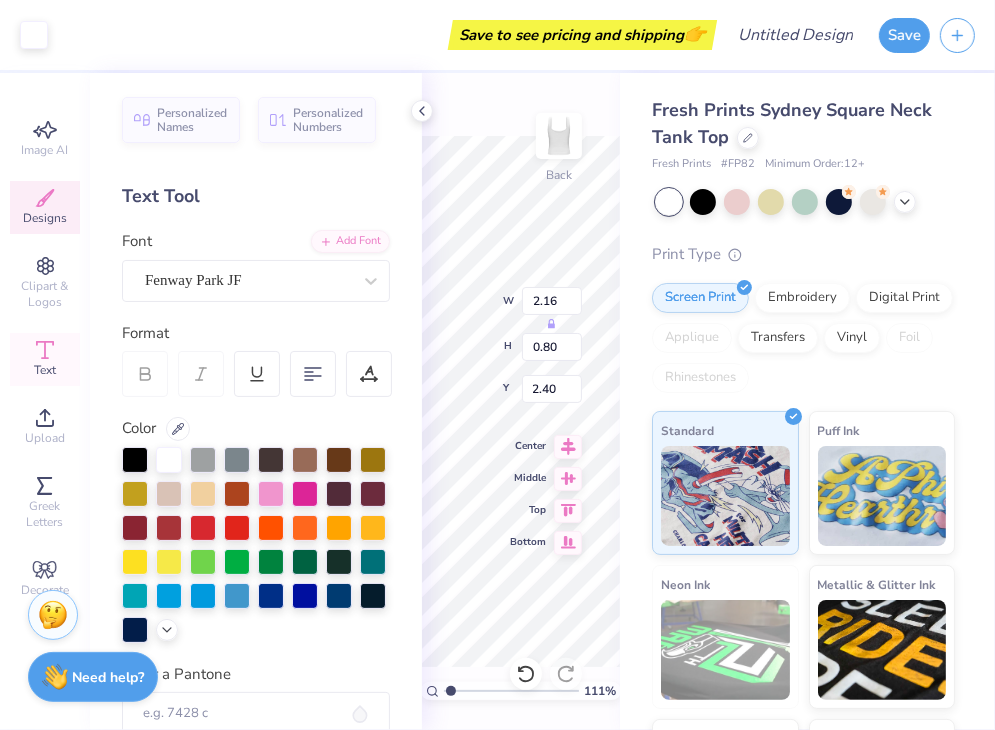 click on "111  % Back W 2.16 H 0.80 Y 2.40 Center Middle Top Bottom" at bounding box center [521, 401] 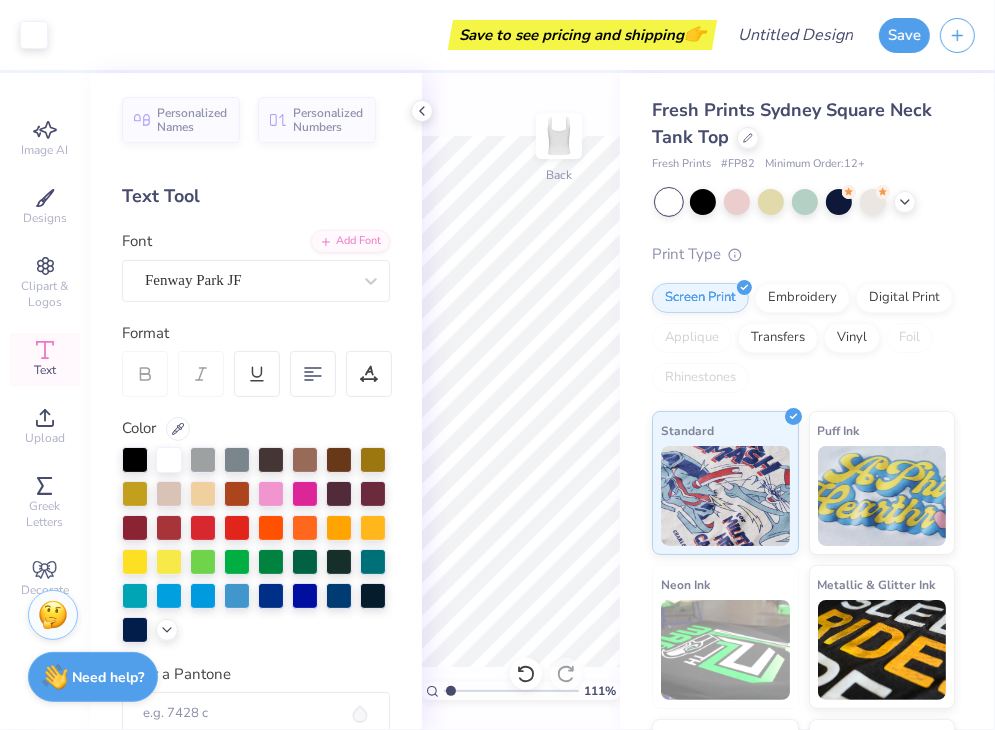click 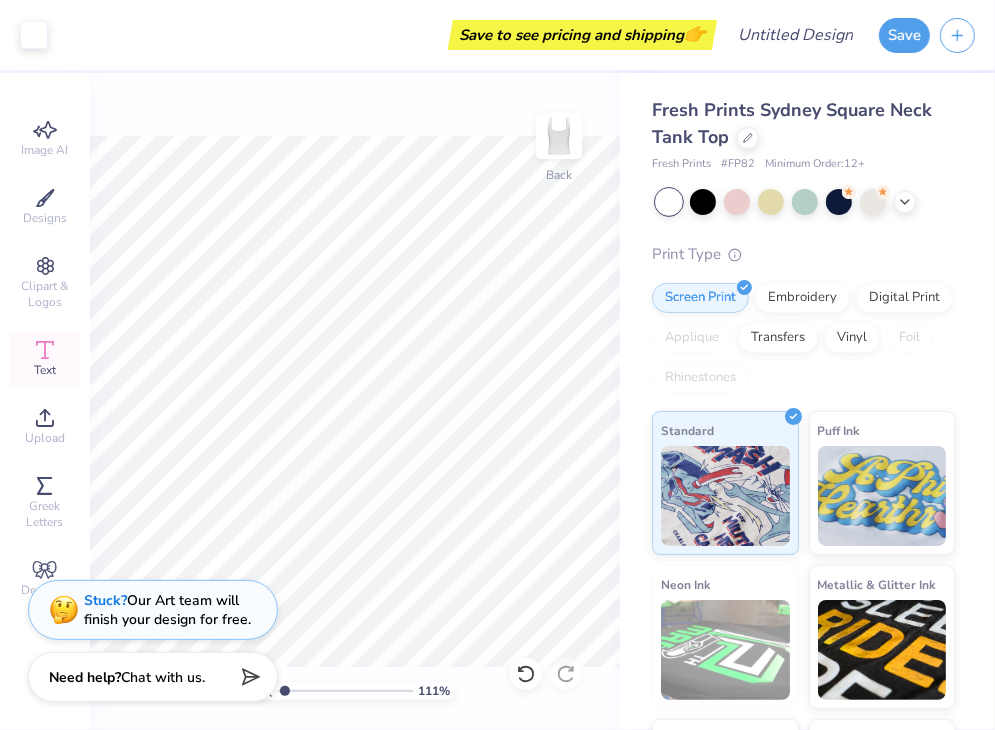 type on "1" 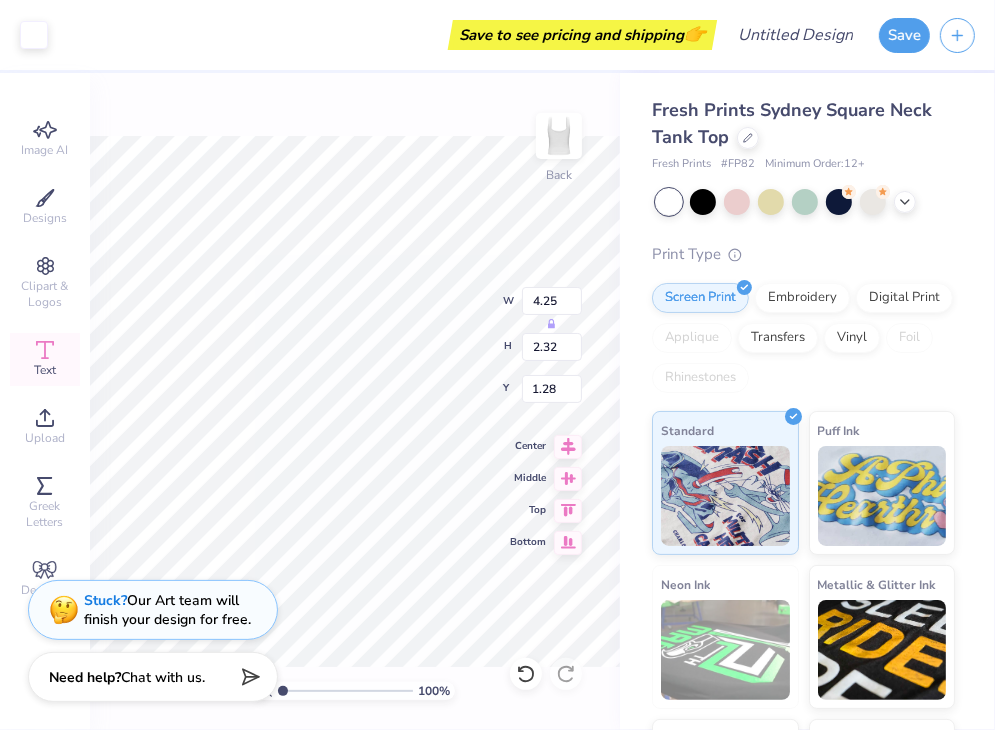 type on "4.25" 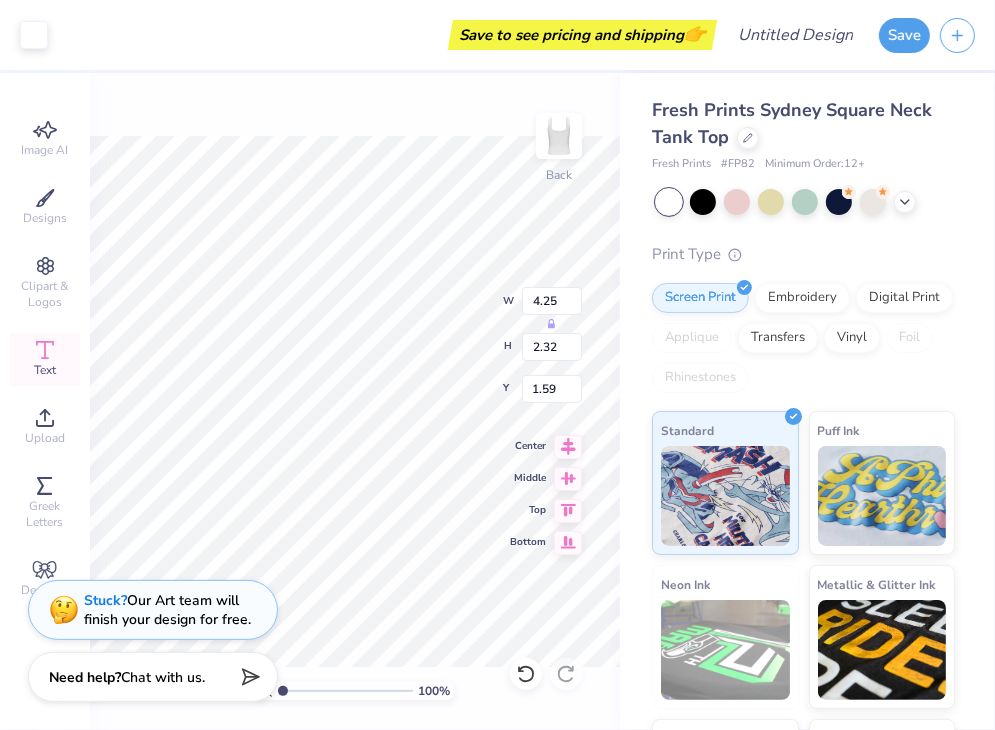 type on "5.07" 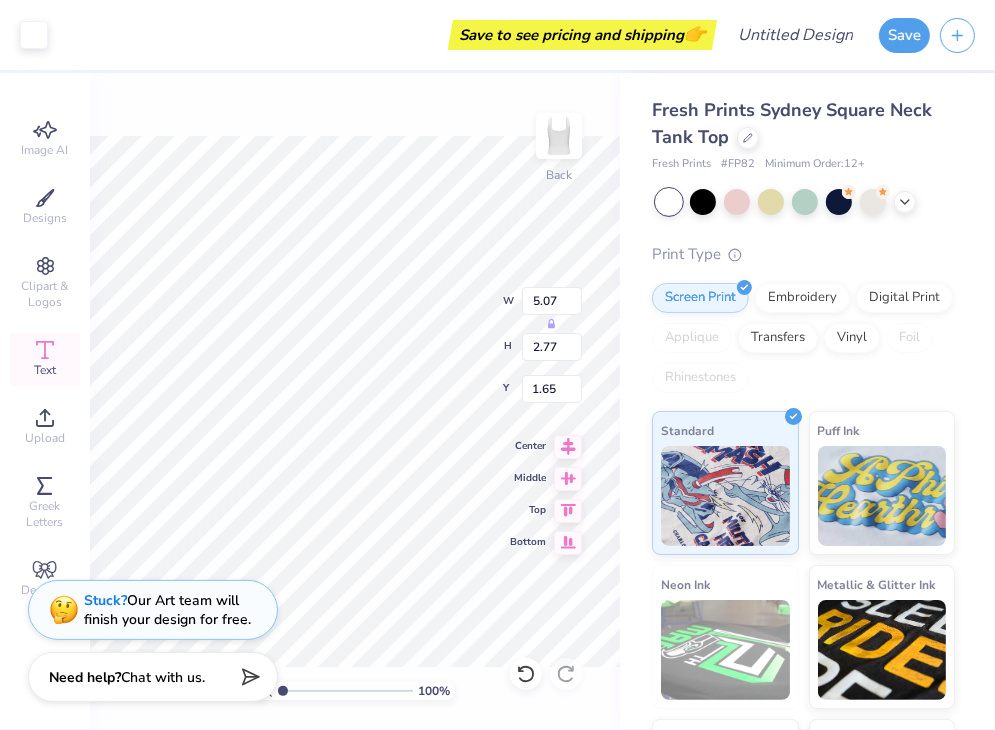 type on "5.58" 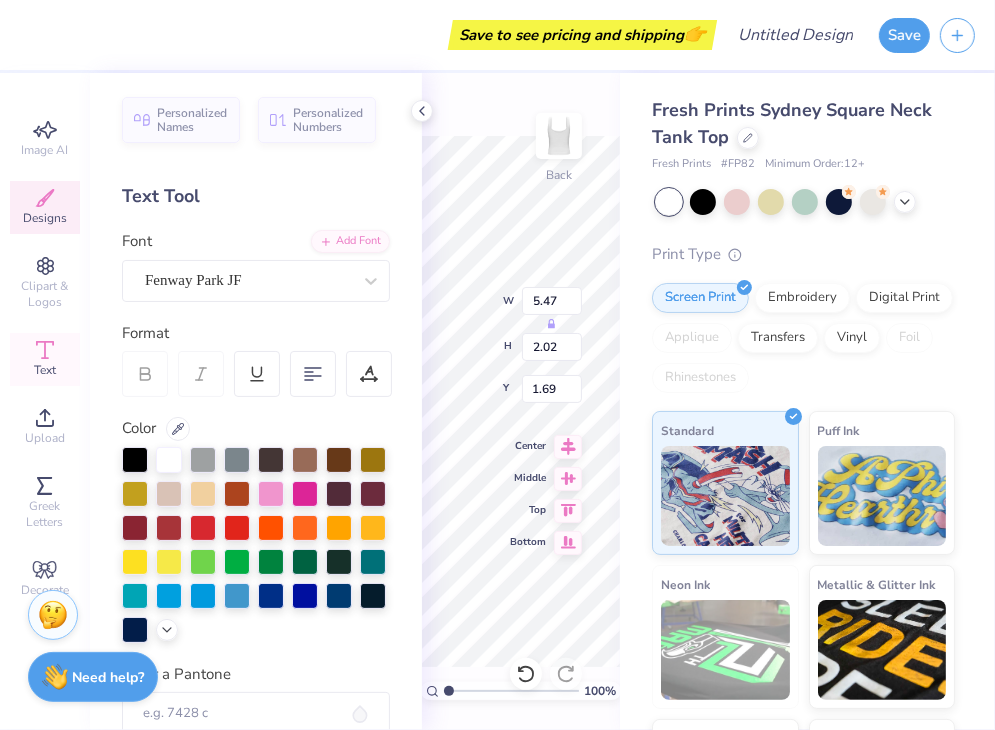 scroll, scrollTop: 16, scrollLeft: 2, axis: both 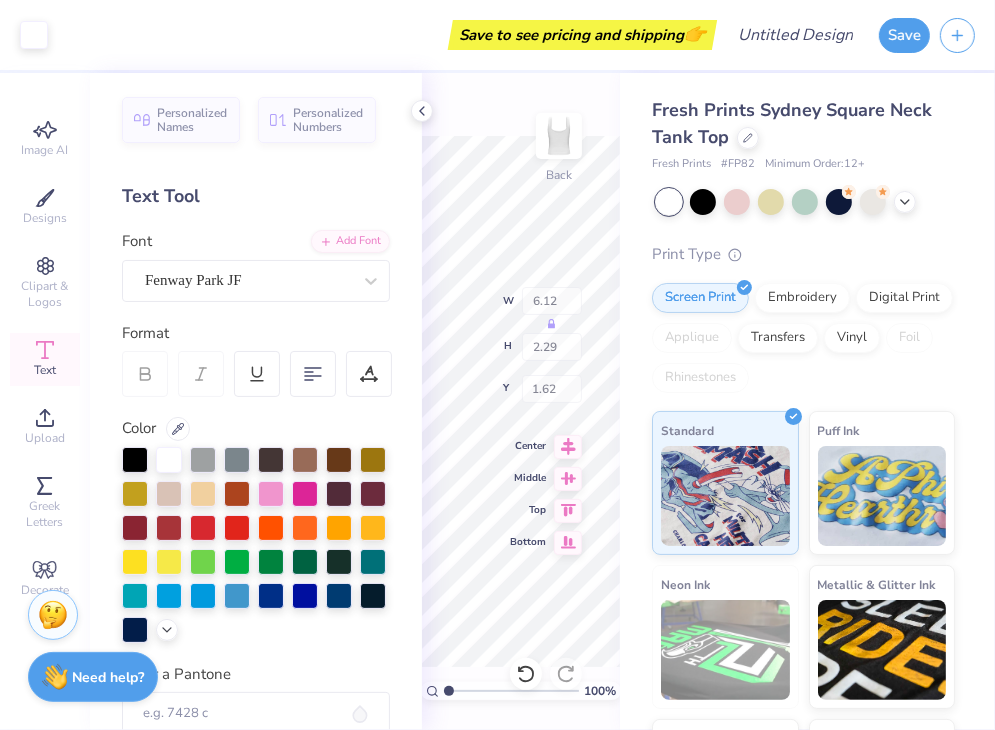 click 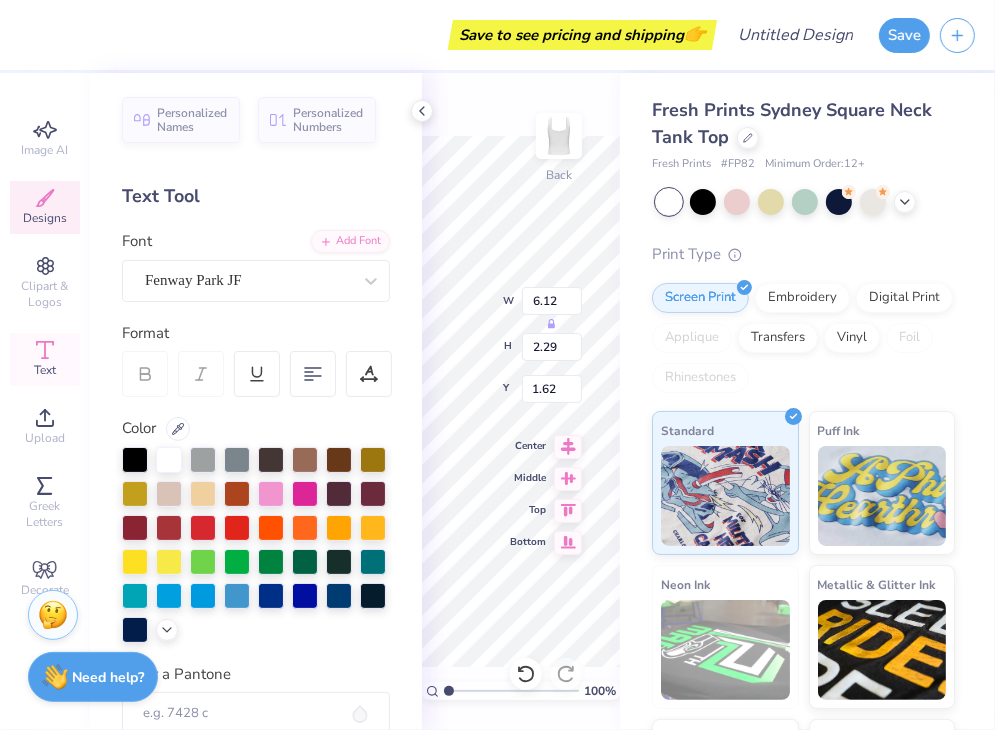 click on "Save to see pricing and shipping  👉 Design Title Save Image AI Designs Clipart & Logos Text Upload Greek Letters Decorate Personalized Names Personalized Numbers Text Tool  Add Font Font Fenway Park JF Format Color Enter a Pantone Styles Text Shape 100  % Back W 6.12 H 2.29 Y 1.62 Center Middle Top Bottom Fresh Prints Sydney Square Neck Tank Top Fresh Prints # FP82 Minimum Order:  12 +   Print Type Screen Print Embroidery Digital Print Applique Transfers Vinyl Foil Rhinestones Standard Puff Ink Neon Ink Metallic & Glitter Ink Glow in the Dark Ink Water based Ink Stuck?  Our Art team will finish your design for free. Need help?  Chat with us." at bounding box center (497, 365) 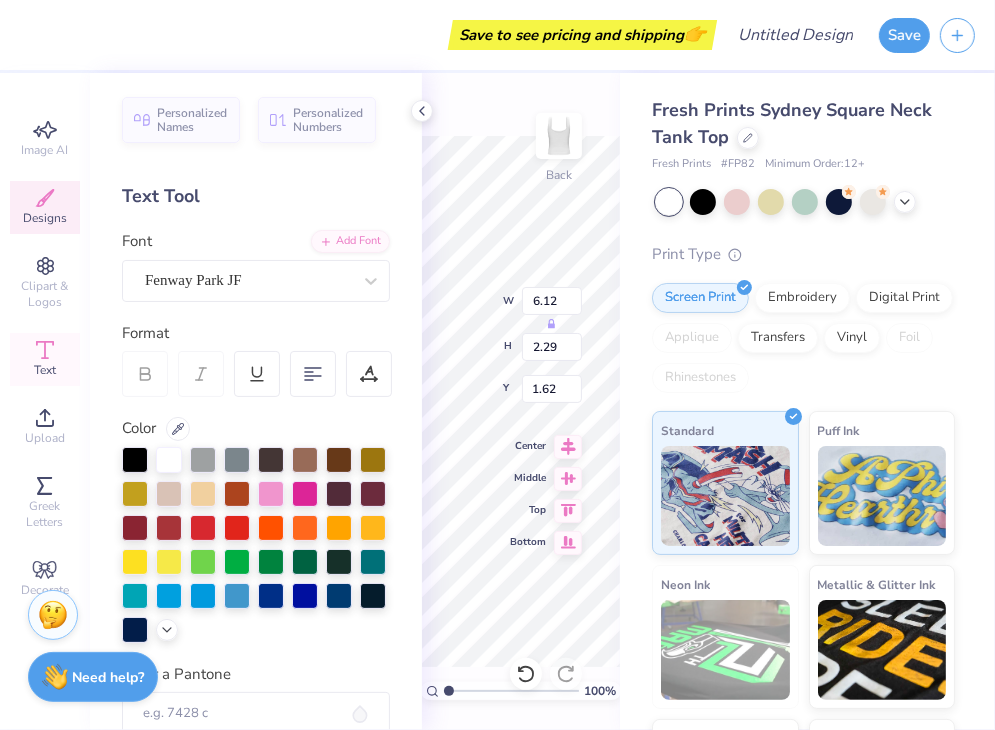 scroll, scrollTop: 16, scrollLeft: 4, axis: both 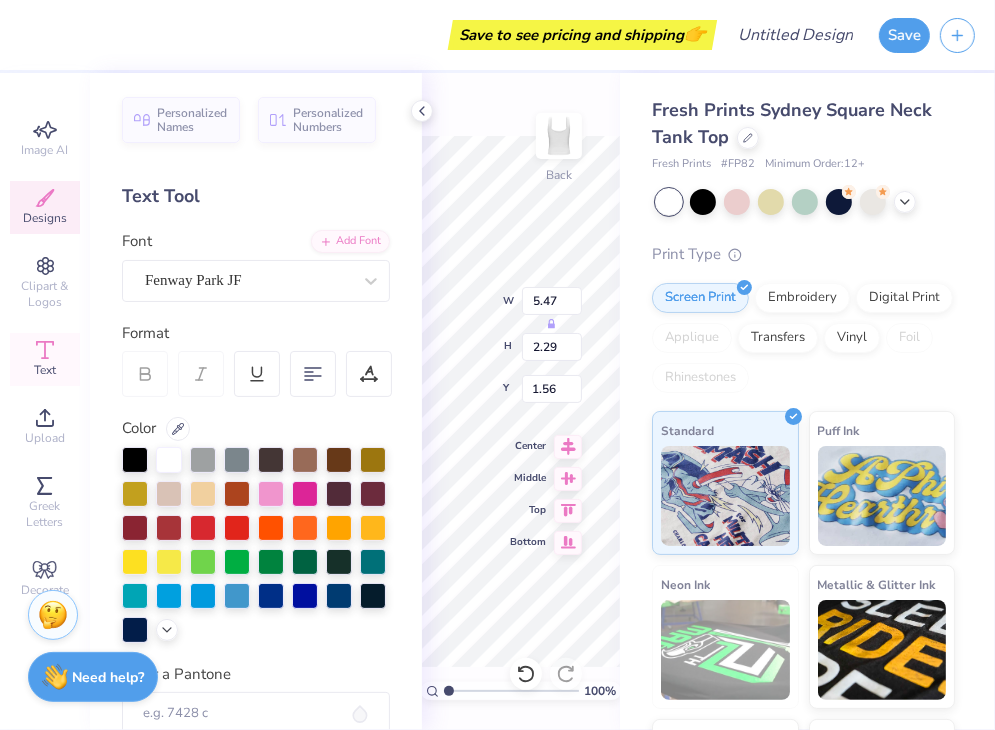 type on "SigKap" 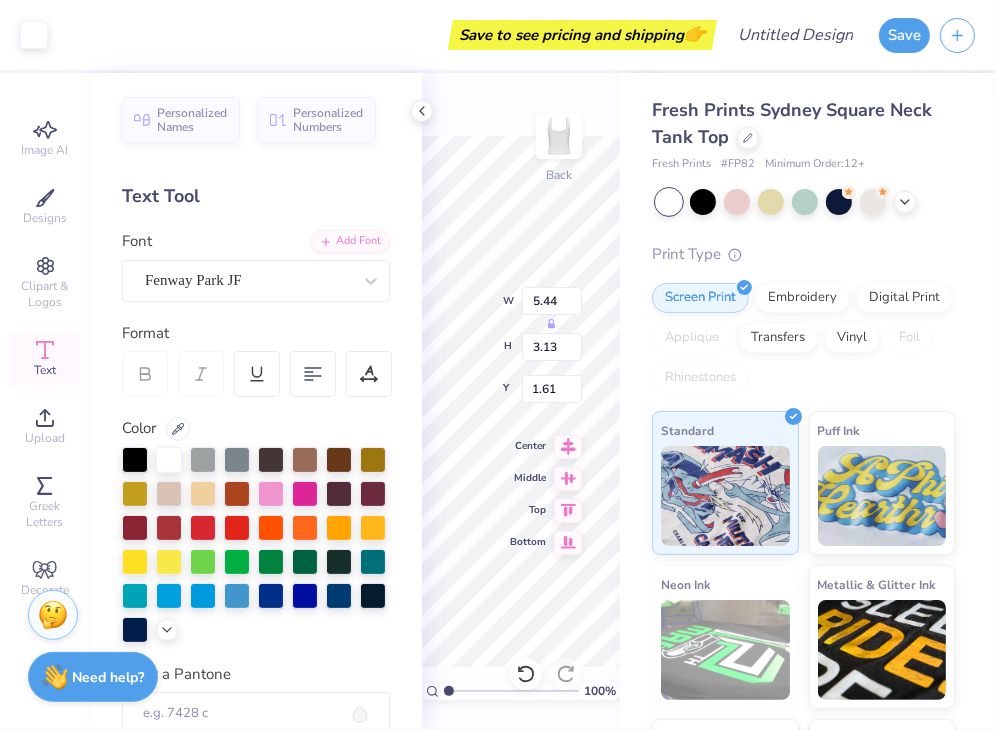 click on "Personalized Names Personalized Numbers Text Tool  Add Font Font Fenway Park JF Format Color Enter a Pantone Styles Text Shape" at bounding box center (256, 401) 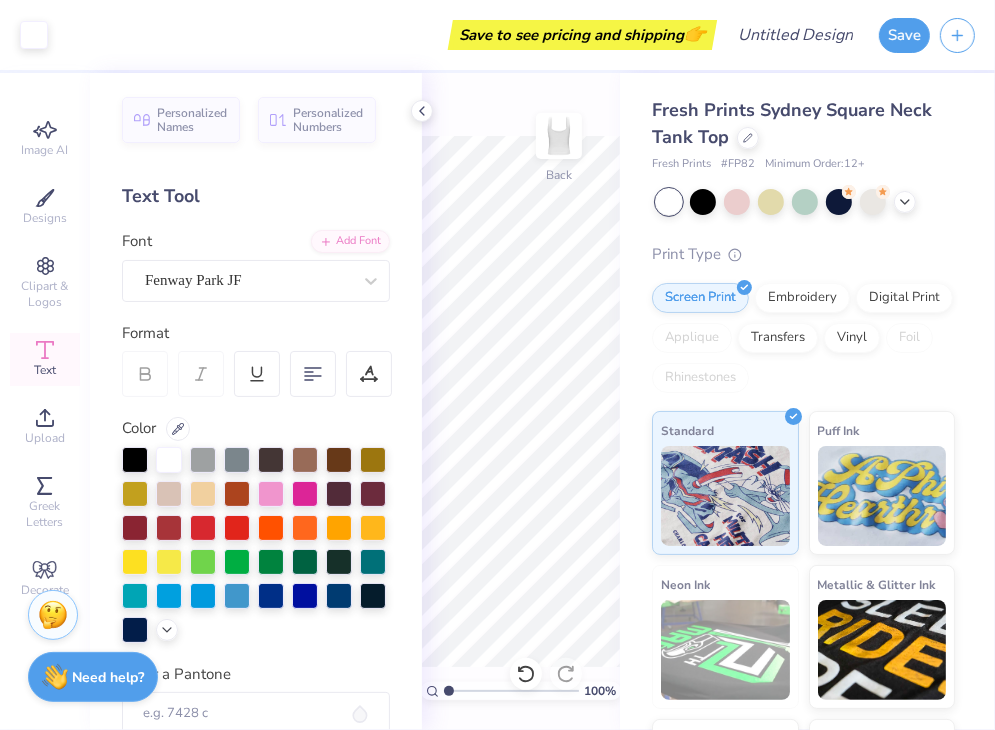 click at bounding box center [34, 35] 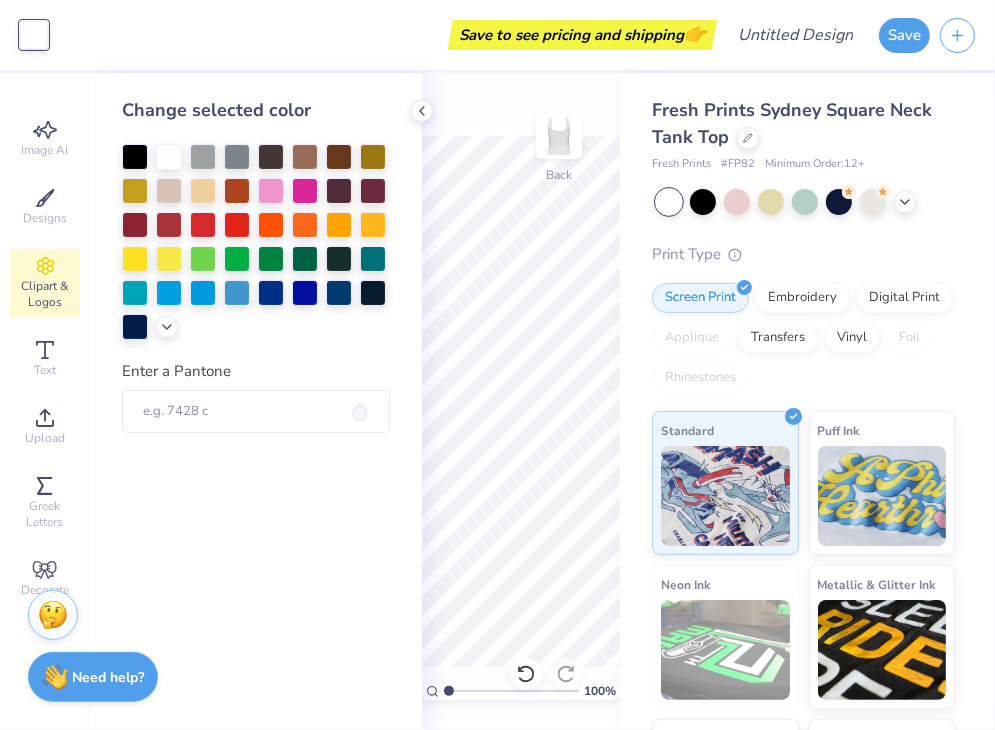 click at bounding box center [271, 293] 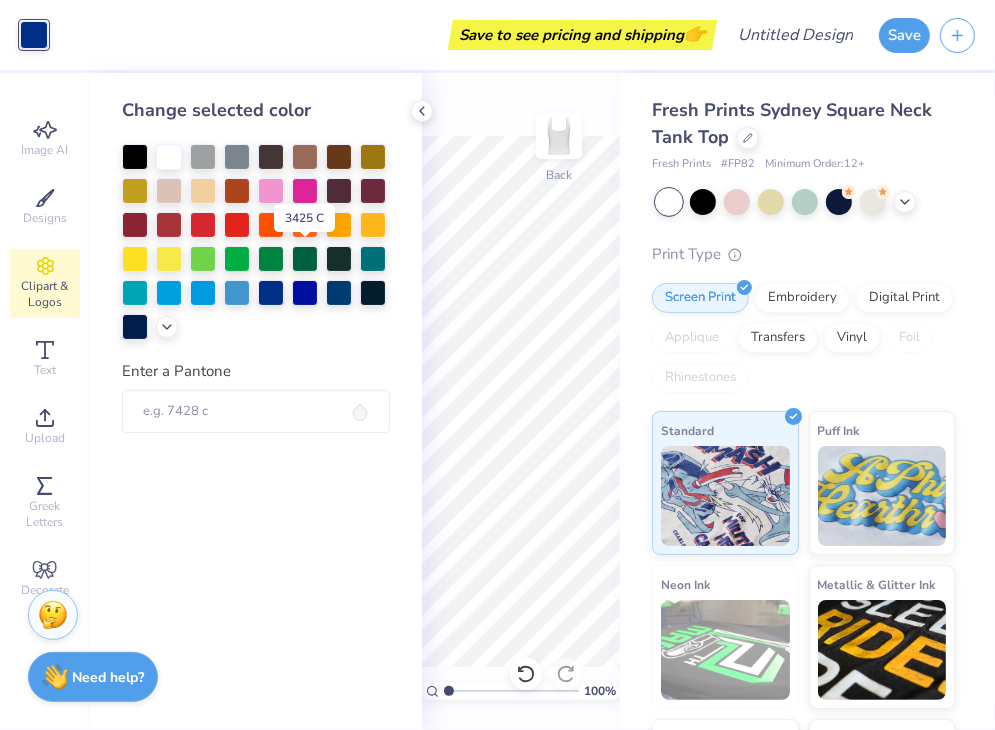 click at bounding box center [305, 259] 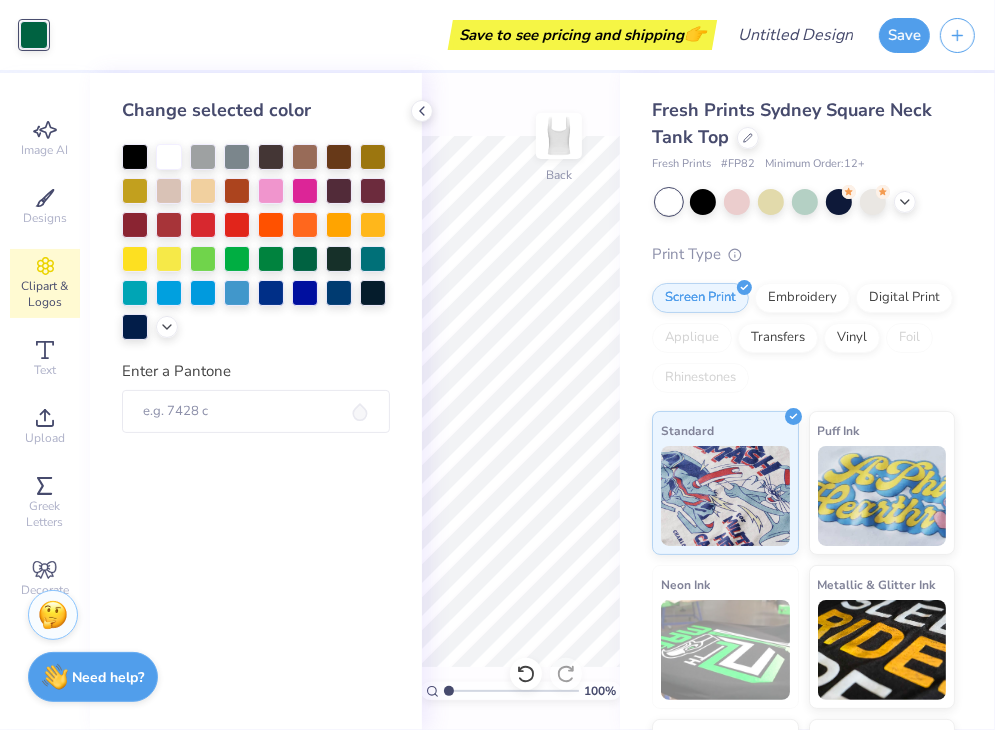 click at bounding box center (167, 327) 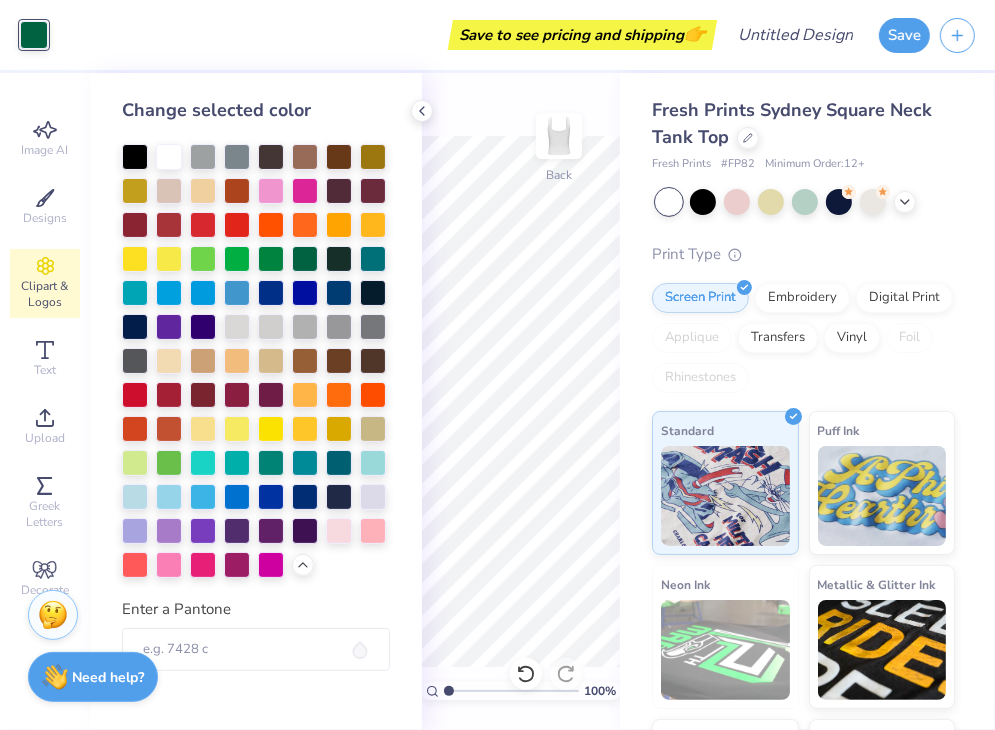click at bounding box center (169, 327) 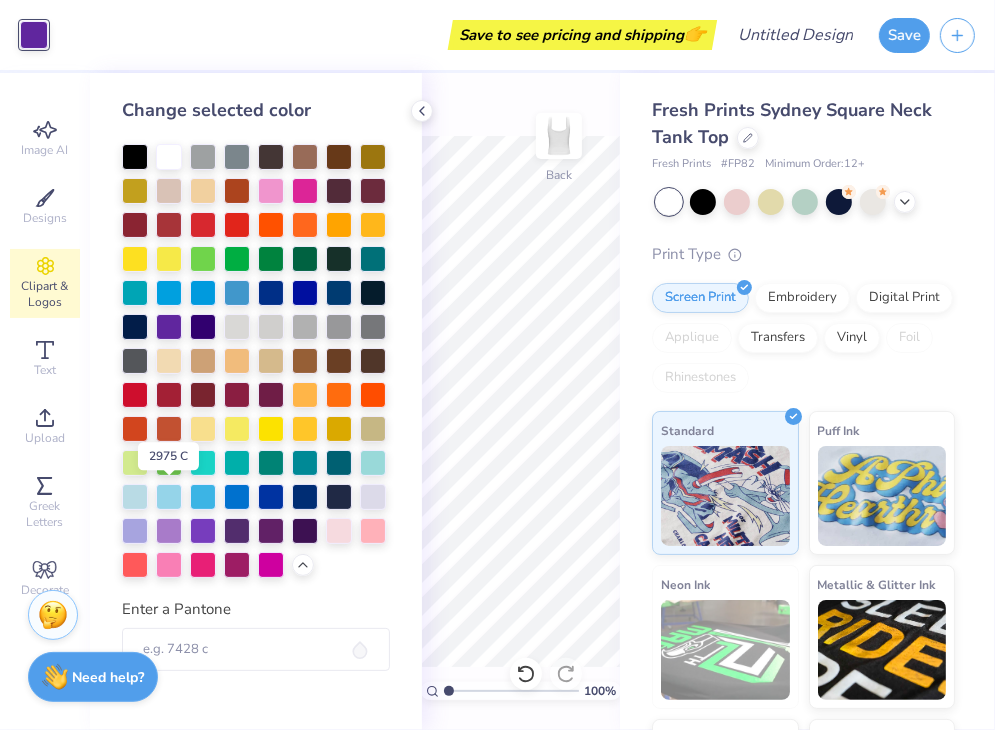 click at bounding box center [169, 497] 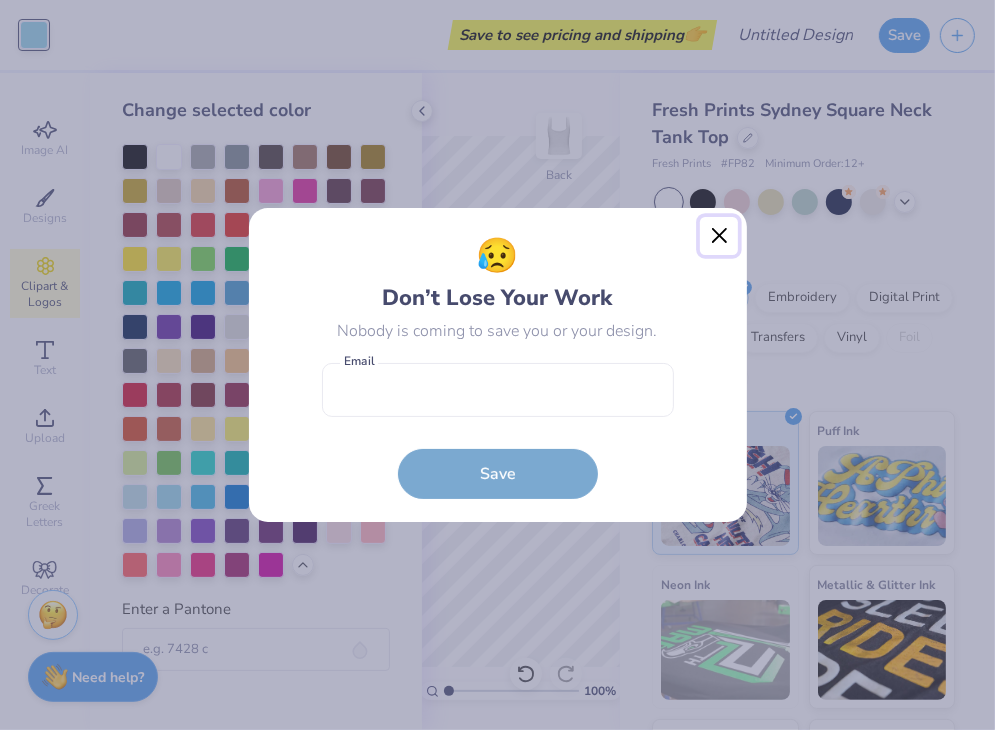 click at bounding box center [719, 236] 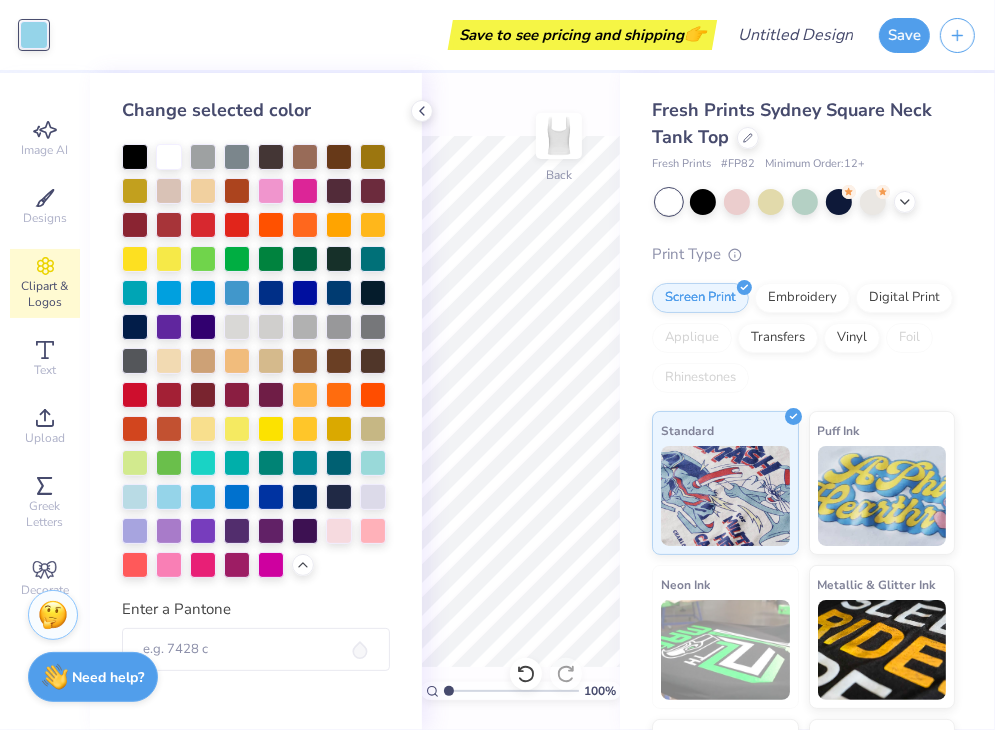 click at bounding box center (271, 293) 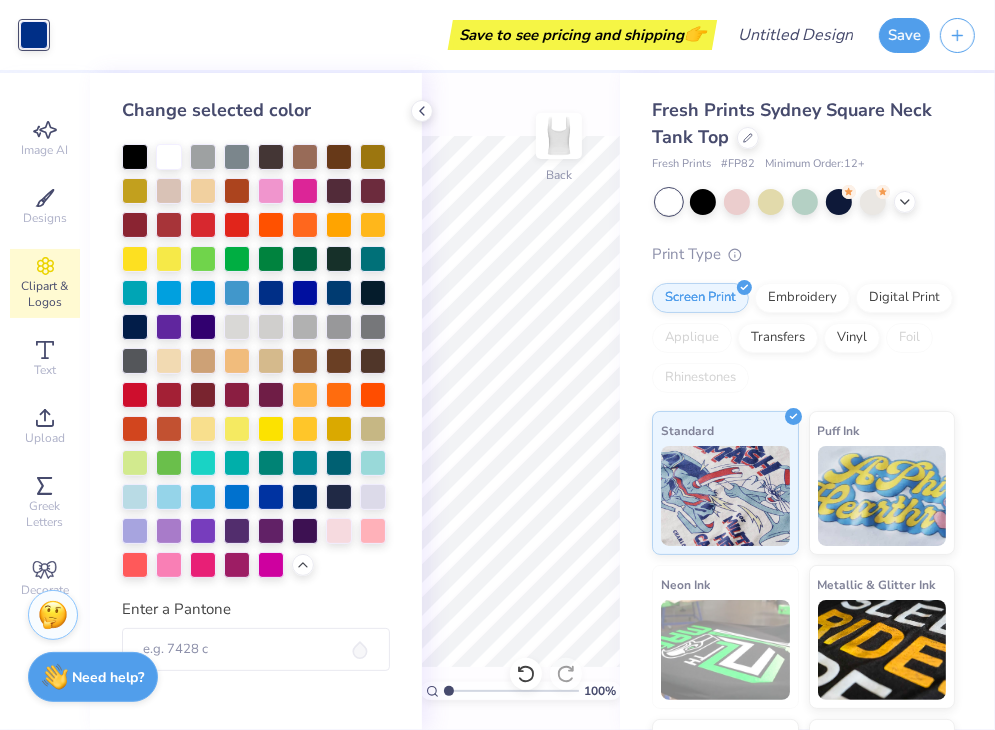 click 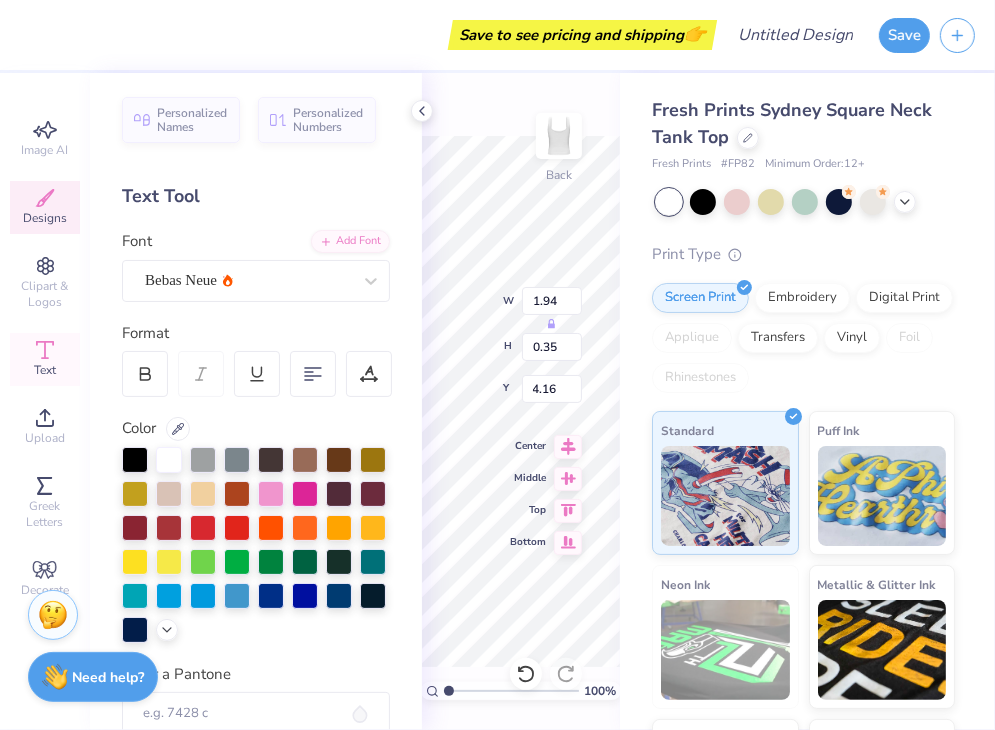 click on "Save to see pricing and shipping  👉 Design Title Save Image AI Designs Clipart & Logos Text Upload Greek Letters Decorate Personalized Names Personalized Numbers Text Tool  Add Font Font Bebas Neue Format Color Enter a Pantone Styles Text Shape 100  % Back W 1.94 H 0.35 Y 4.16 Center Middle Top Bottom Fresh Prints Sydney Square Neck Tank Top Fresh Prints # FP82 Minimum Order:  12 +   Print Type Screen Print Embroidery Digital Print Applique Transfers Vinyl Foil Rhinestones Standard Puff Ink Neon Ink Metallic & Glitter Ink Glow in the Dark Ink Water based Ink Stuck?  Our Art team will finish your design for free. Need help?  Chat with us." at bounding box center (497, 365) 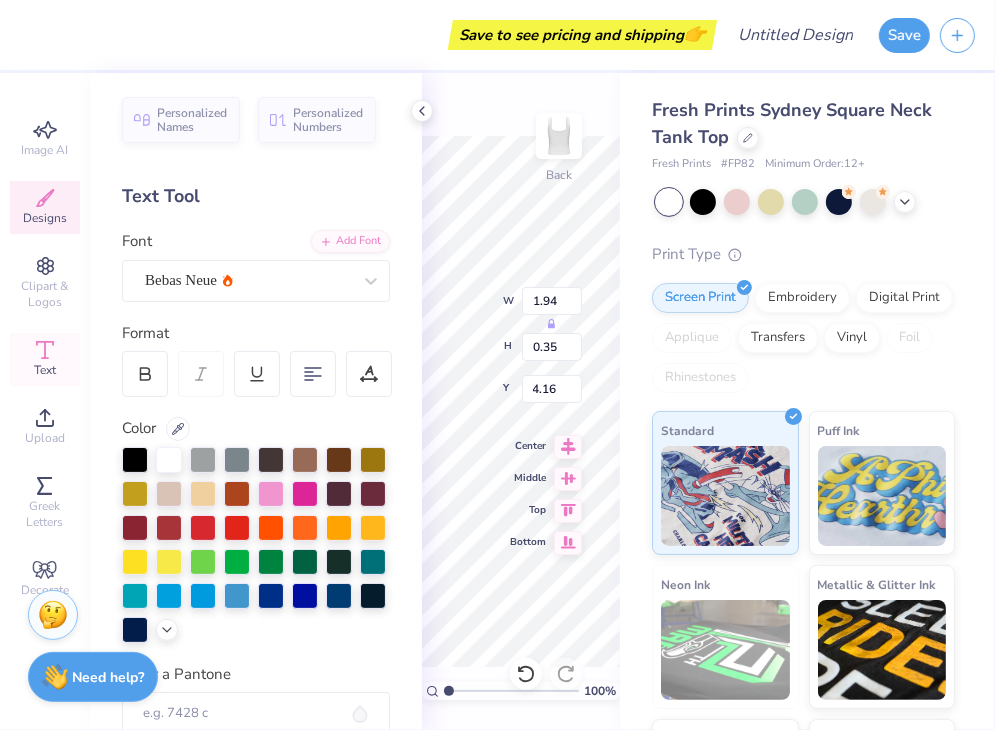scroll, scrollTop: 16, scrollLeft: 2, axis: both 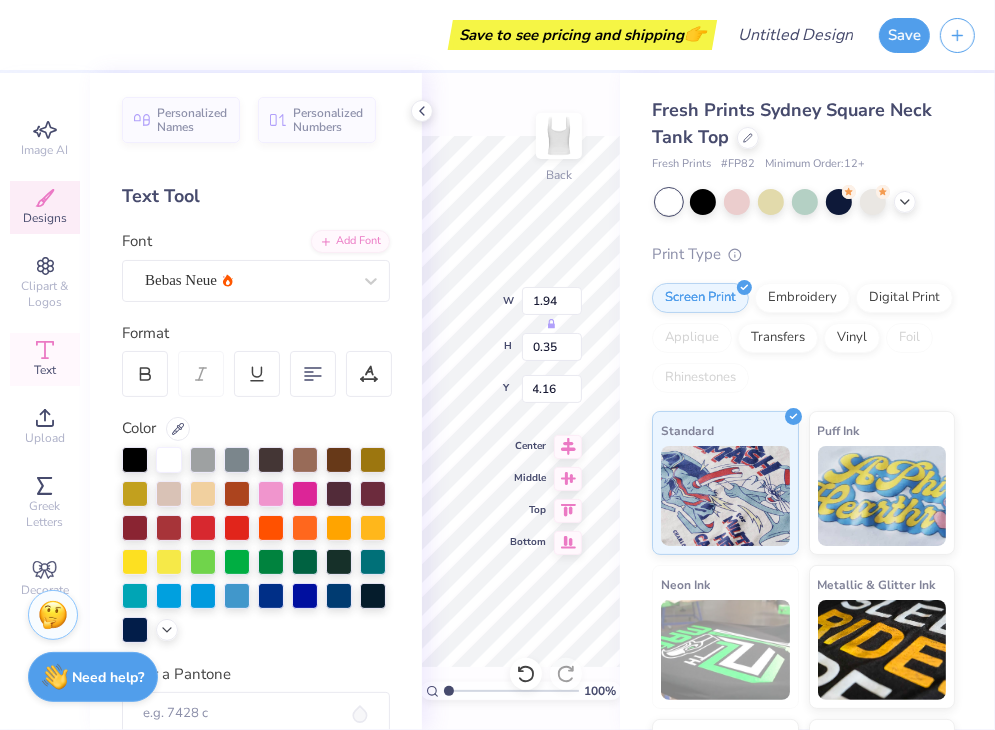 type on "E S T .  1 874" 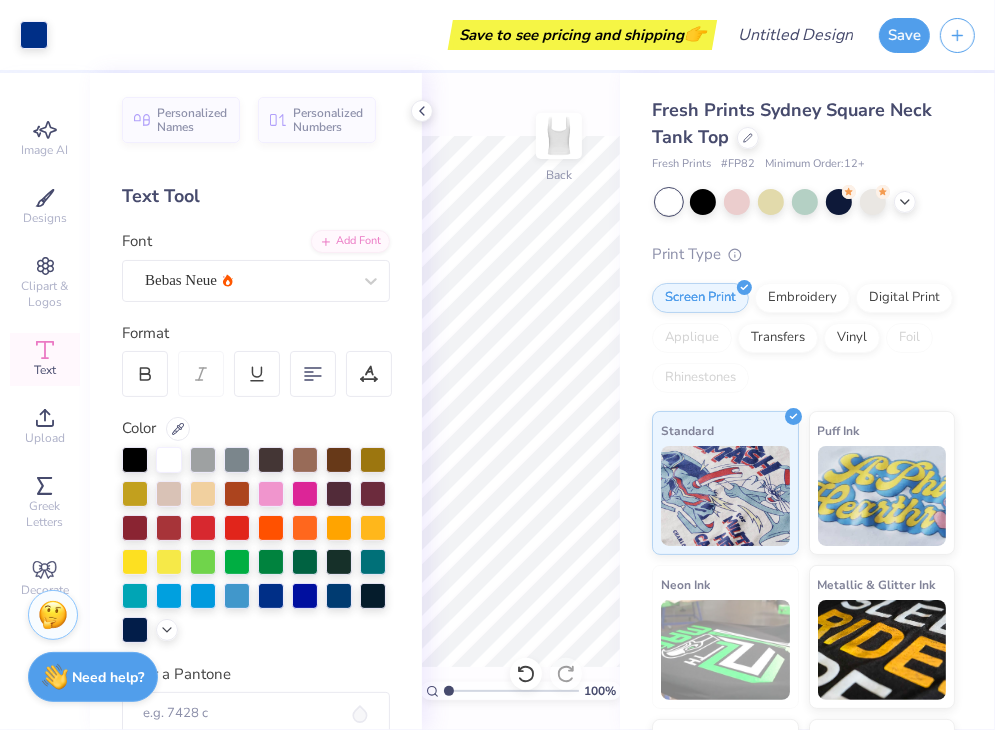 click 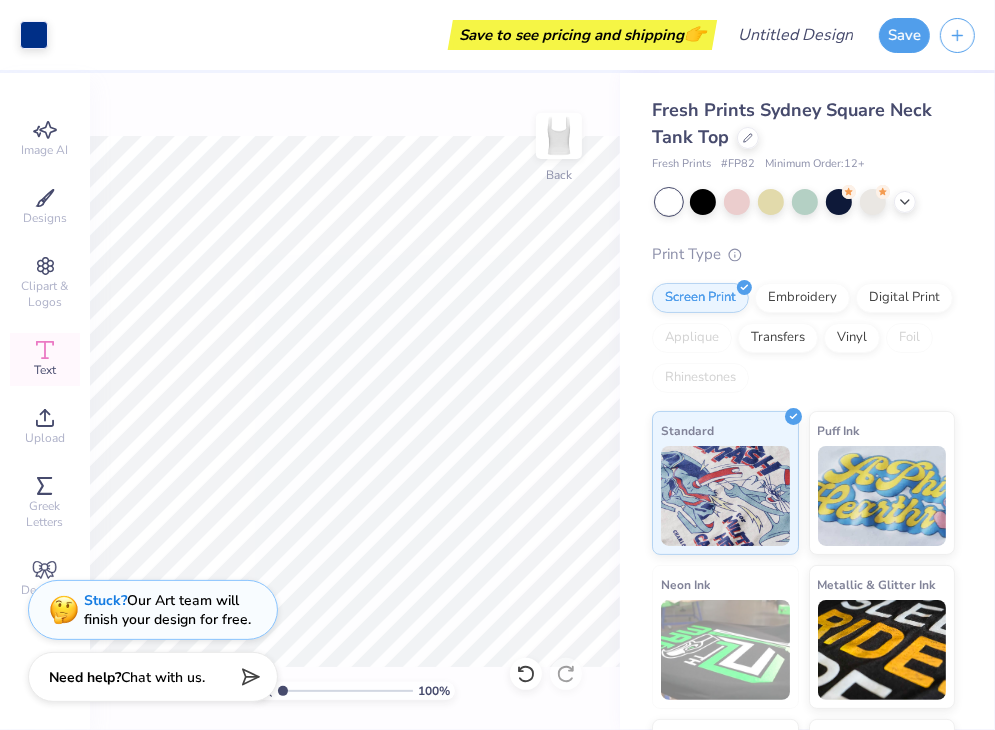 click on "Designs" at bounding box center (45, 207) 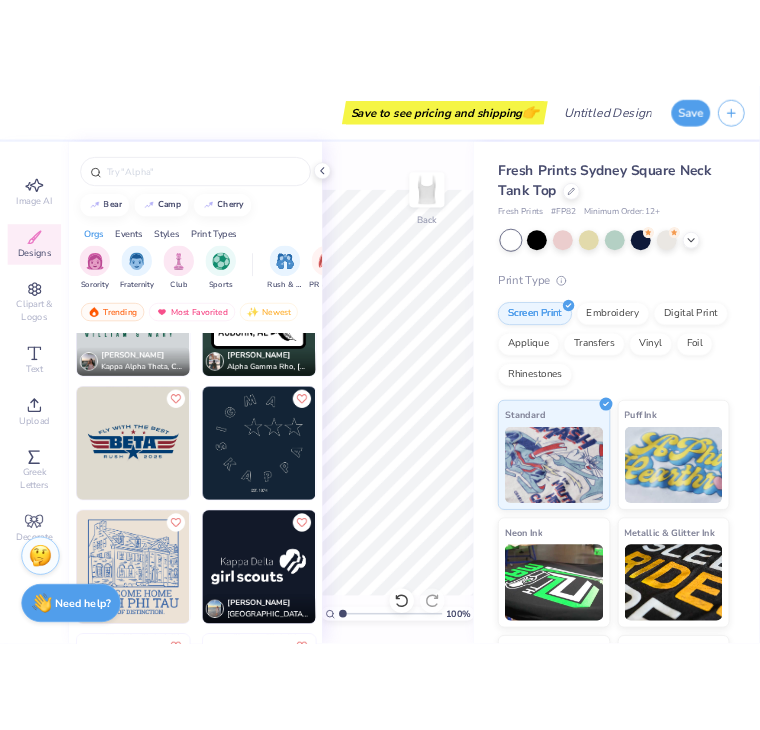 scroll, scrollTop: 21016, scrollLeft: 0, axis: vertical 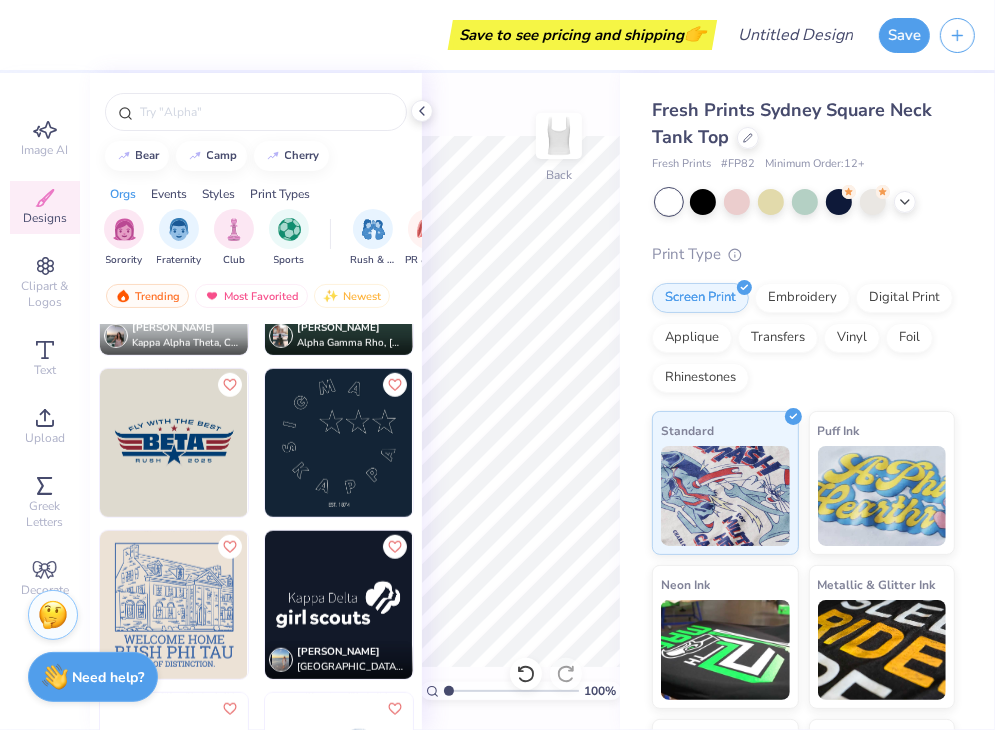 click at bounding box center (339, 443) 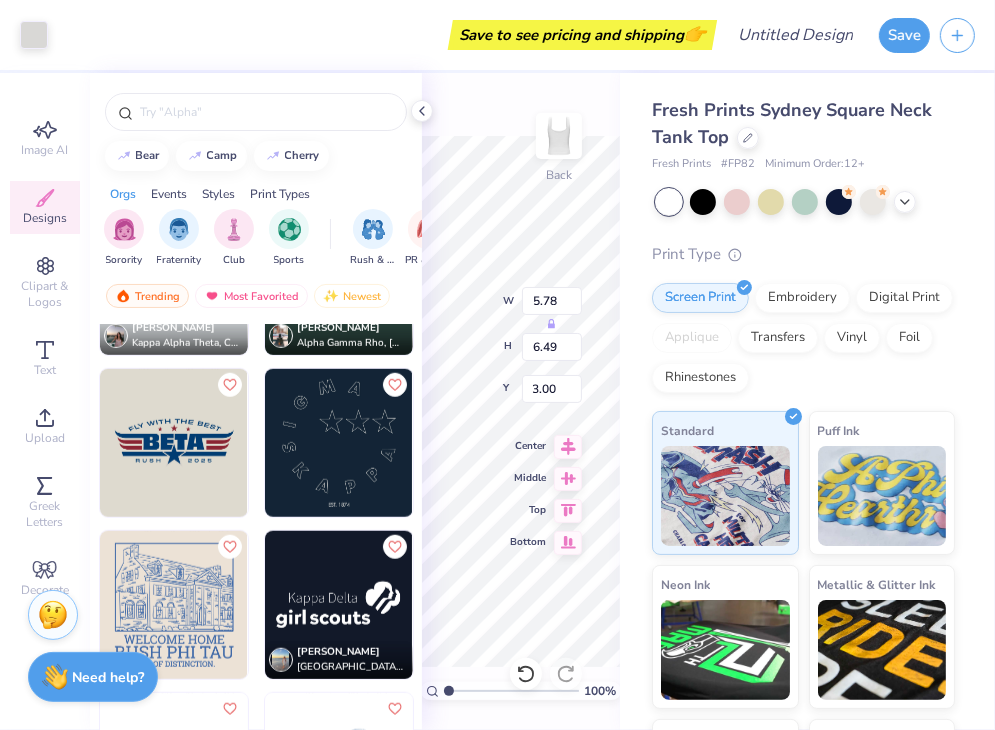 click at bounding box center (34, 35) 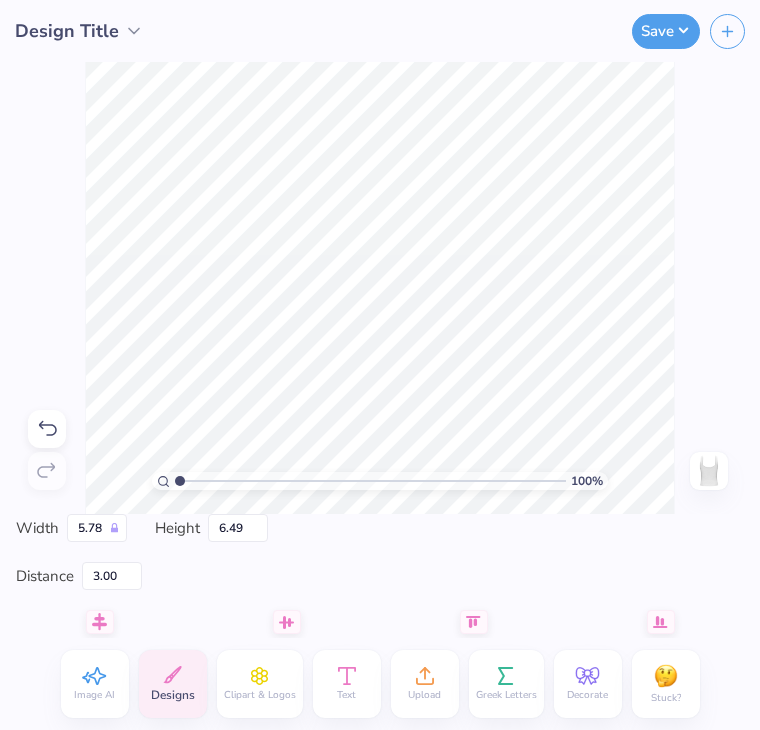 scroll, scrollTop: 97, scrollLeft: 0, axis: vertical 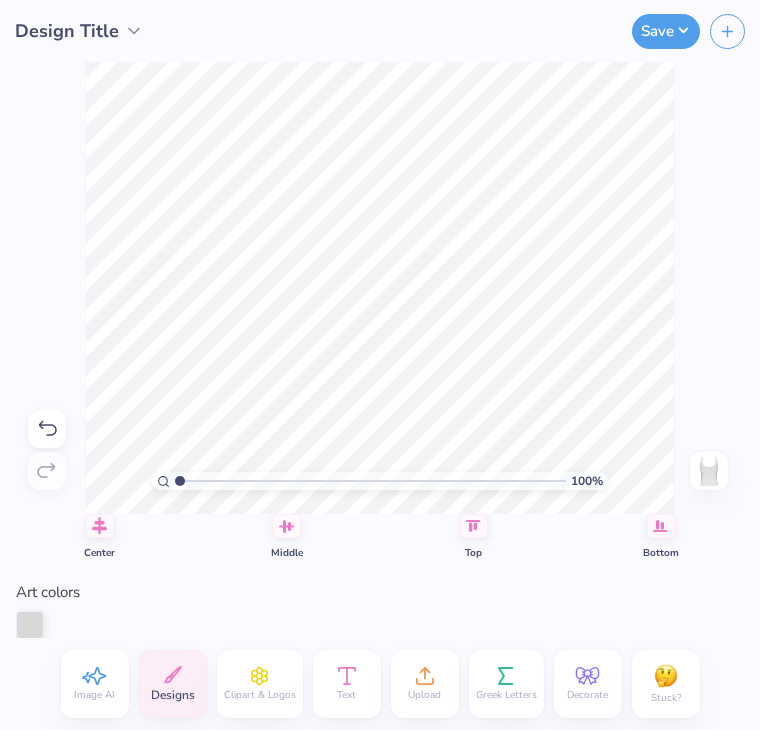 click at bounding box center [30, 625] 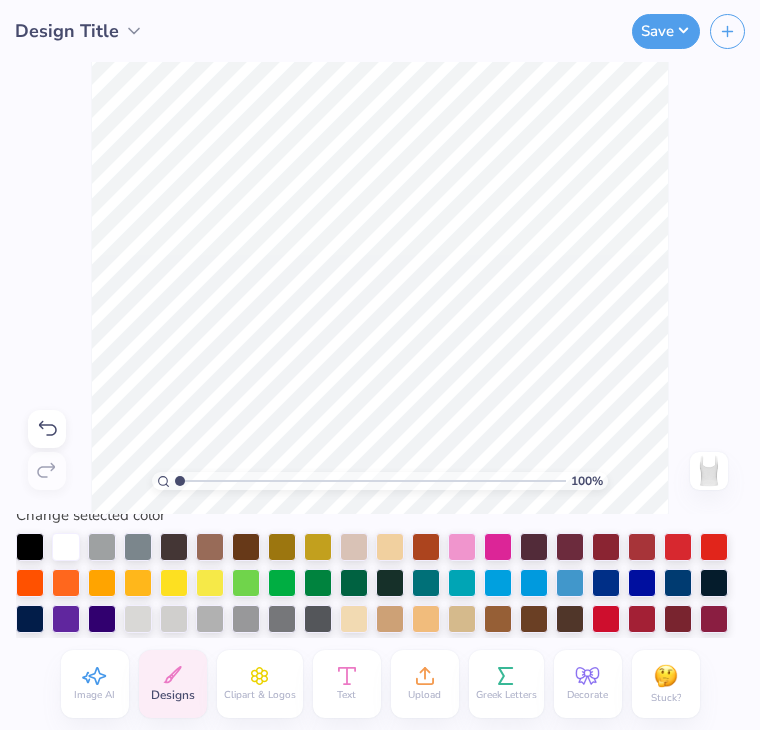 scroll, scrollTop: 259, scrollLeft: 0, axis: vertical 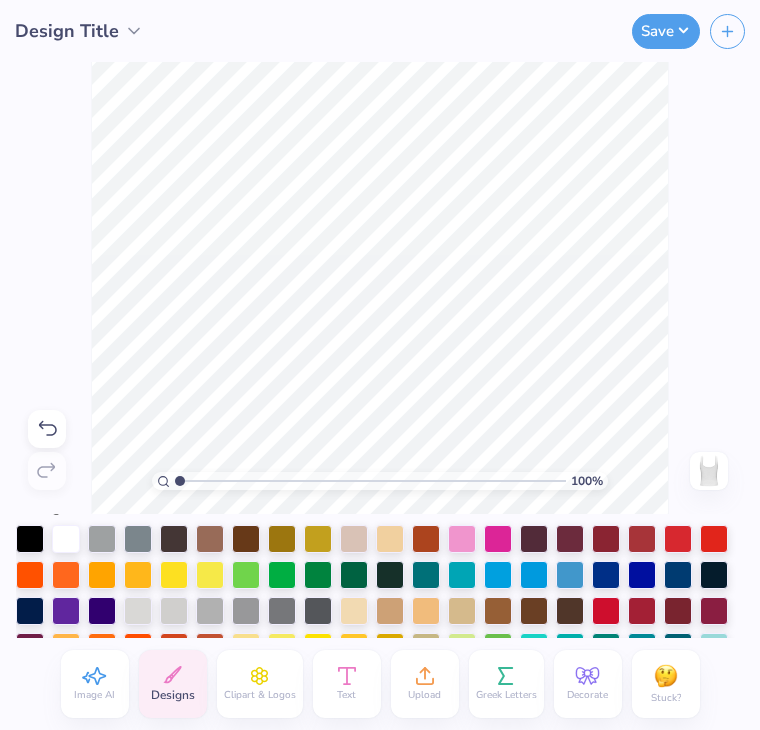 click at bounding box center (642, 575) 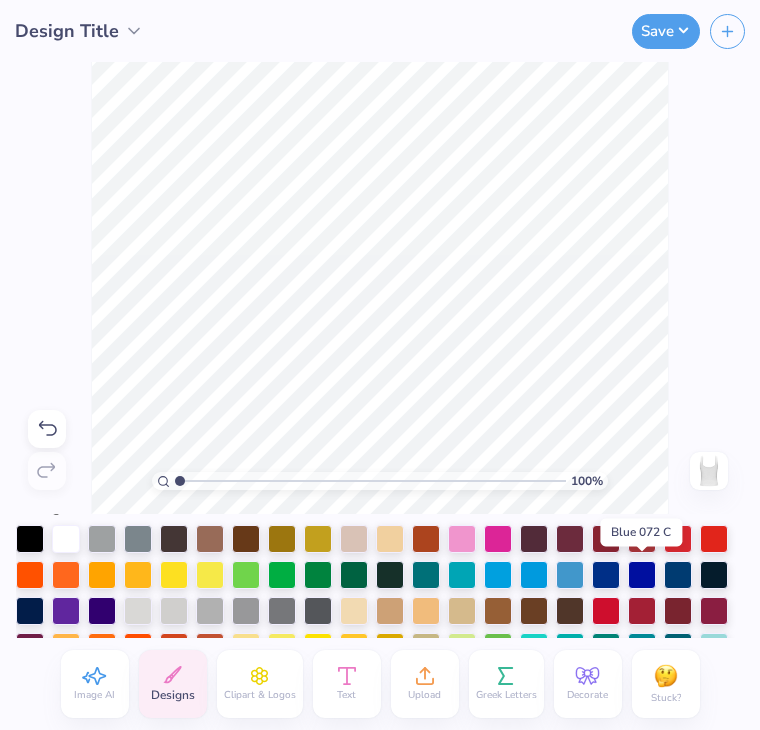 scroll, scrollTop: 240, scrollLeft: 0, axis: vertical 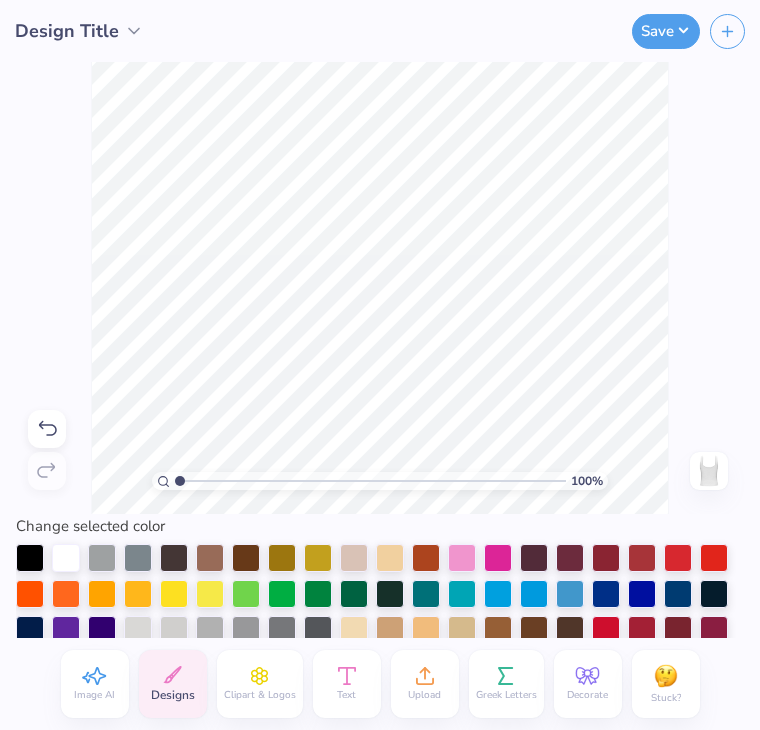 type on "1.97" 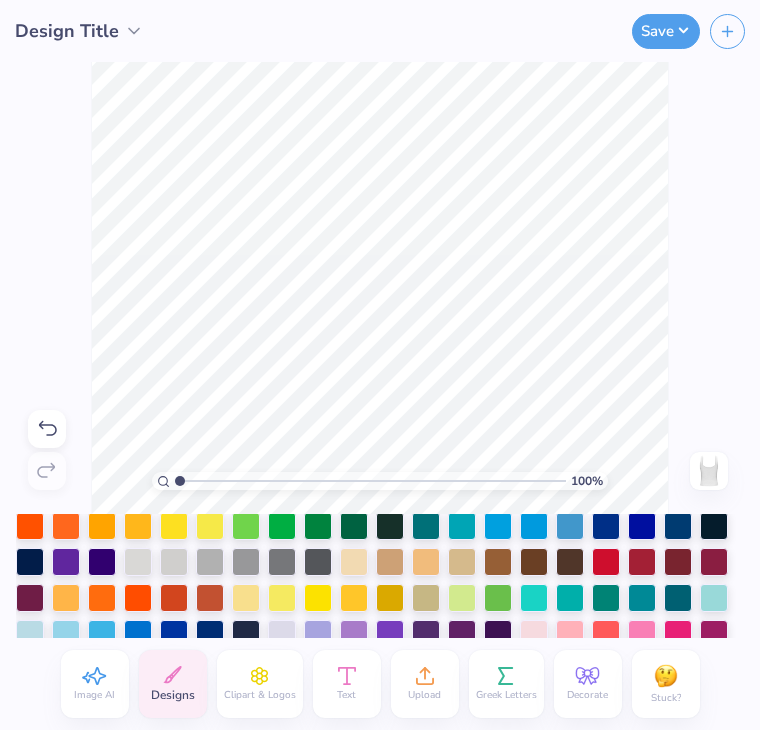 click at bounding box center (606, 562) 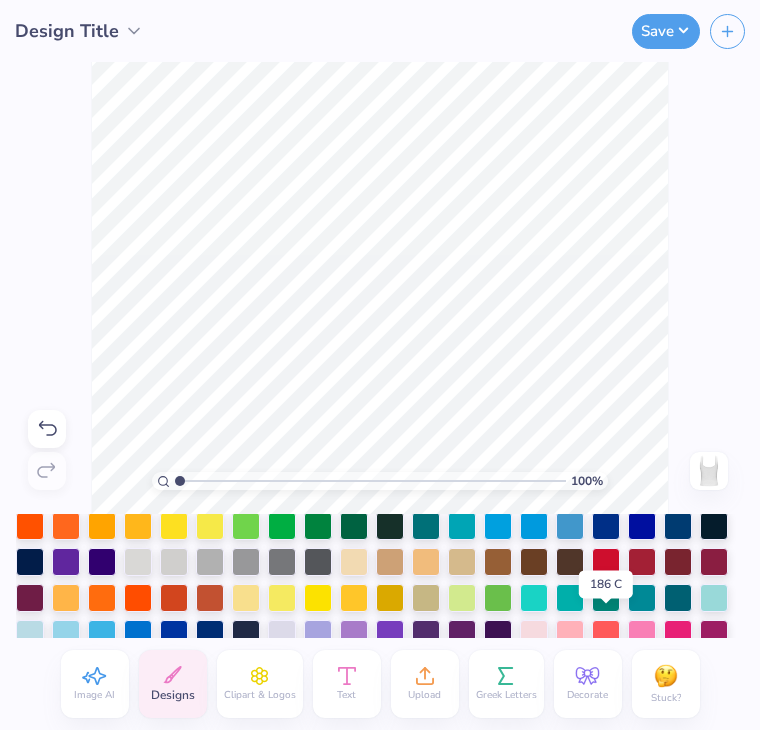scroll, scrollTop: 240, scrollLeft: 0, axis: vertical 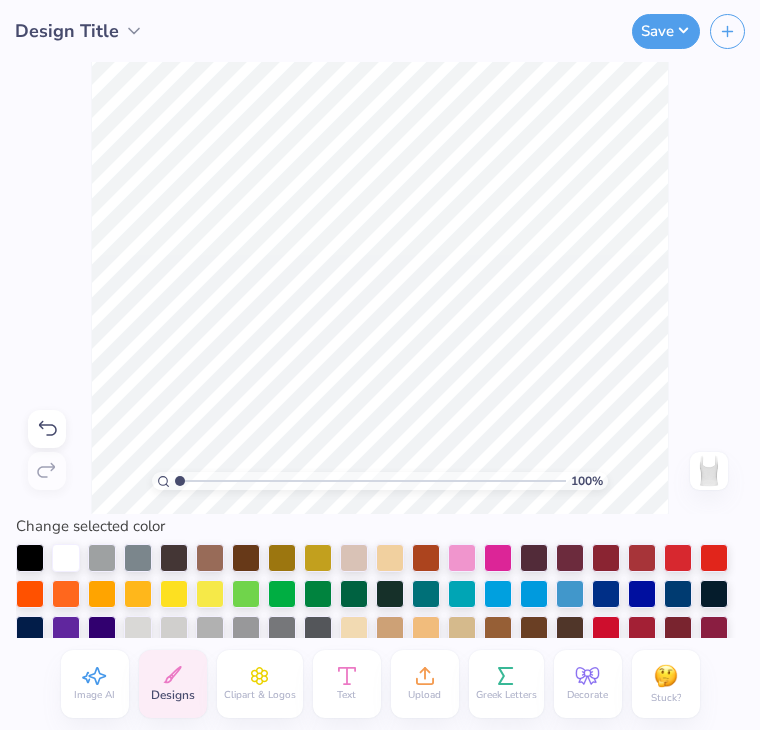 type on "4.25" 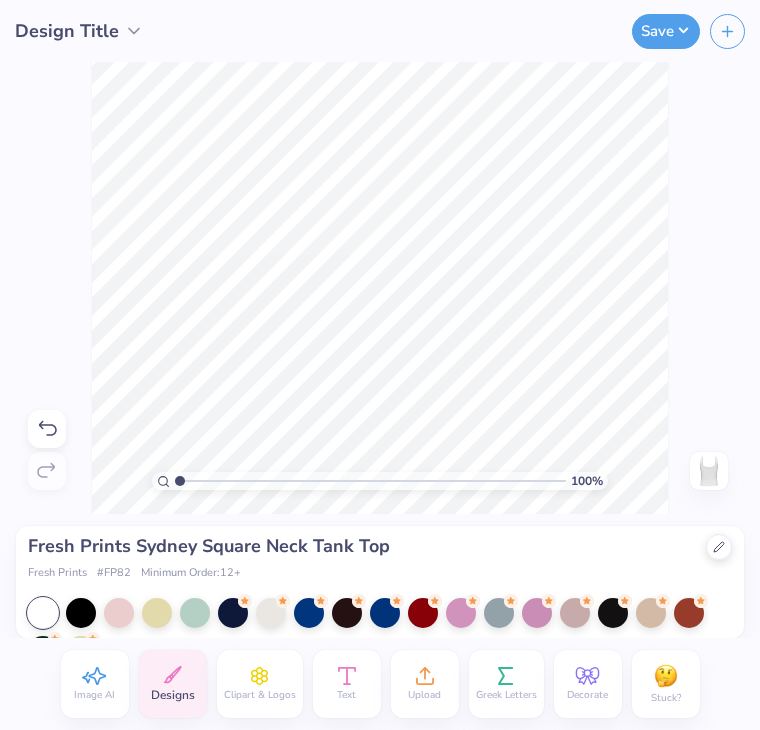 scroll, scrollTop: 0, scrollLeft: 0, axis: both 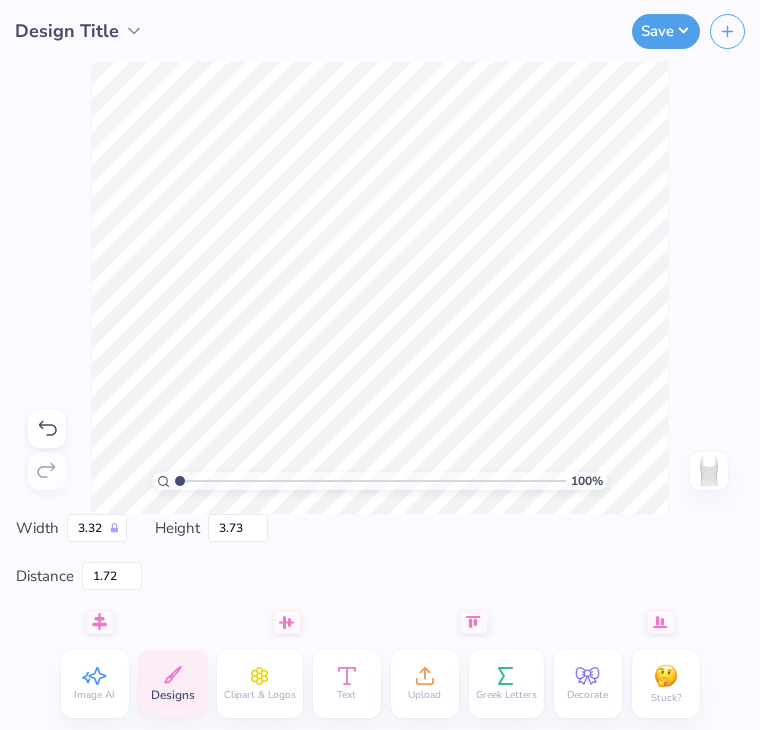 type on "3.32" 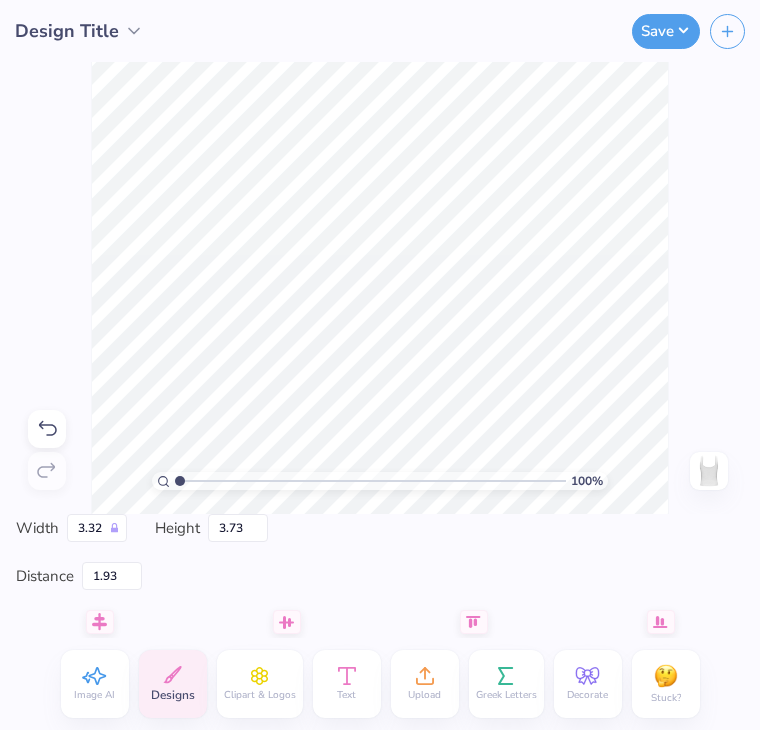type on "1.93" 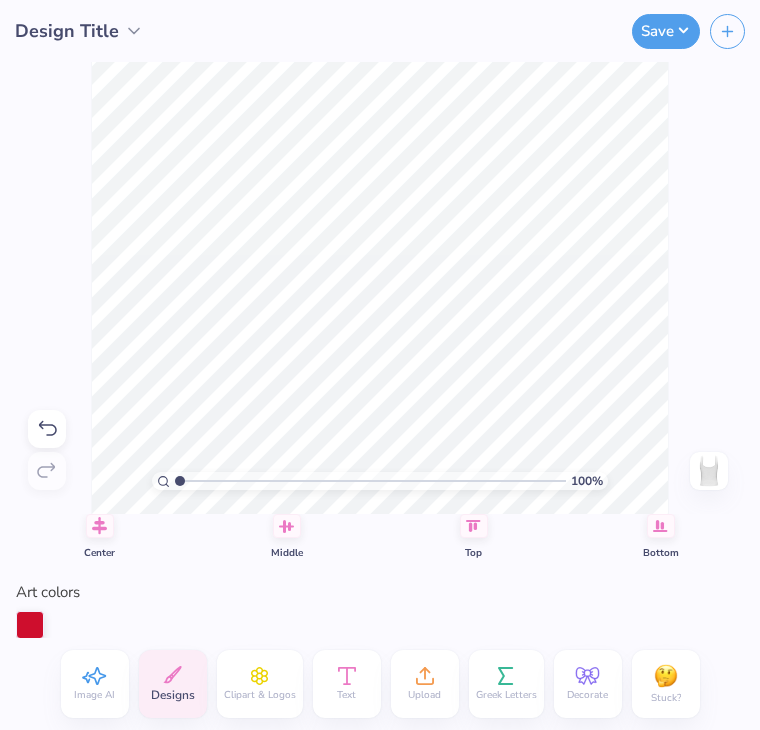 click at bounding box center (30, 625) 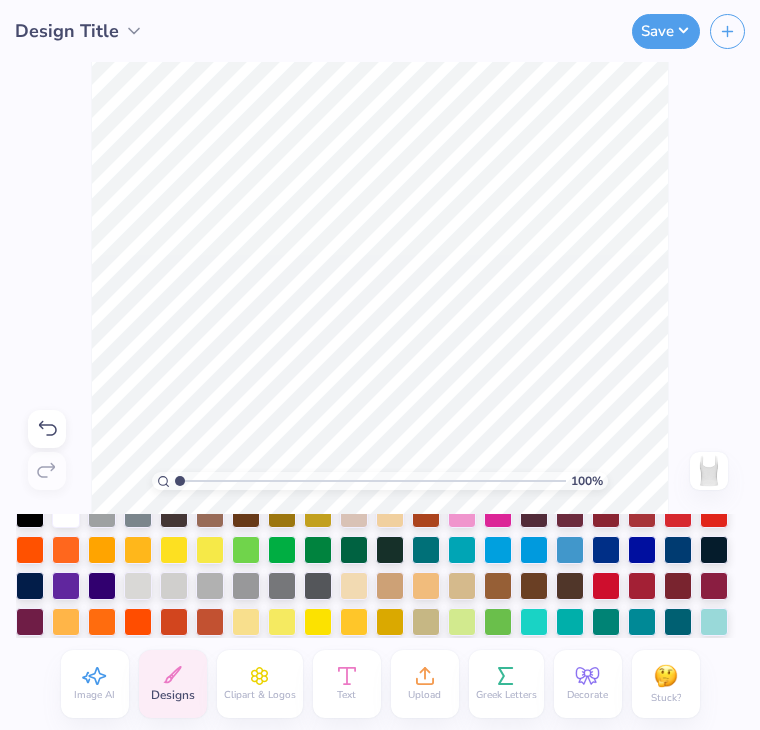 scroll, scrollTop: 316, scrollLeft: 0, axis: vertical 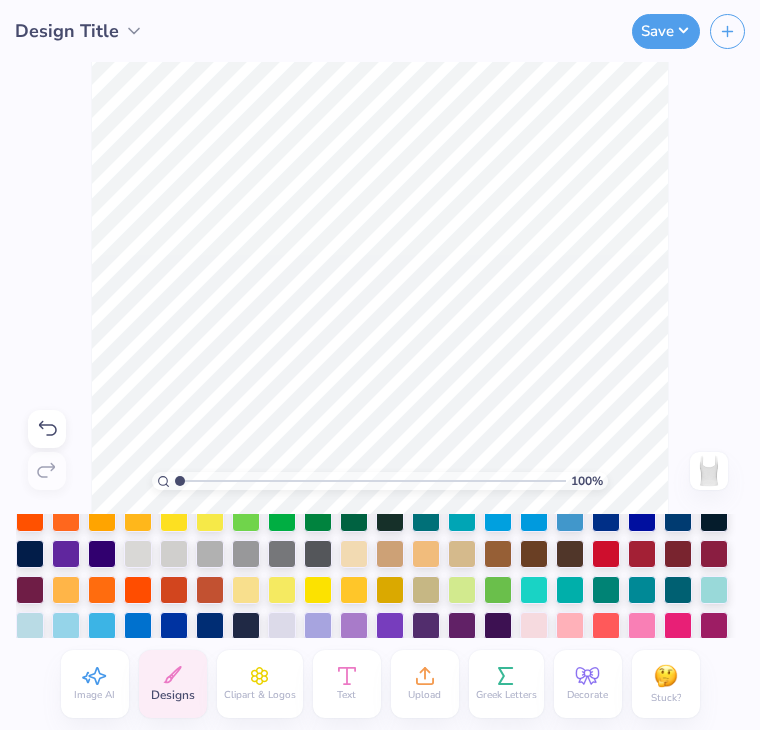 click at bounding box center [246, 590] 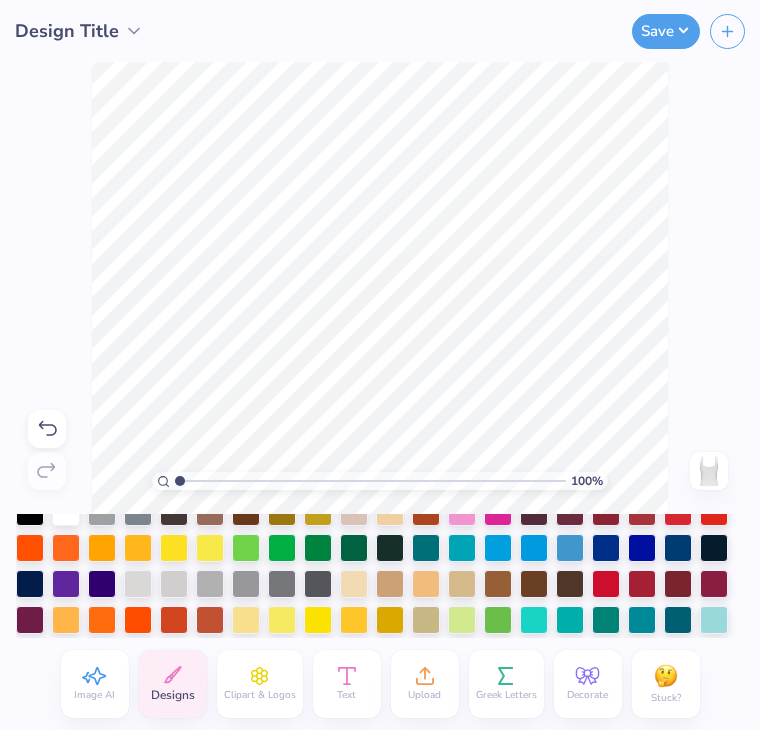 scroll, scrollTop: 287, scrollLeft: 0, axis: vertical 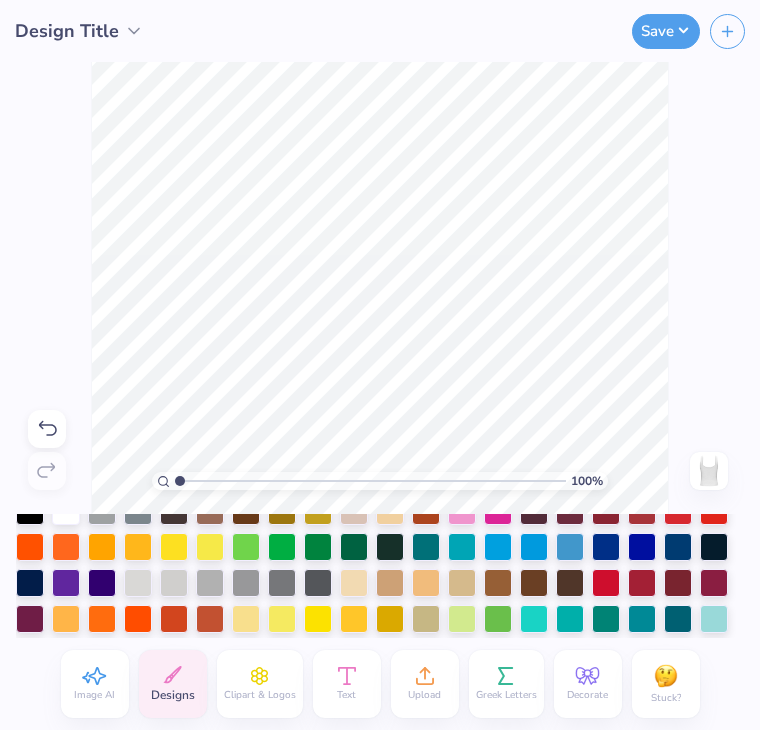 click at bounding box center (354, 547) 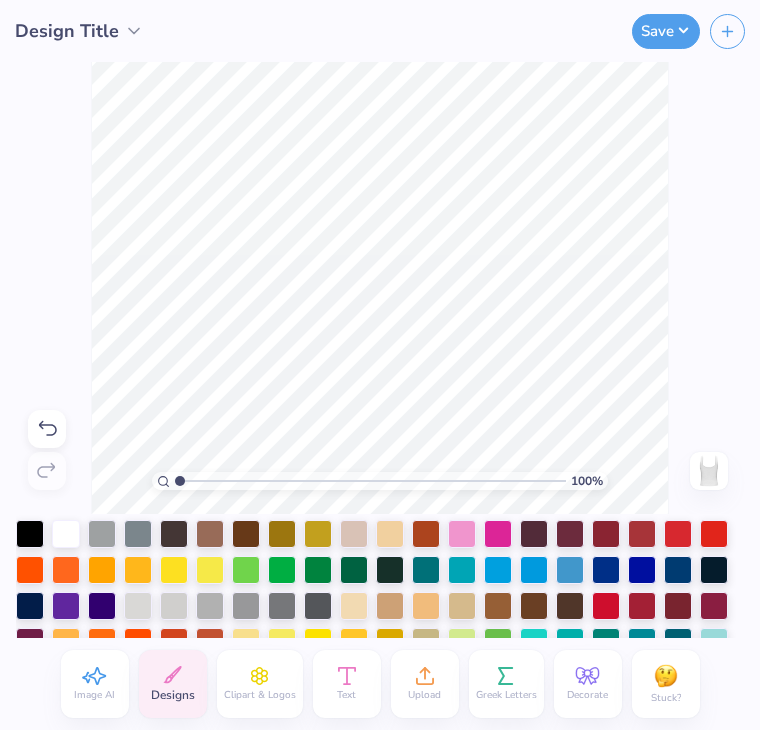 scroll, scrollTop: 375, scrollLeft: 0, axis: vertical 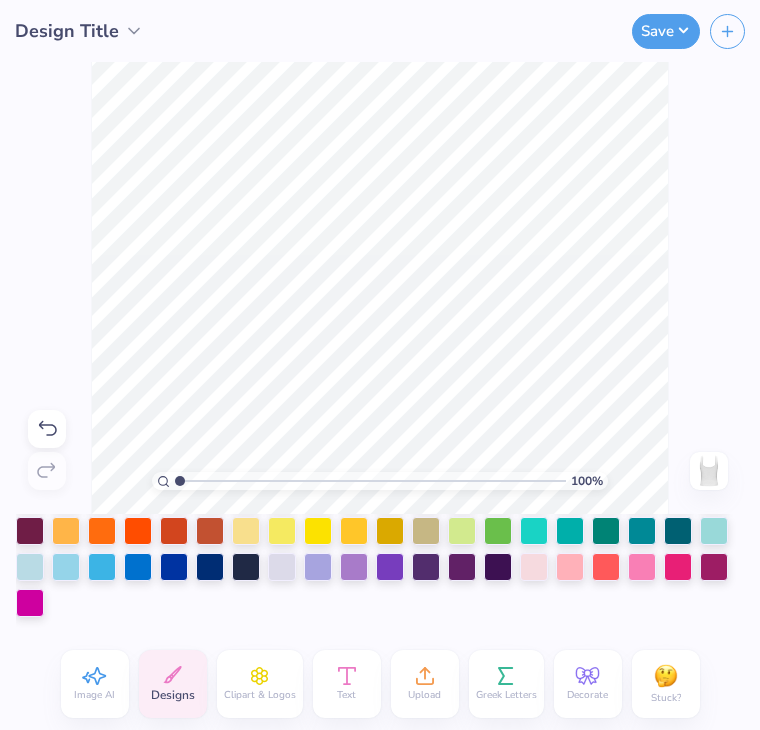 click at bounding box center [390, 567] 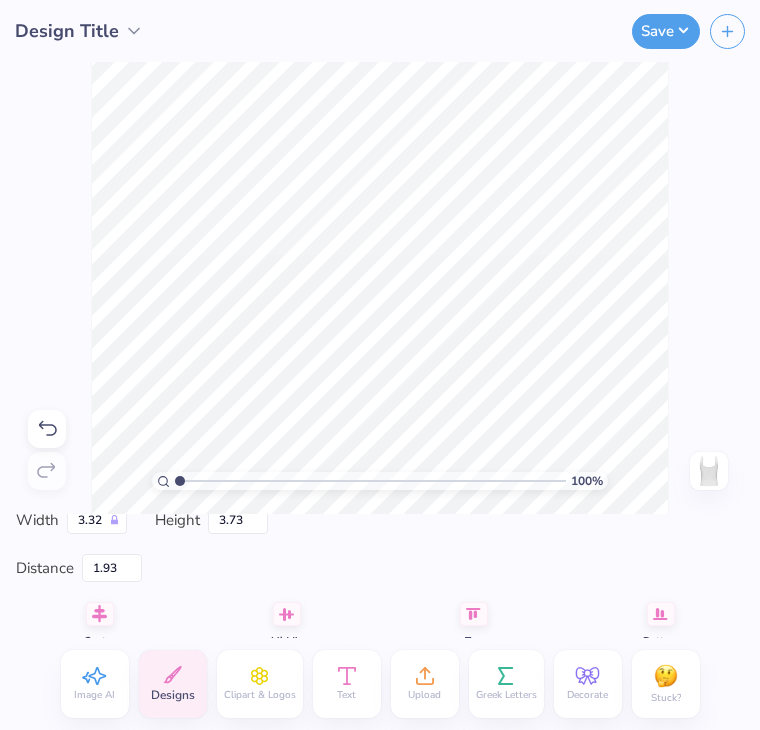 scroll, scrollTop: 0, scrollLeft: 0, axis: both 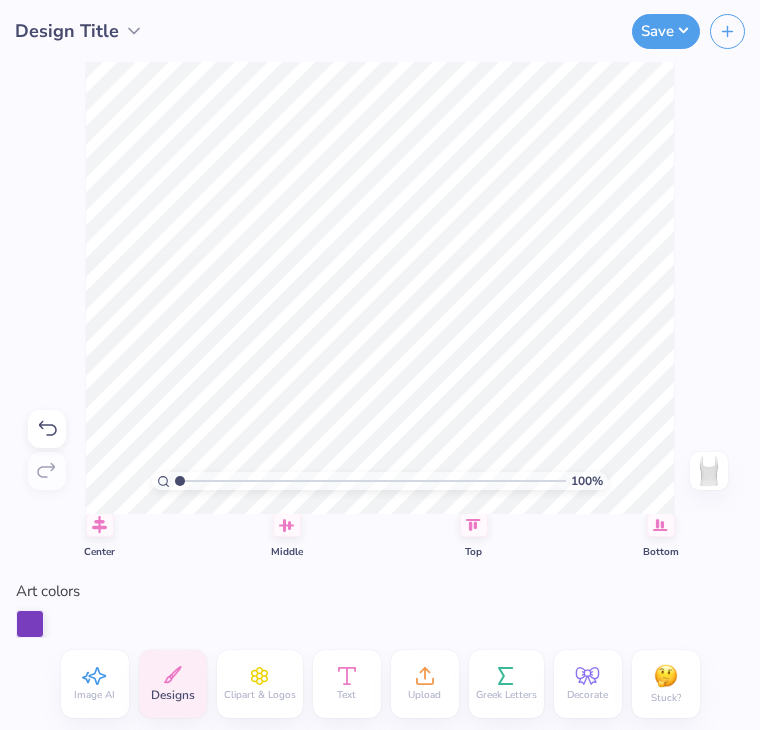 click on "Text" at bounding box center (346, 695) 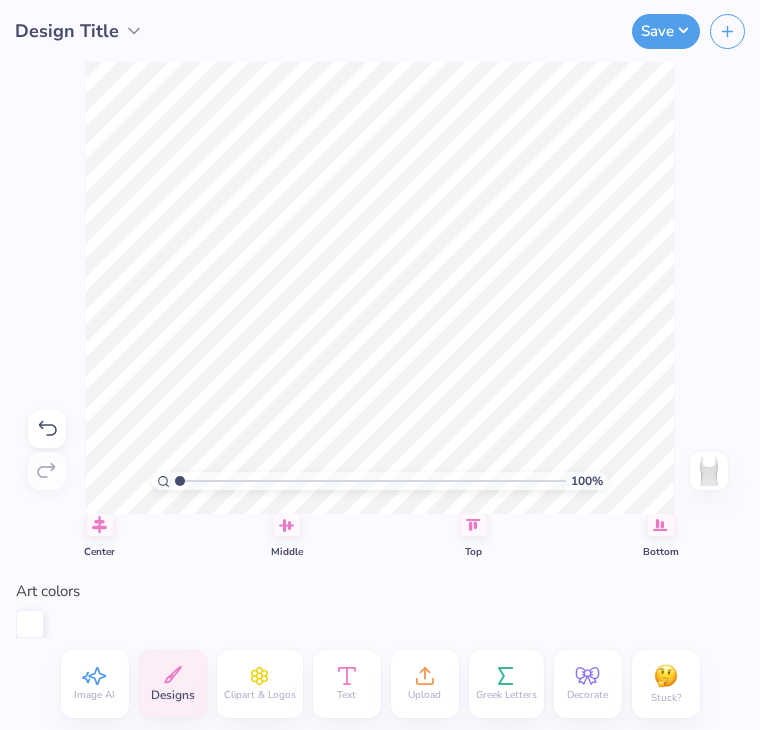 type on "3.79" 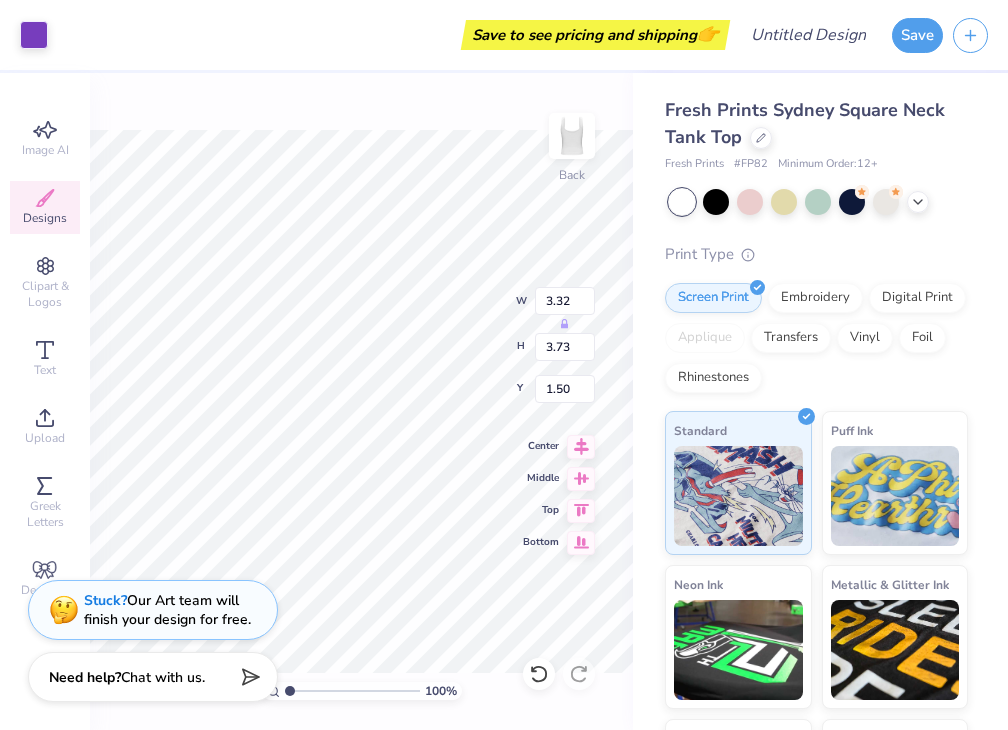 type on "1.50" 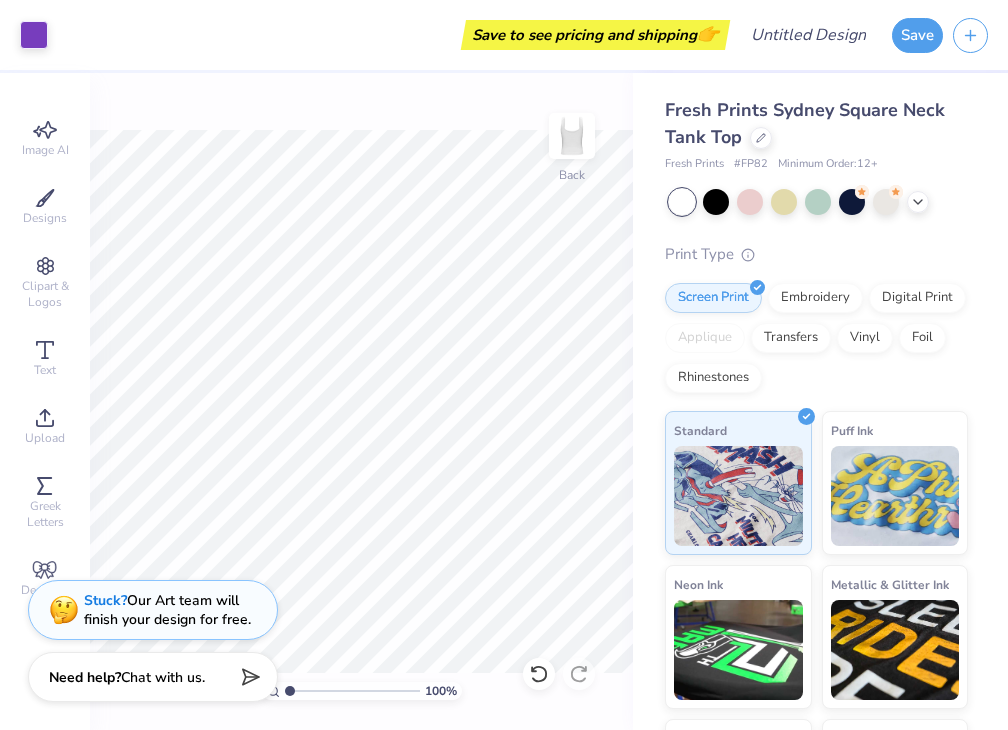 click on "Designs" at bounding box center (45, 218) 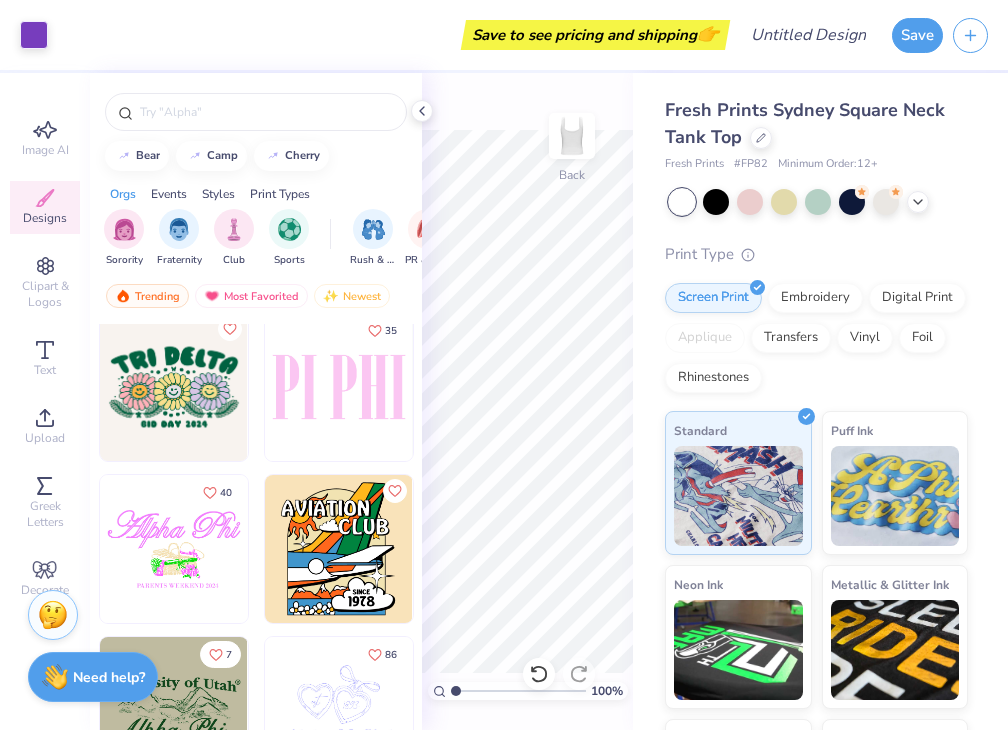 scroll, scrollTop: 16959, scrollLeft: 0, axis: vertical 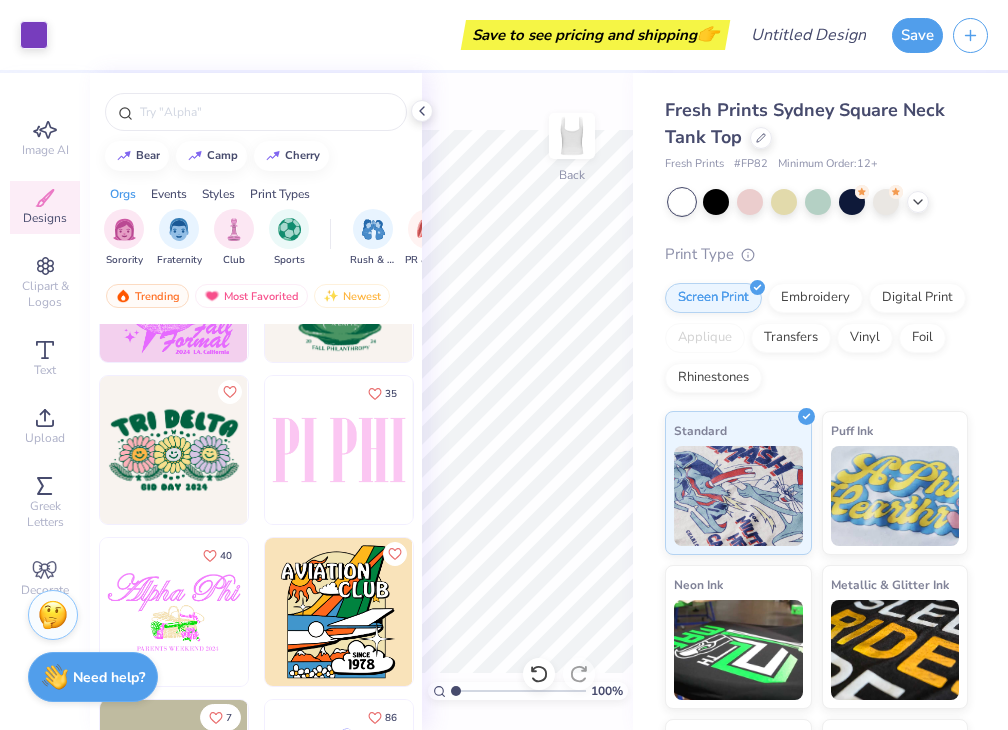 click at bounding box center [373, 229] 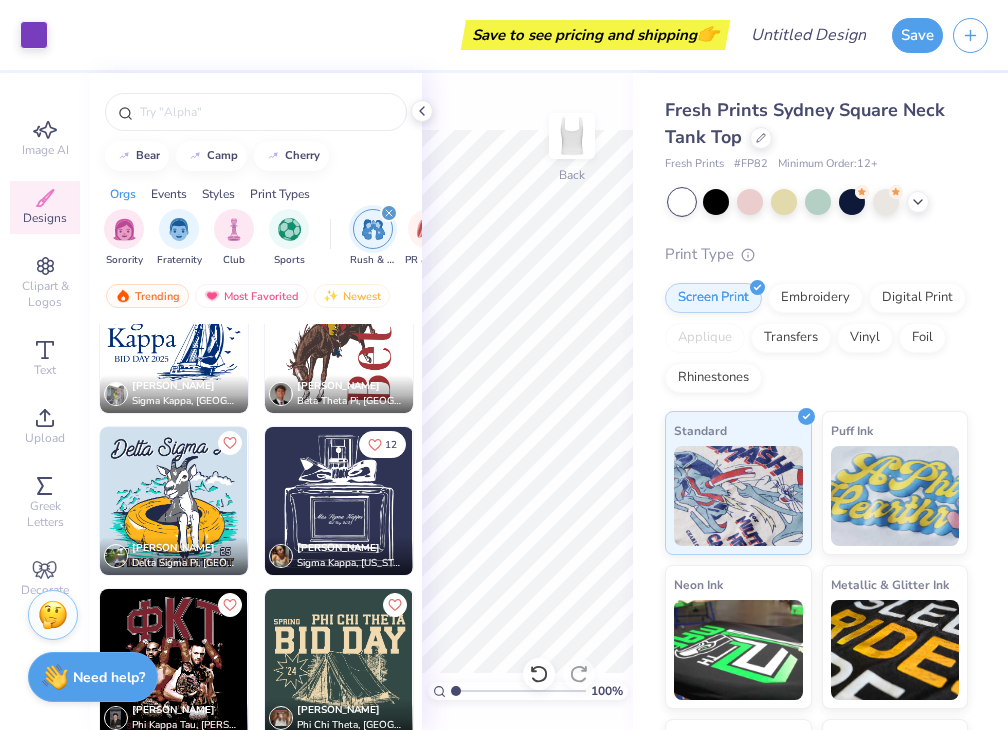 scroll, scrollTop: 6399, scrollLeft: 0, axis: vertical 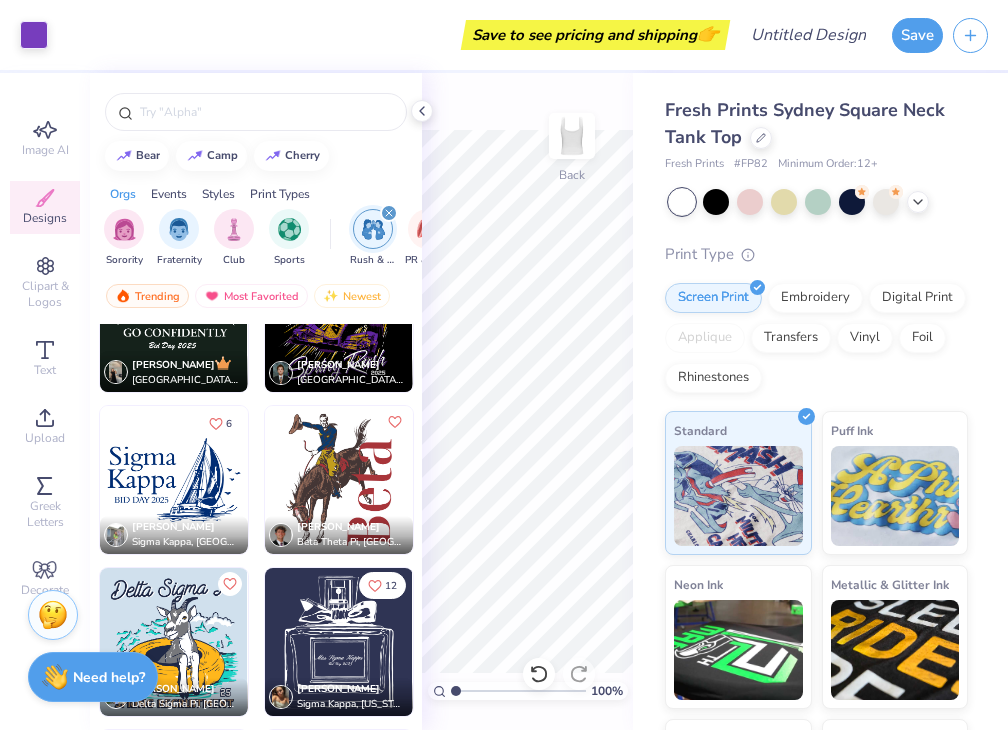 click at bounding box center [339, 480] 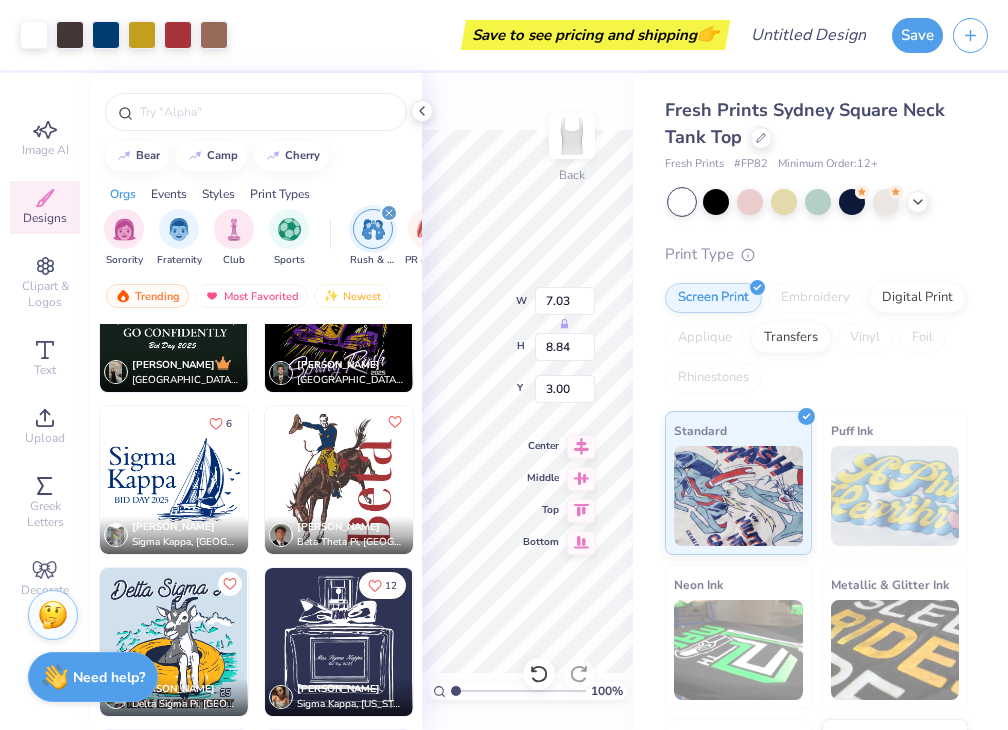 click 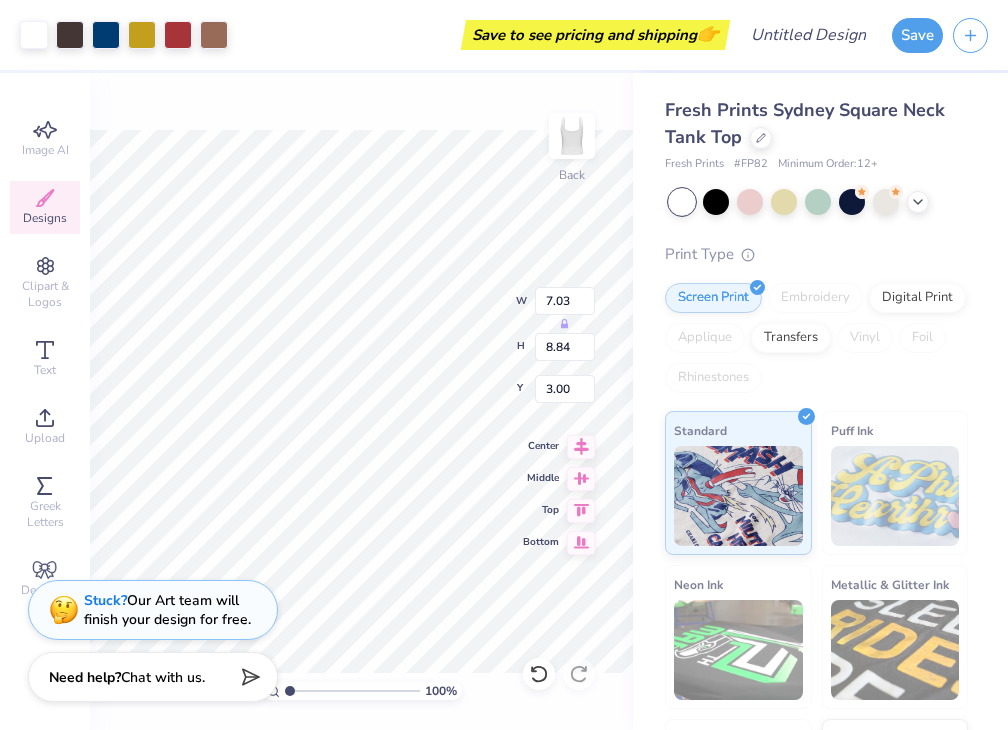 type on "3.32" 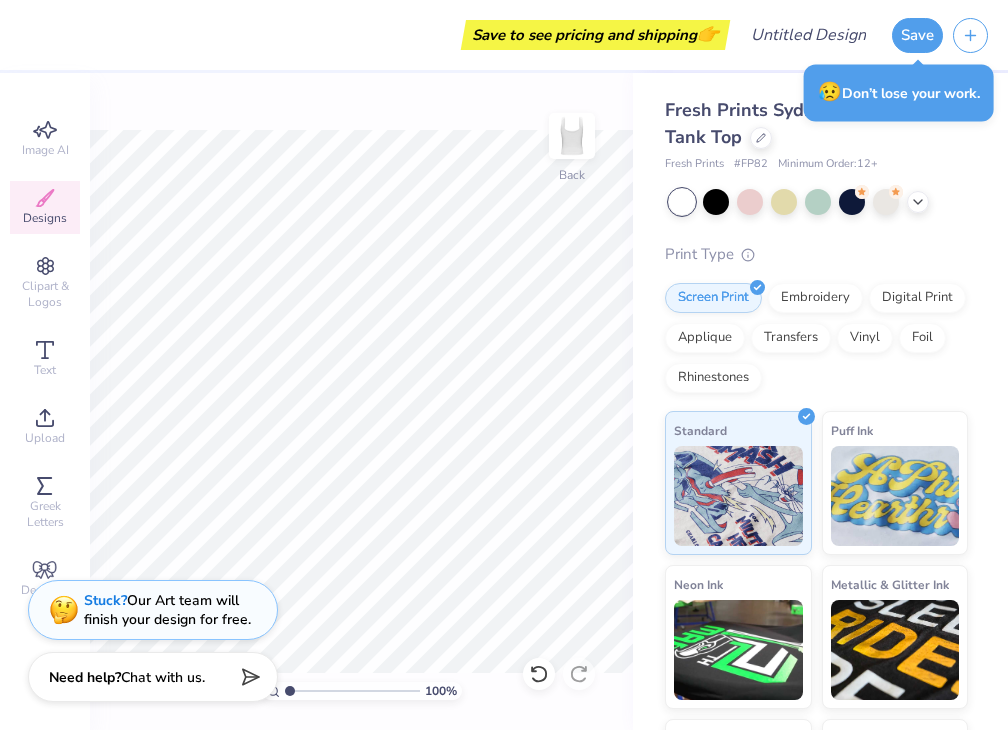 click 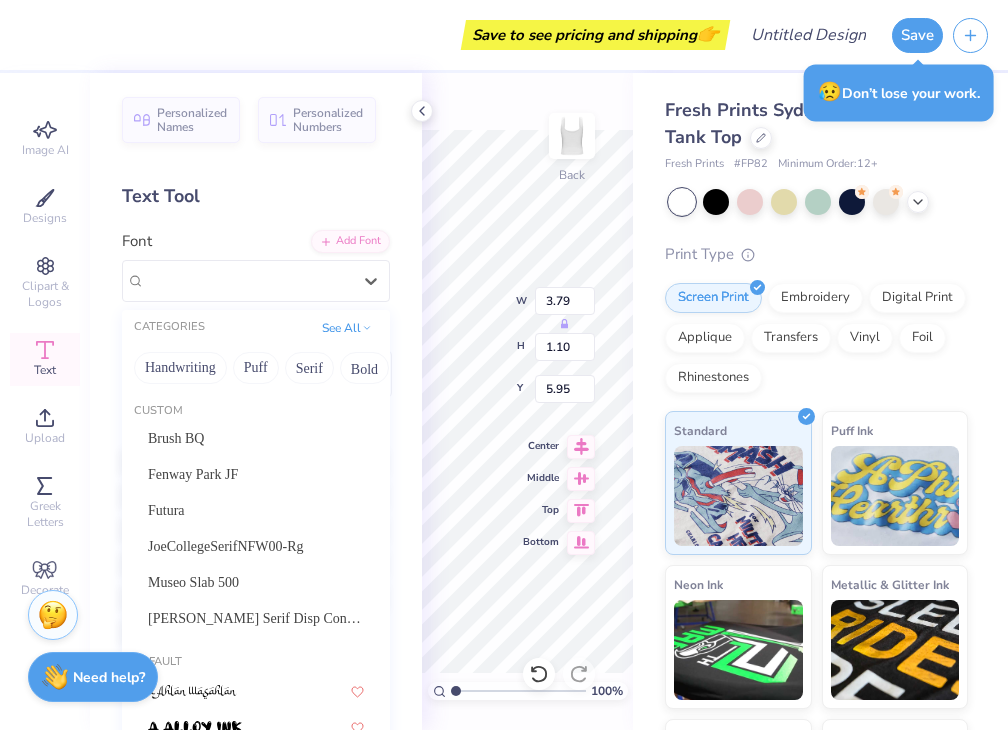 click on "Super Dream" at bounding box center (248, 280) 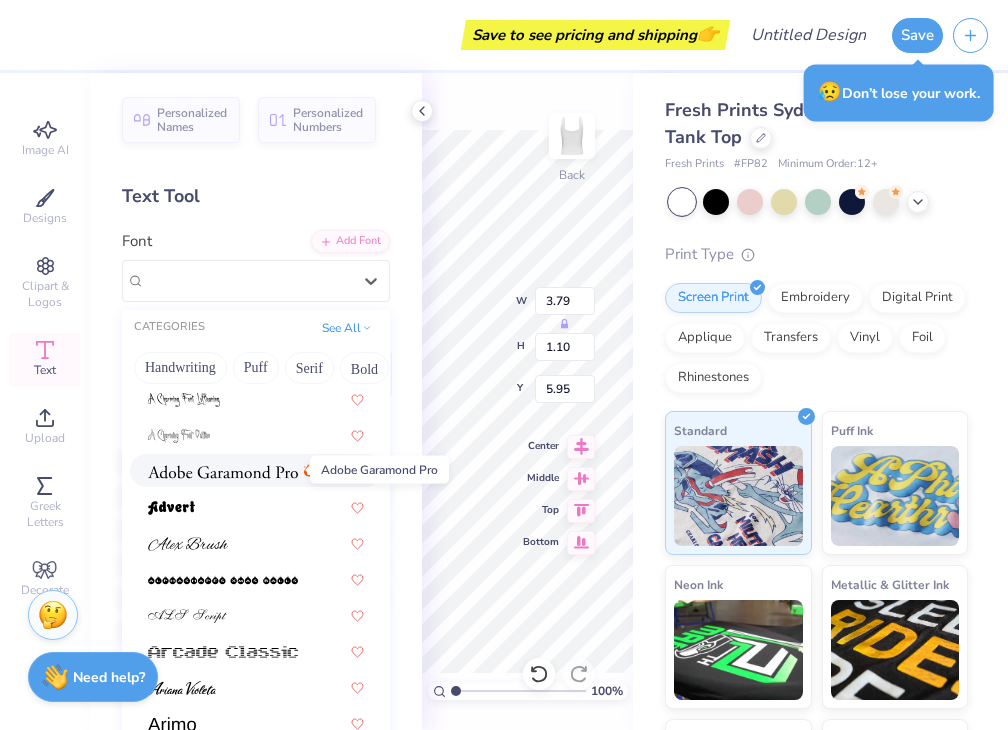 scroll, scrollTop: 472, scrollLeft: 0, axis: vertical 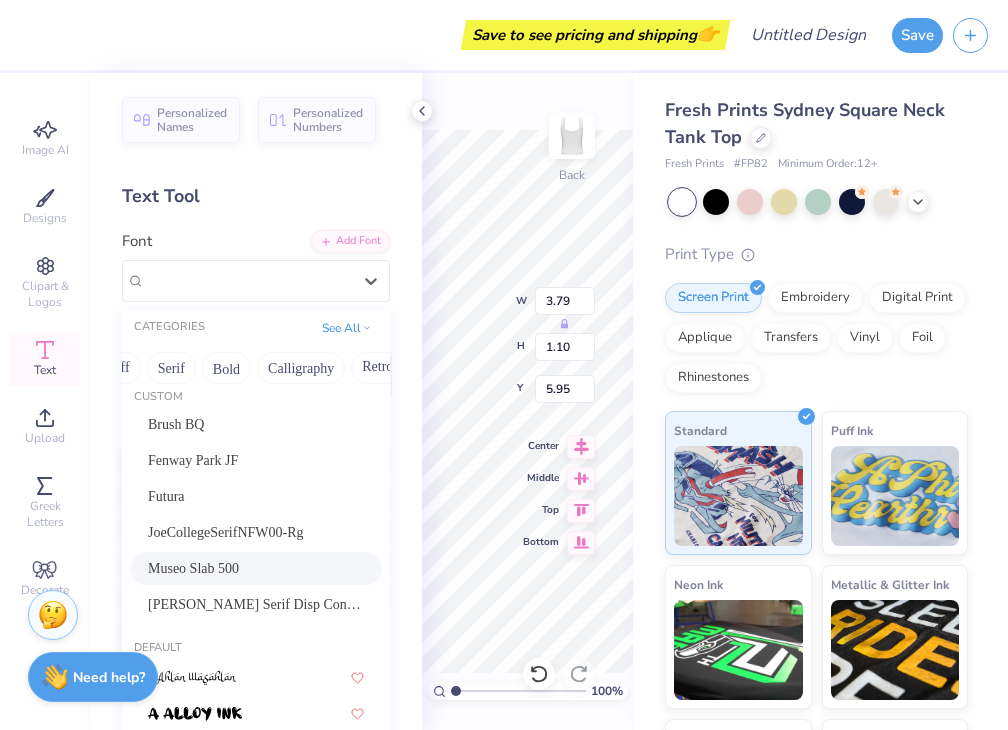 click on "Museo Slab 500" at bounding box center [256, 568] 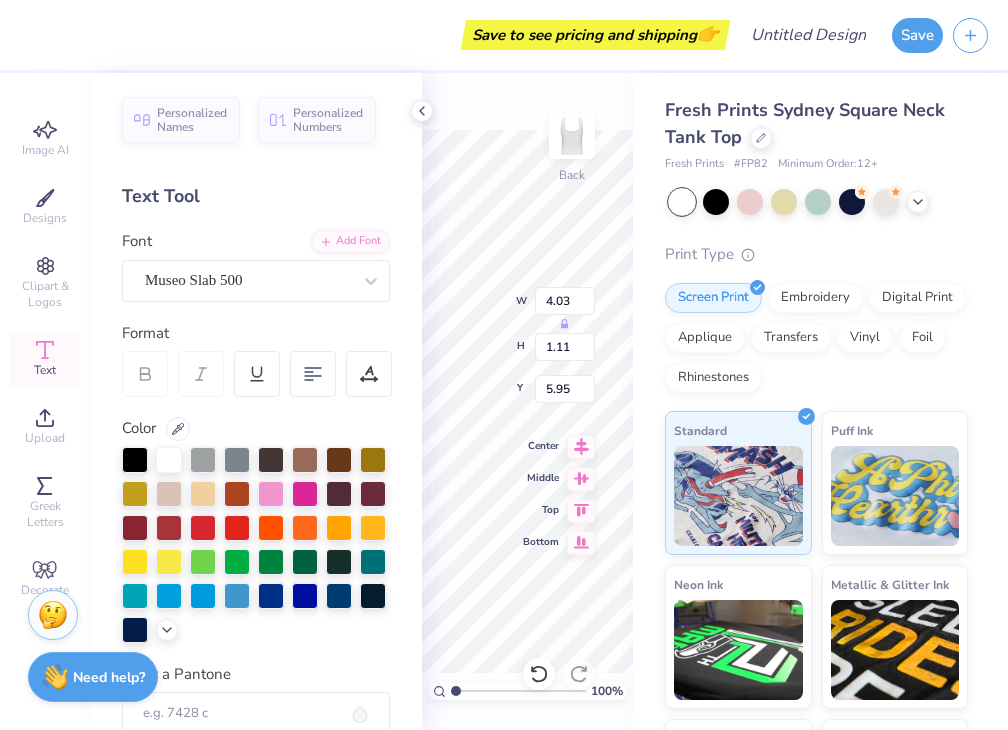 type on "4.03" 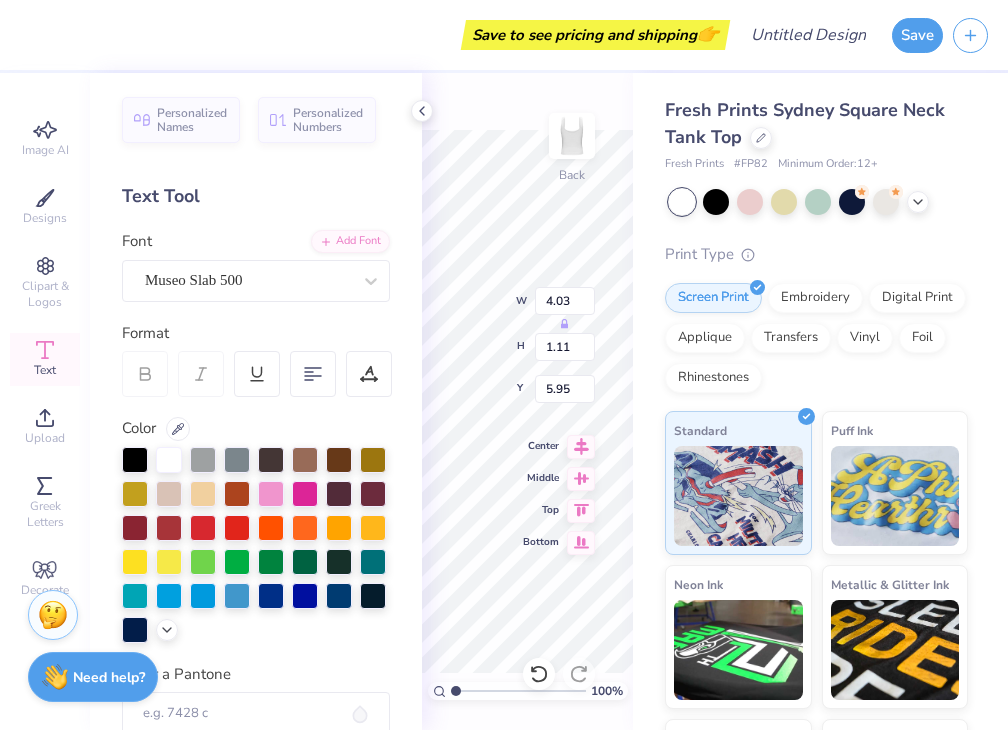 scroll, scrollTop: 16, scrollLeft: 2, axis: both 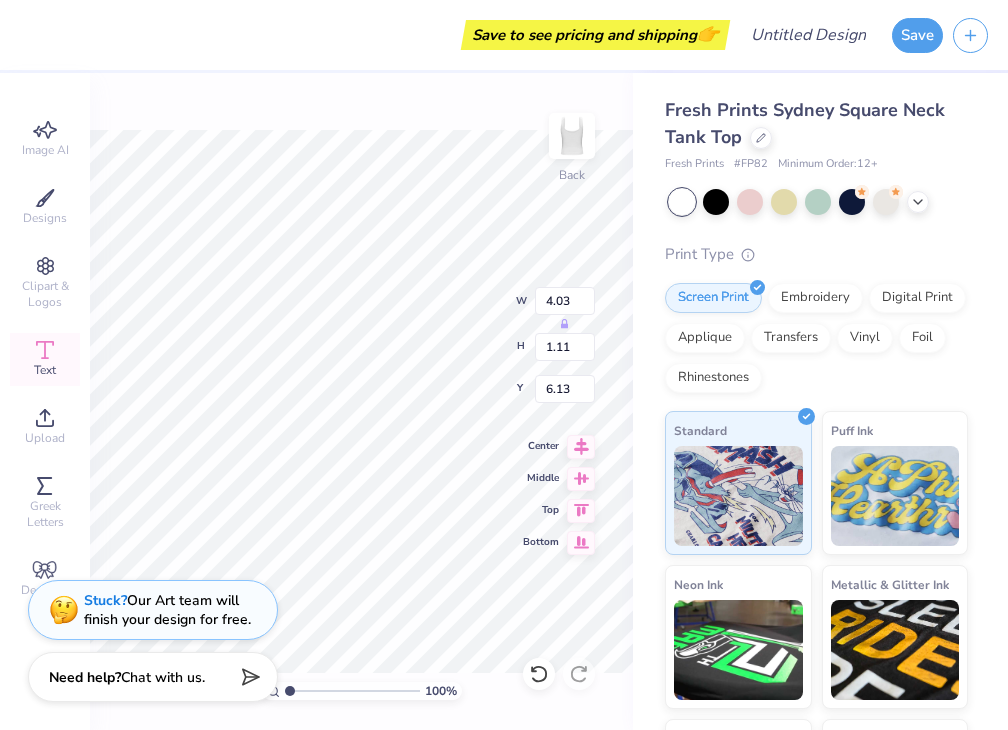 type on "7.03" 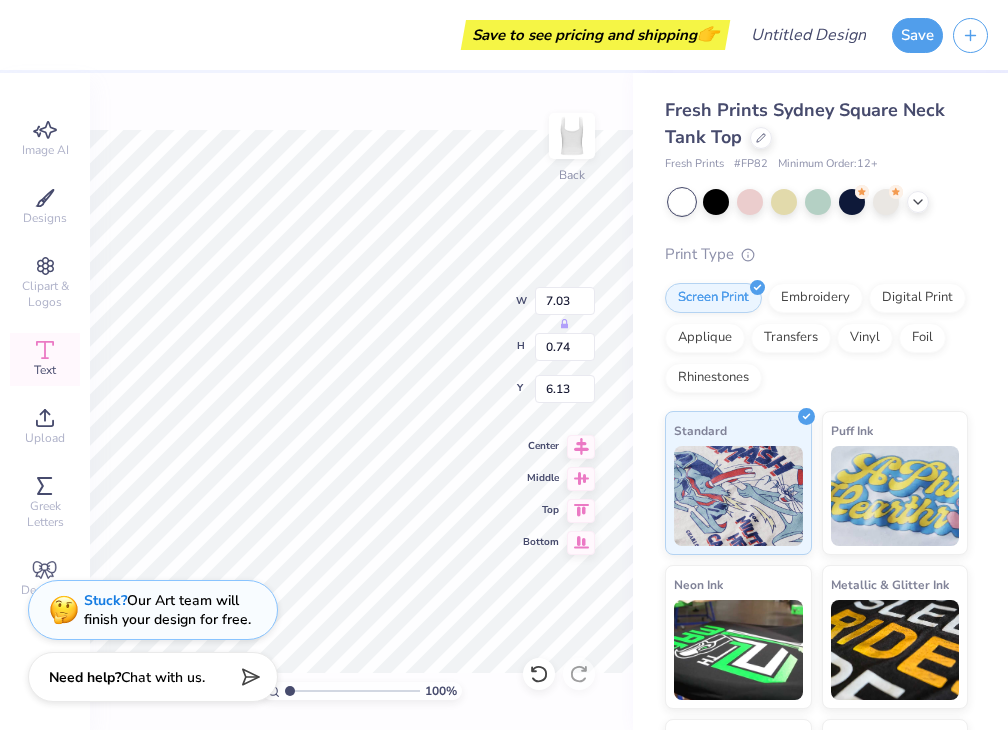type on "0.83" 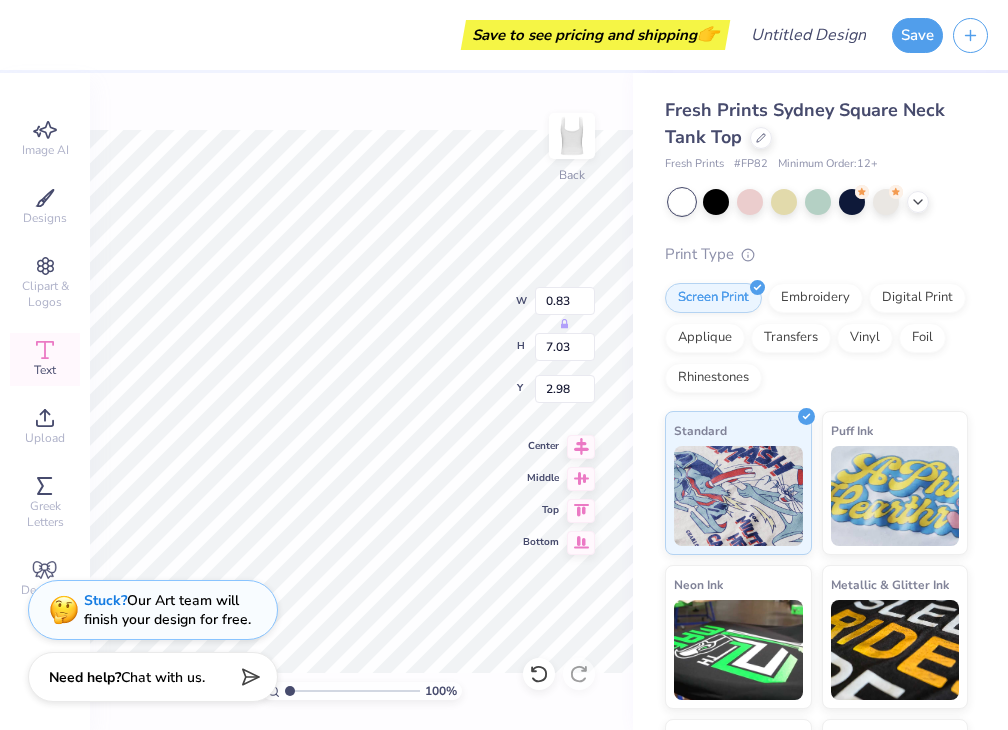 type on "3.68" 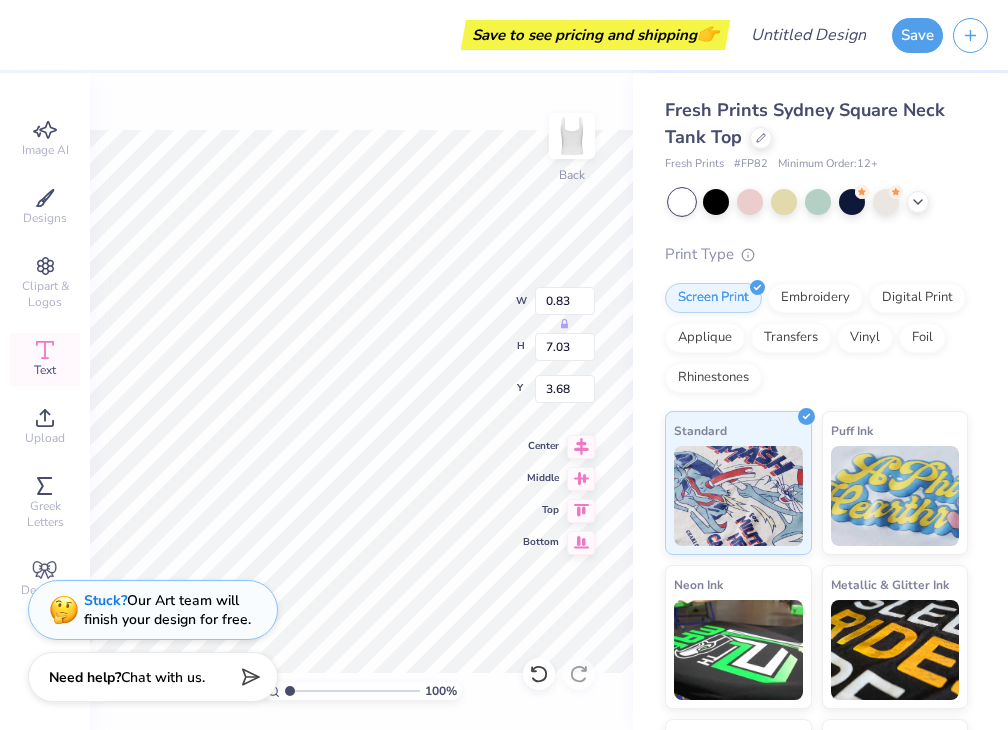 scroll, scrollTop: 16, scrollLeft: 4, axis: both 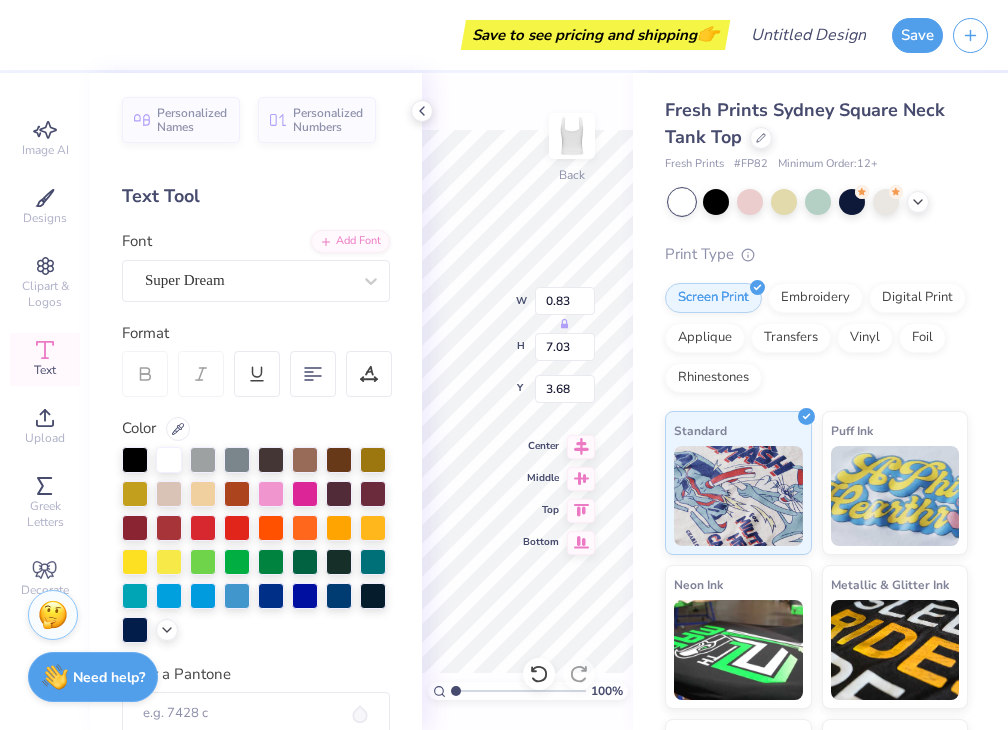 type on "3.79" 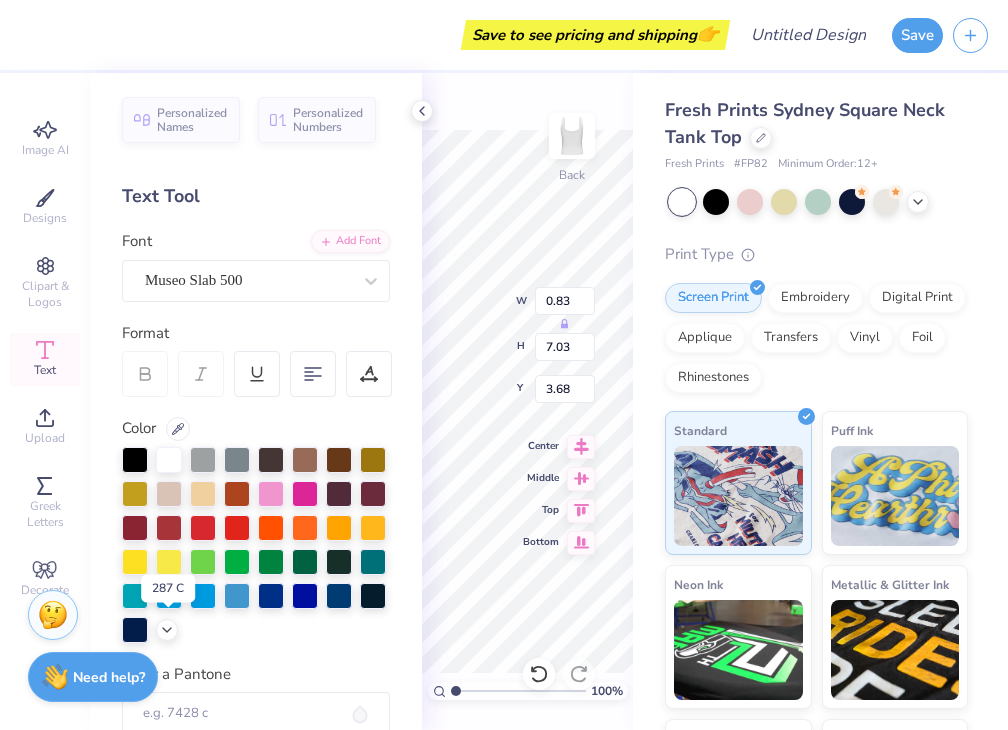 click at bounding box center [271, 596] 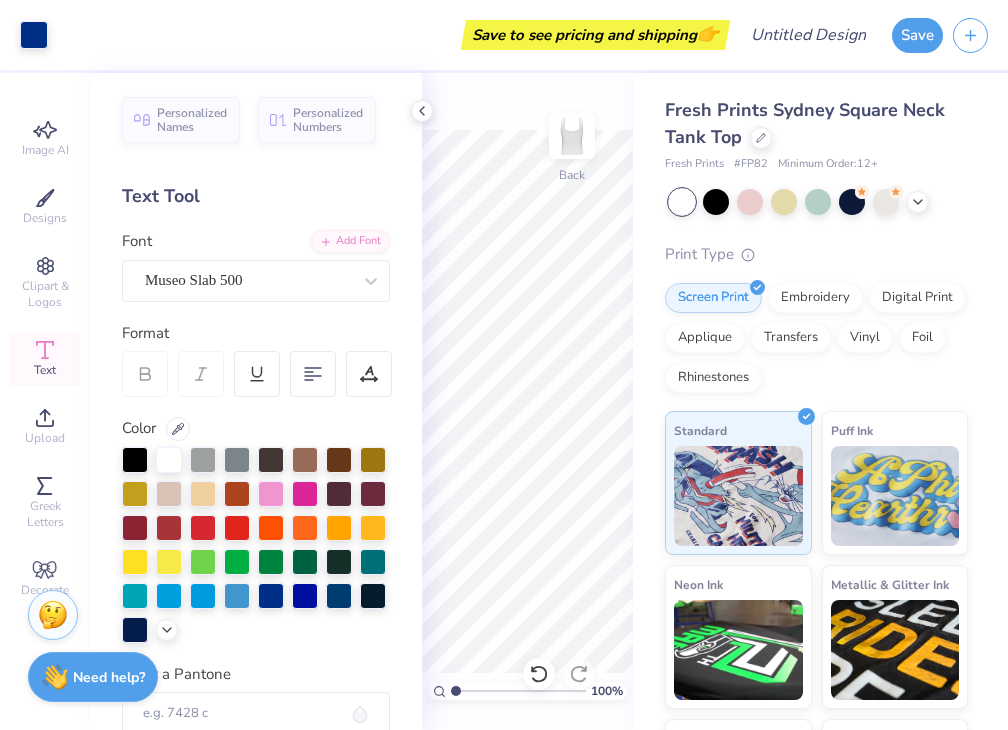 click 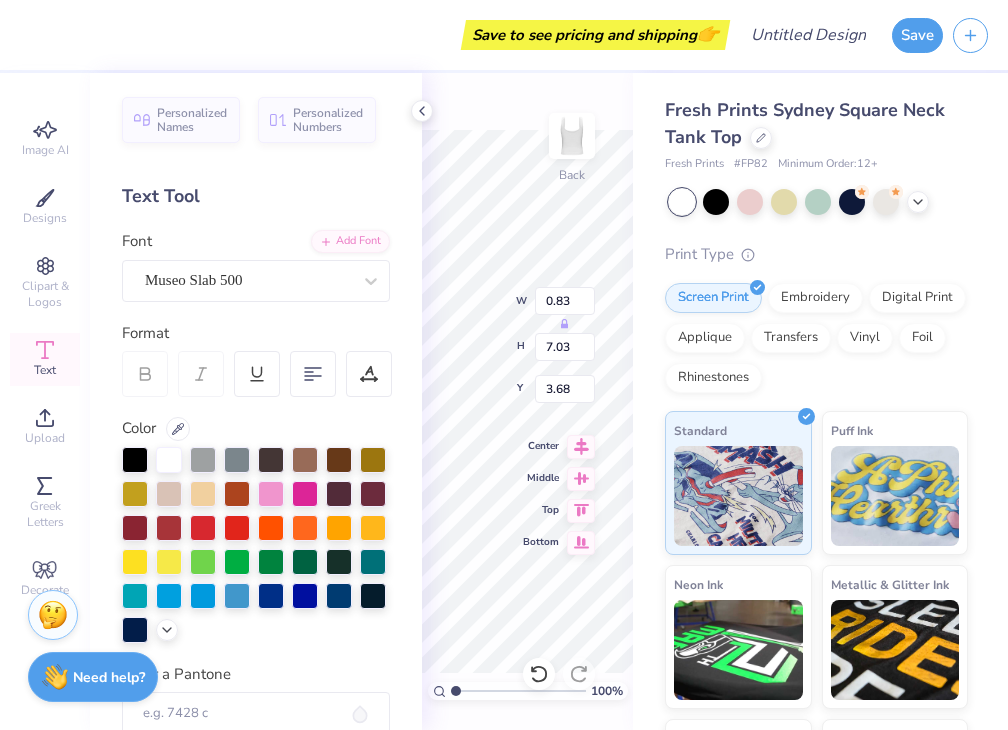 click 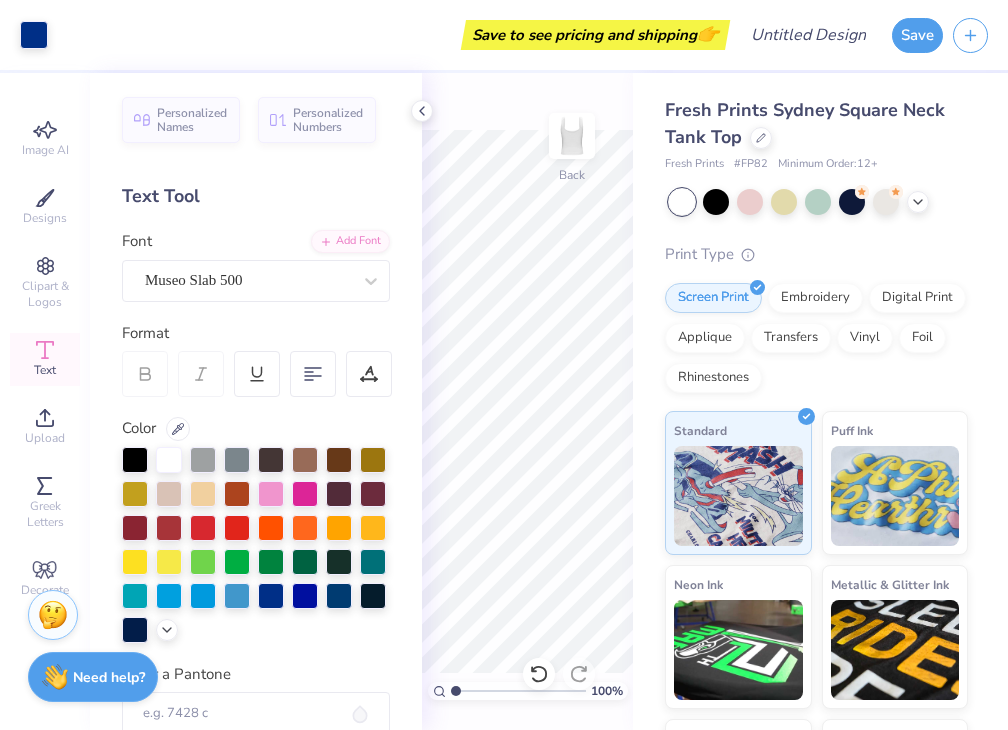 click on "Text" at bounding box center (45, 359) 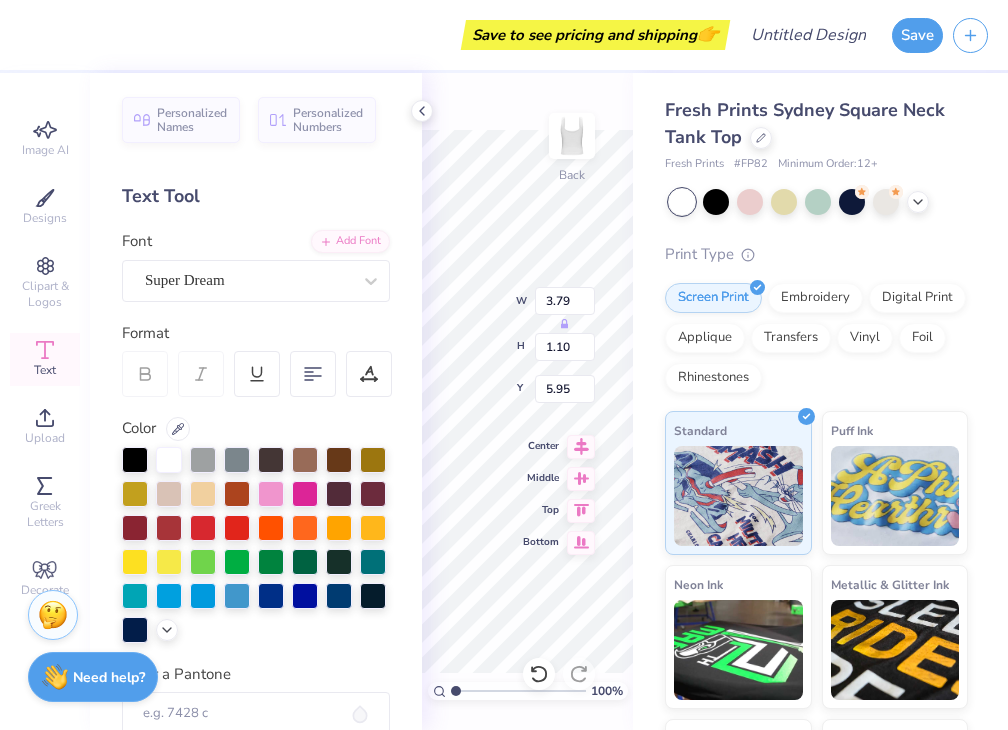 scroll, scrollTop: 16, scrollLeft: 2, axis: both 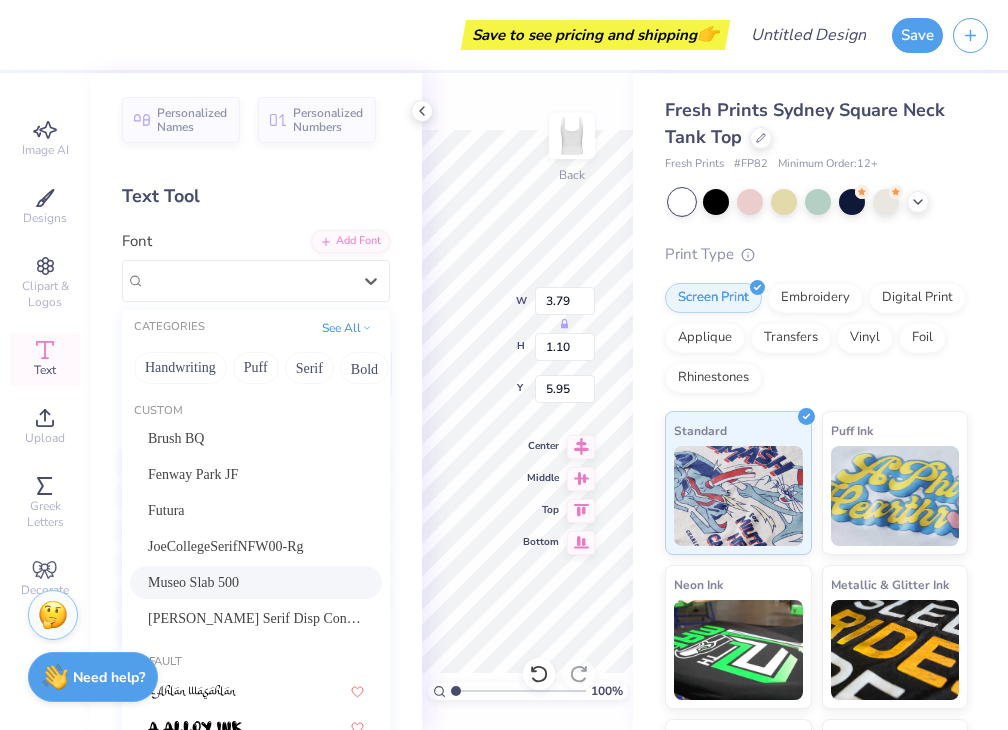 click on "Museo Slab 500" at bounding box center [256, 582] 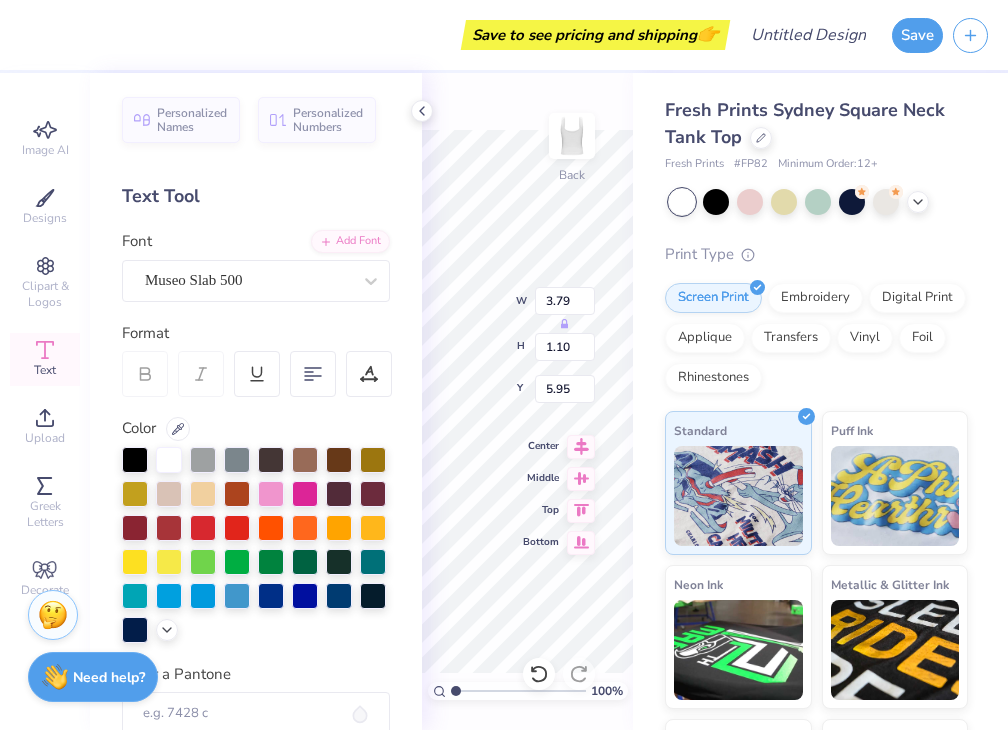 scroll, scrollTop: 16, scrollLeft: 7, axis: both 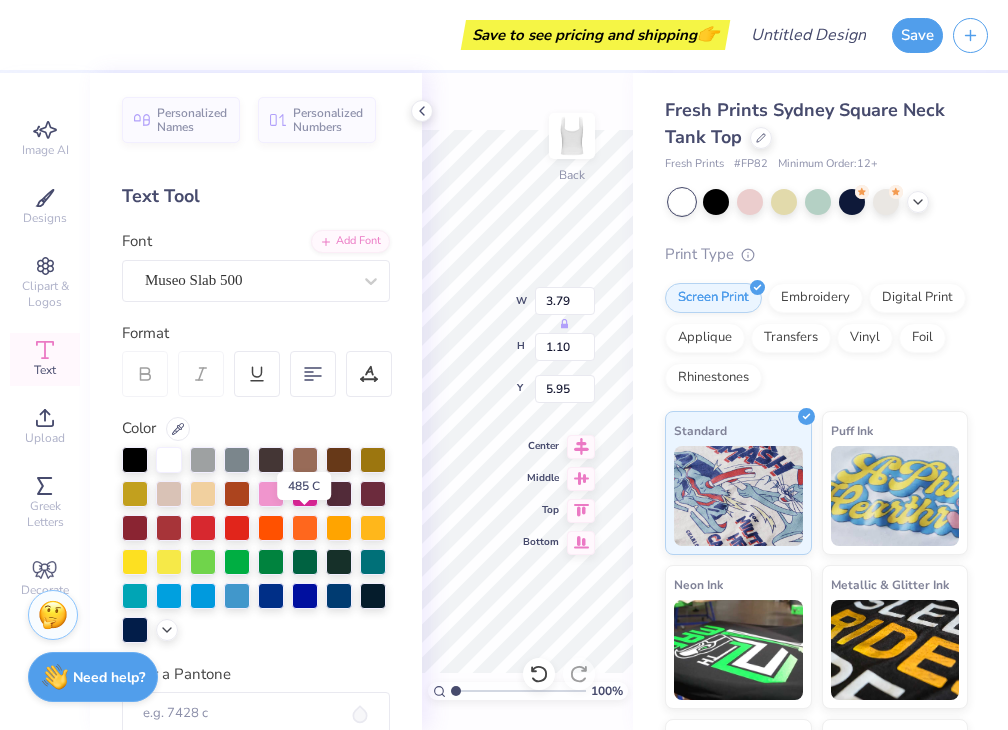 type on "SIGMA KAPPA" 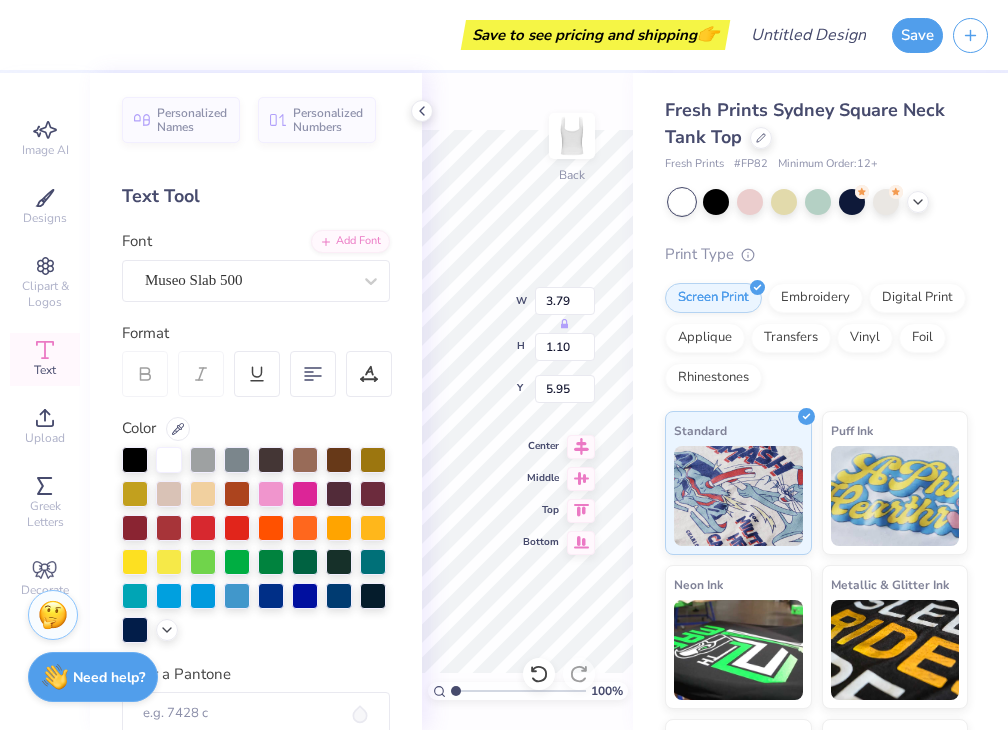 click 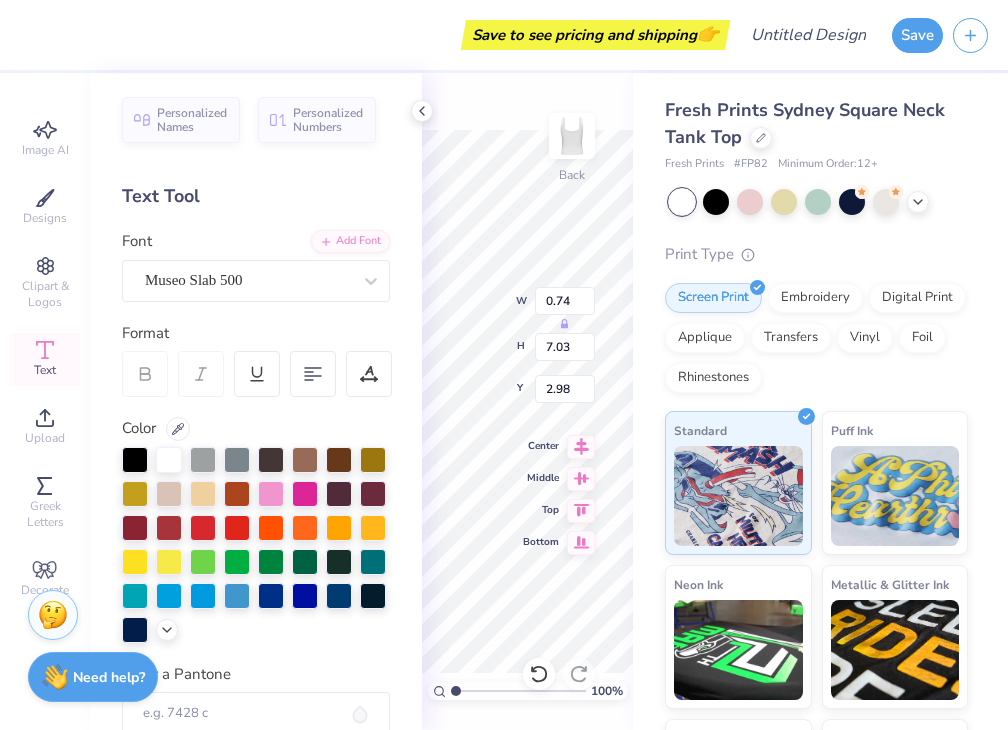 type on "0.74" 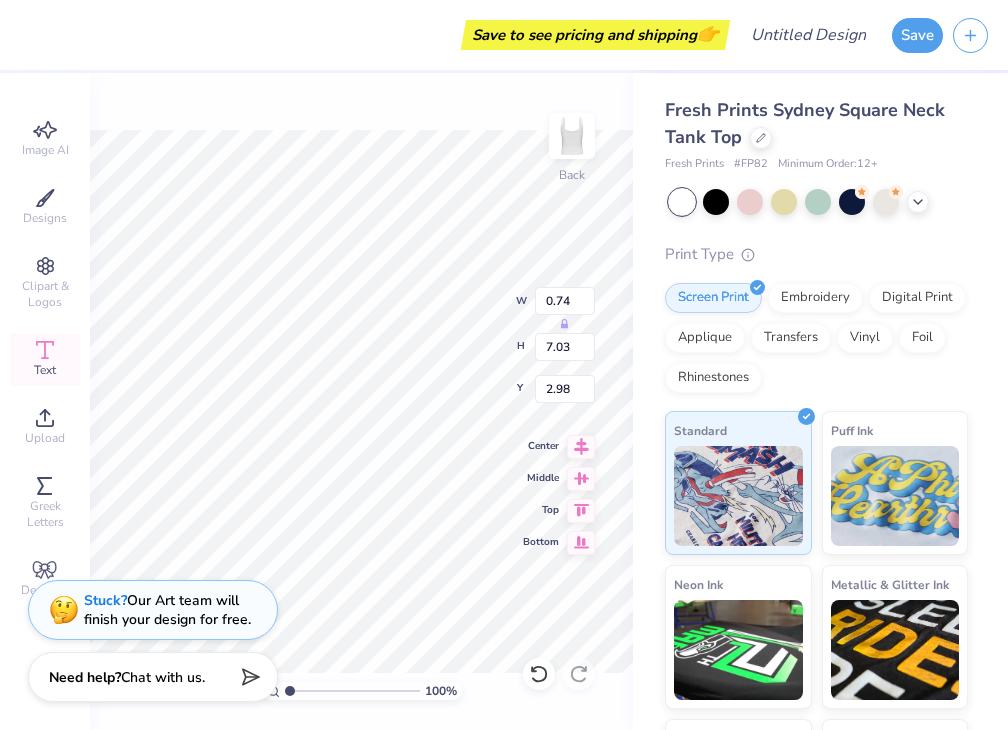 type on "3.68" 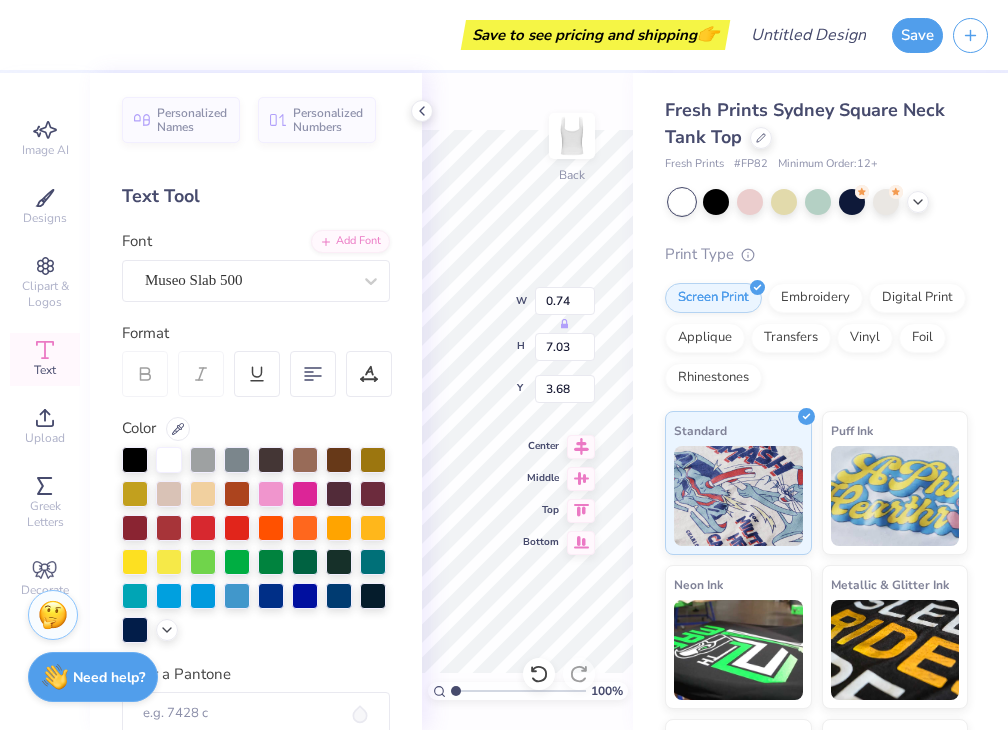 type on "0.76" 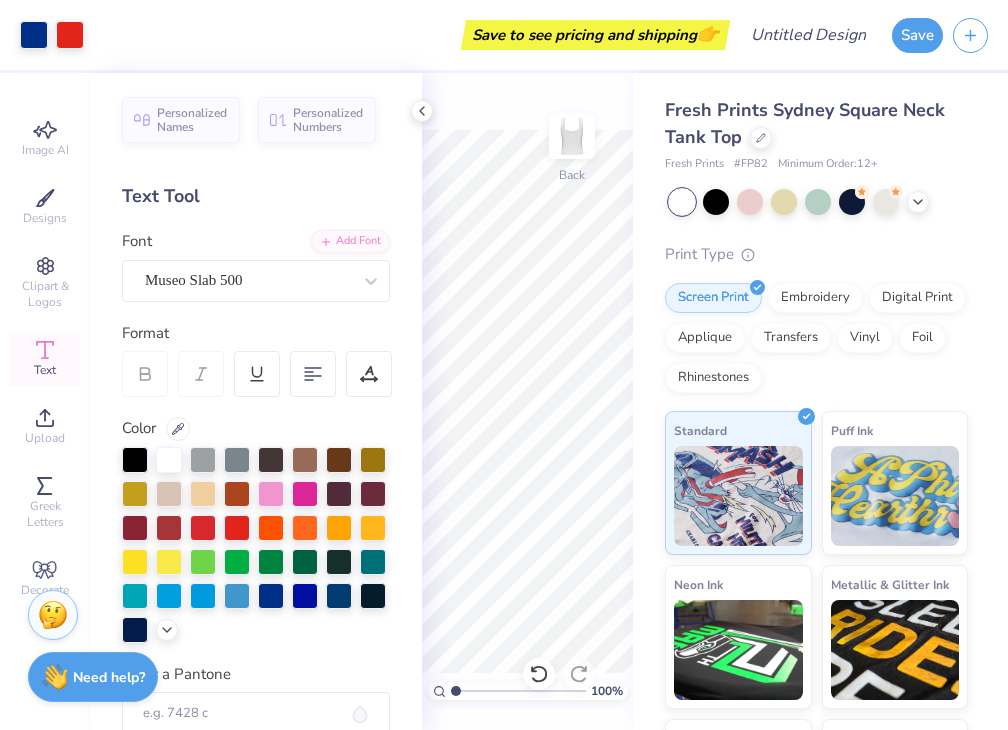 click 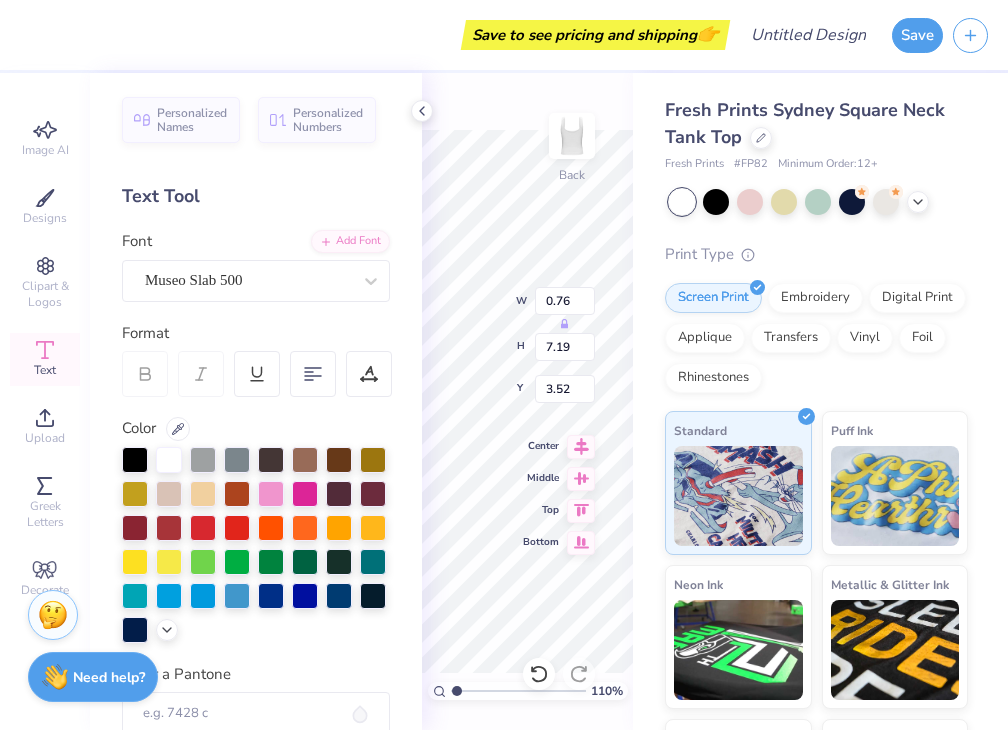 type on "1.10441848254865" 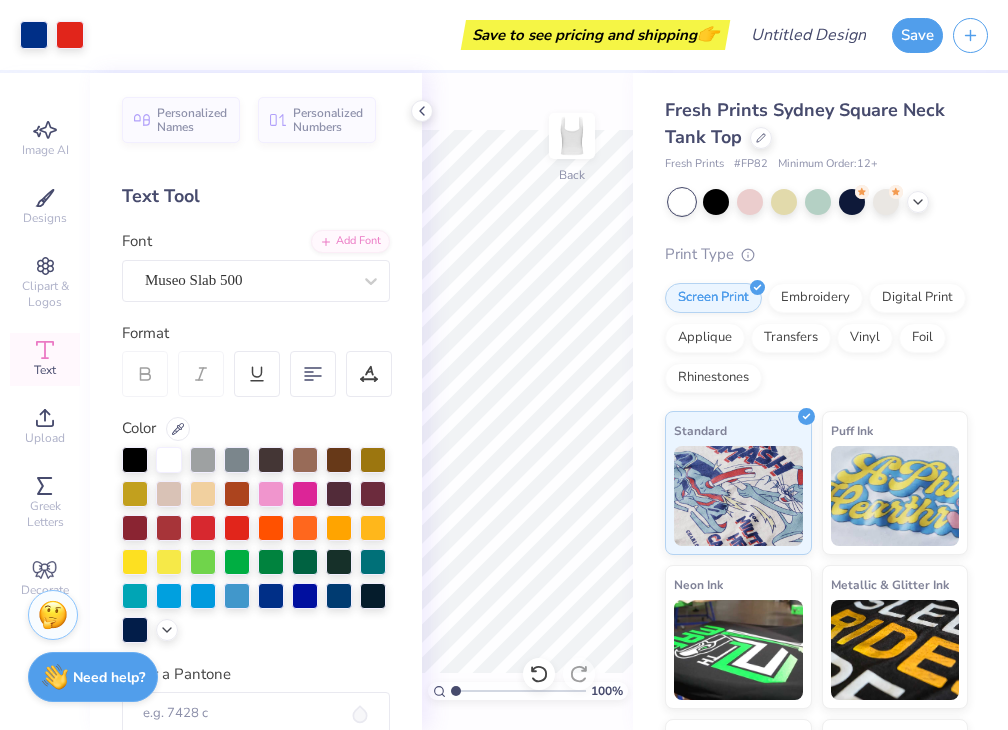 click on "Art colors Save to see pricing and shipping  👉 Design Title Save Image AI Designs Clipart & Logos Text Upload Greek Letters Decorate Personalized Names Personalized Numbers Text Tool  Add Font Font Museo Slab 500 Format Color Enter a Pantone Styles Text Shape 100  % Back Fresh Prints Sydney Square Neck Tank Top Fresh Prints # FP82 Minimum Order:  12 +   Print Type Screen Print Embroidery Digital Print Applique Transfers Vinyl Foil Rhinestones Standard Puff Ink Neon Ink Metallic & Glitter Ink Glow in the Dark Ink Water based Ink Stuck?  Our Art team will finish your design for free. Need help?  Chat with us." at bounding box center [504, 365] 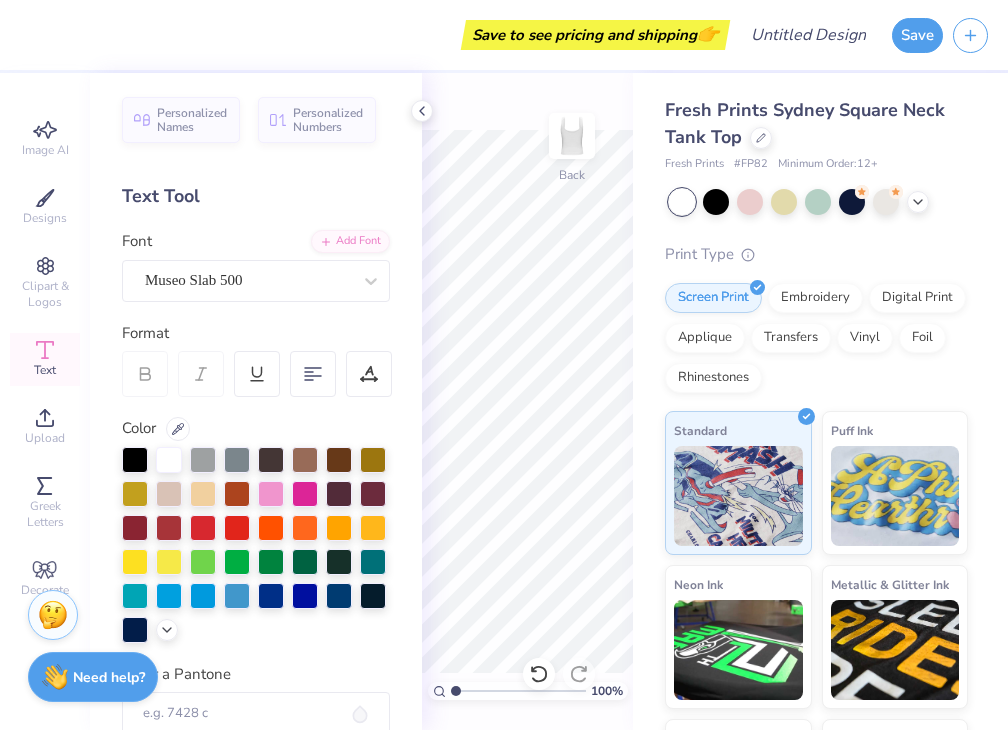 click 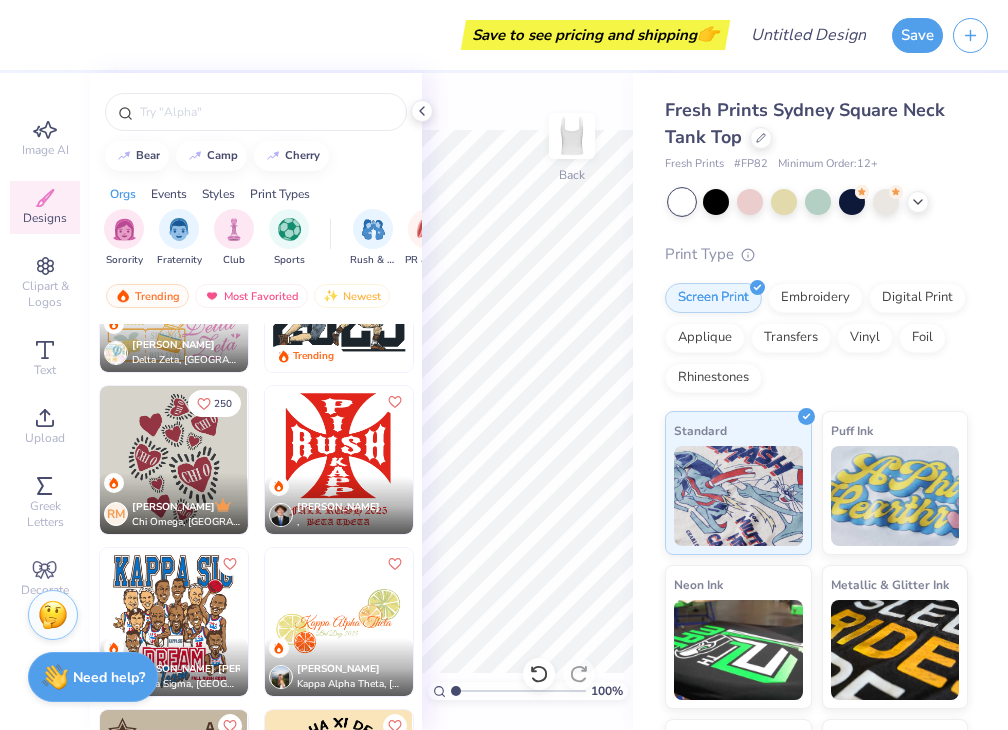 scroll, scrollTop: 3043, scrollLeft: 0, axis: vertical 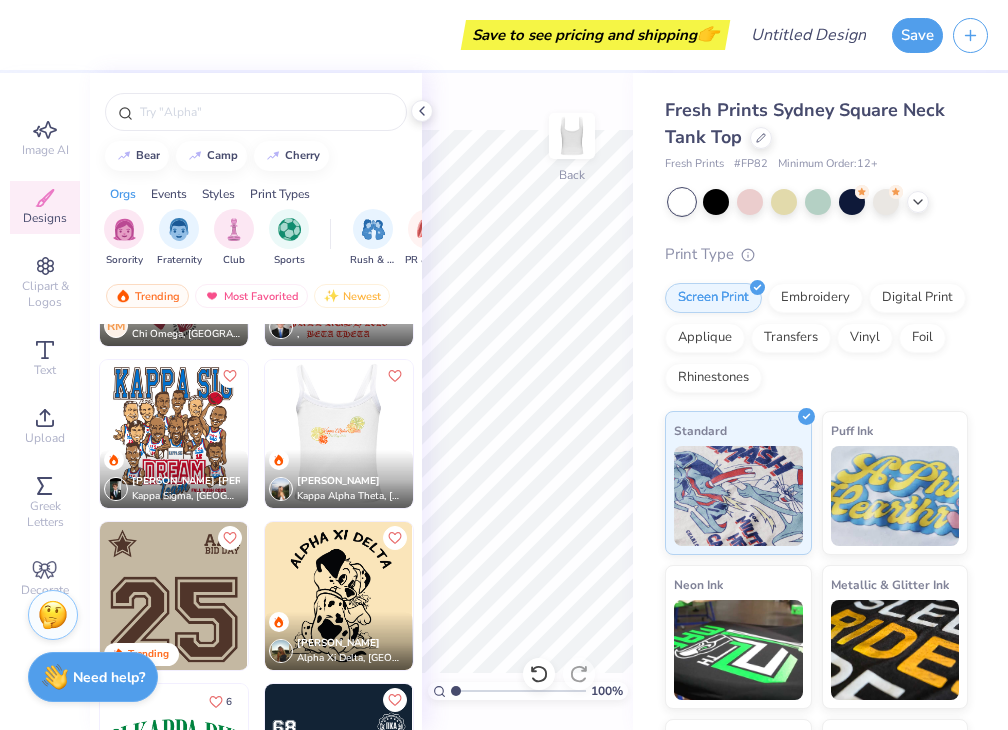 click at bounding box center (339, 434) 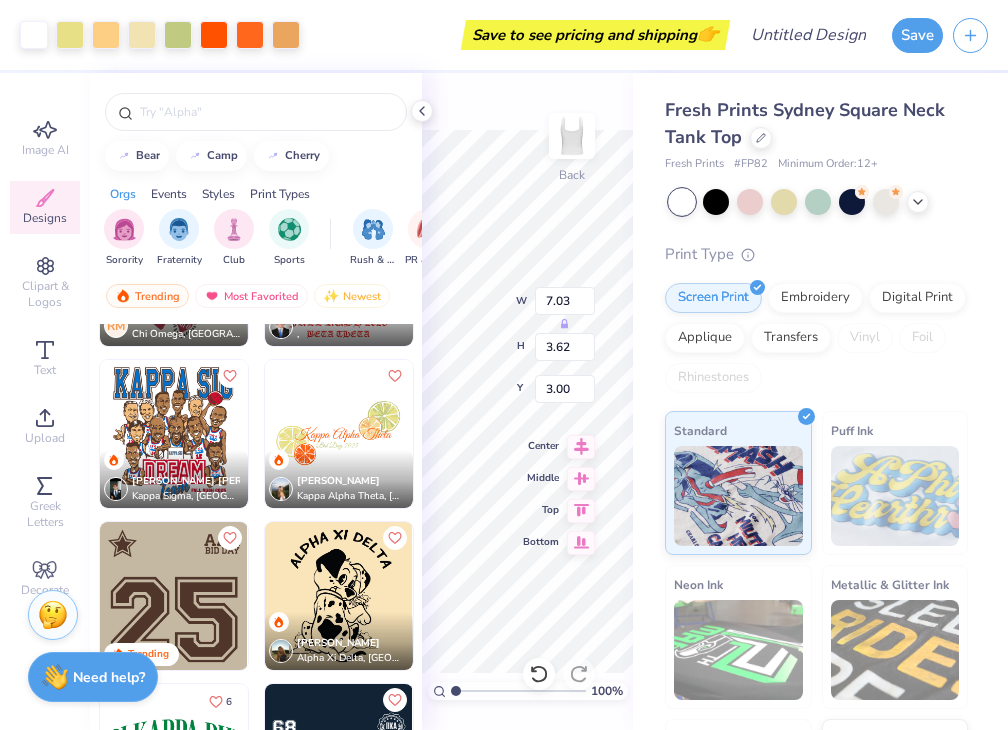 click 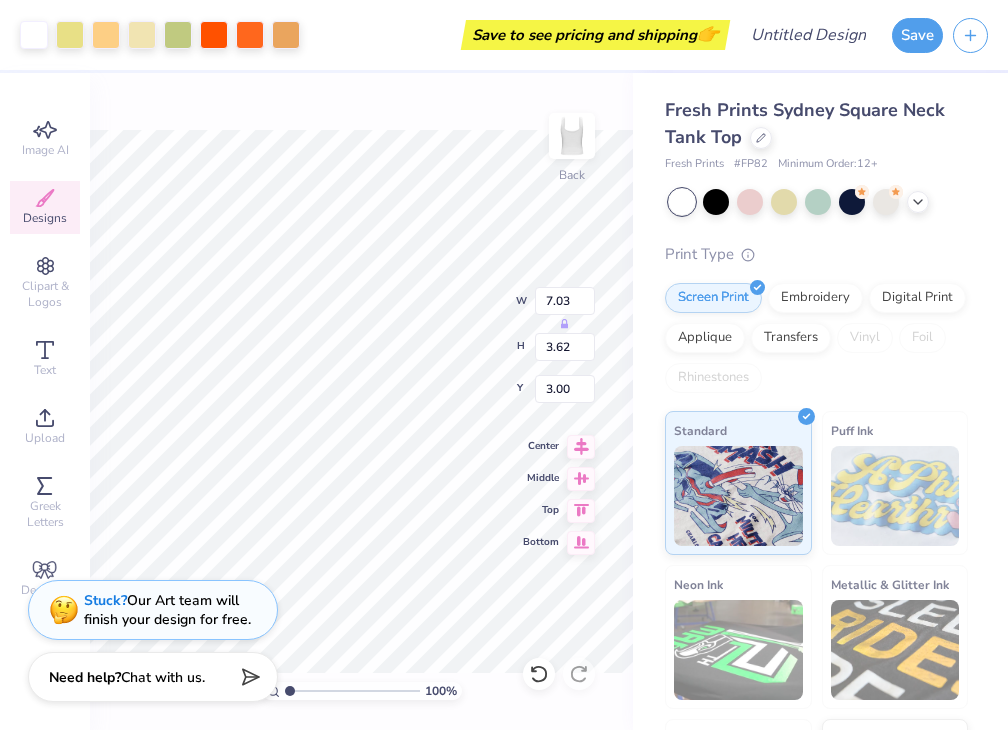 type on "1.00022799910902" 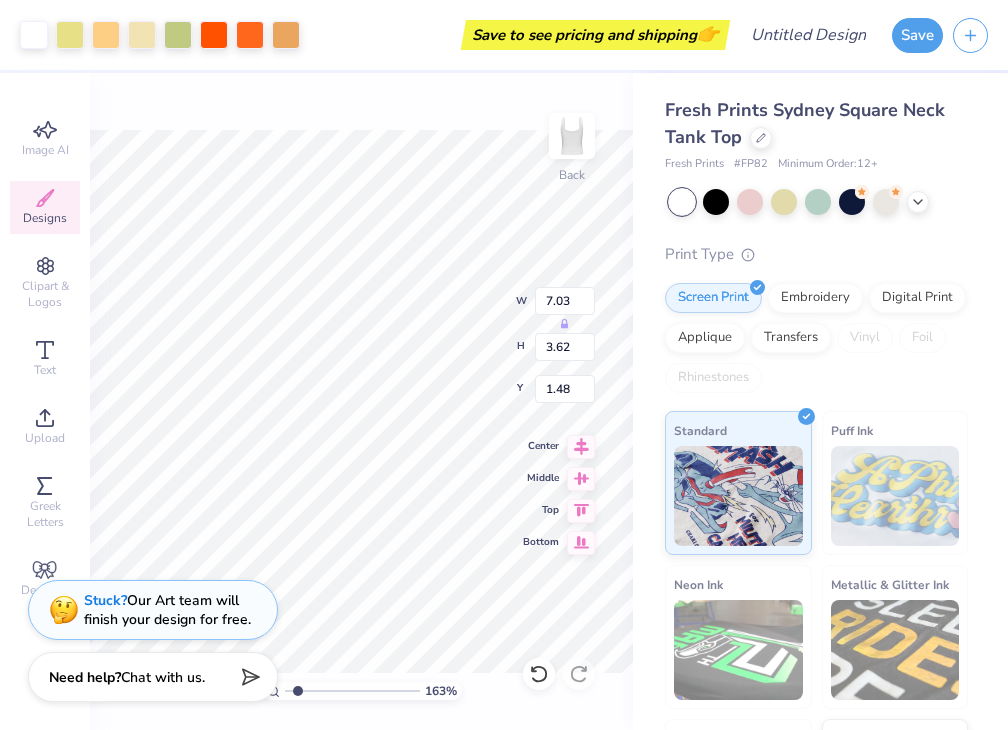 type on "1.63204125638631" 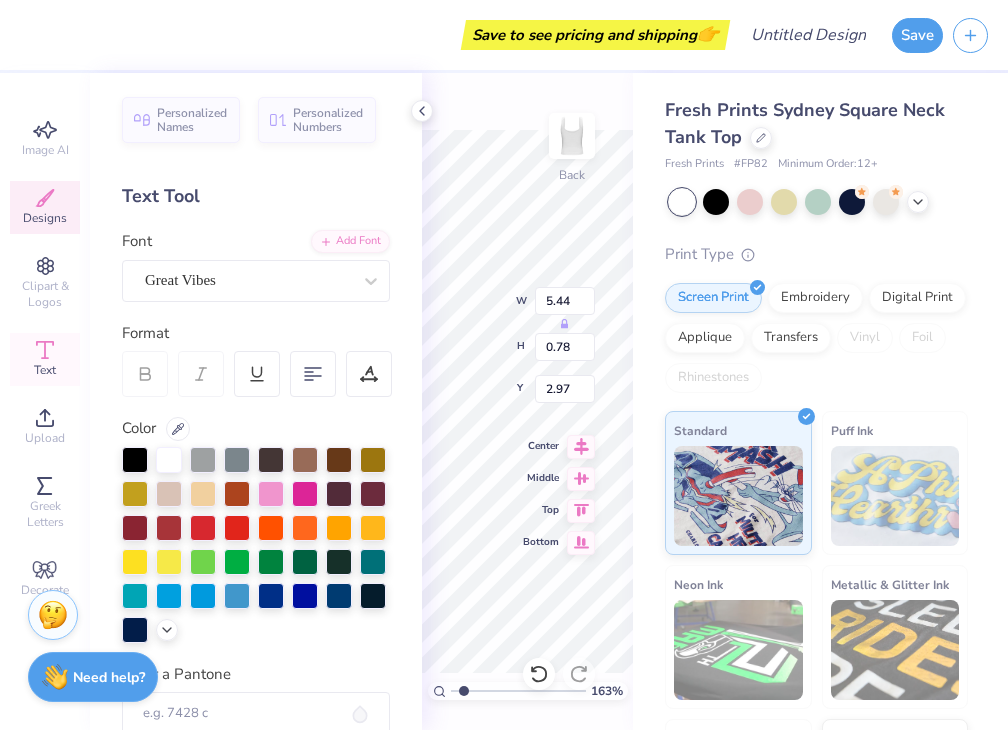 scroll, scrollTop: 16, scrollLeft: 4, axis: both 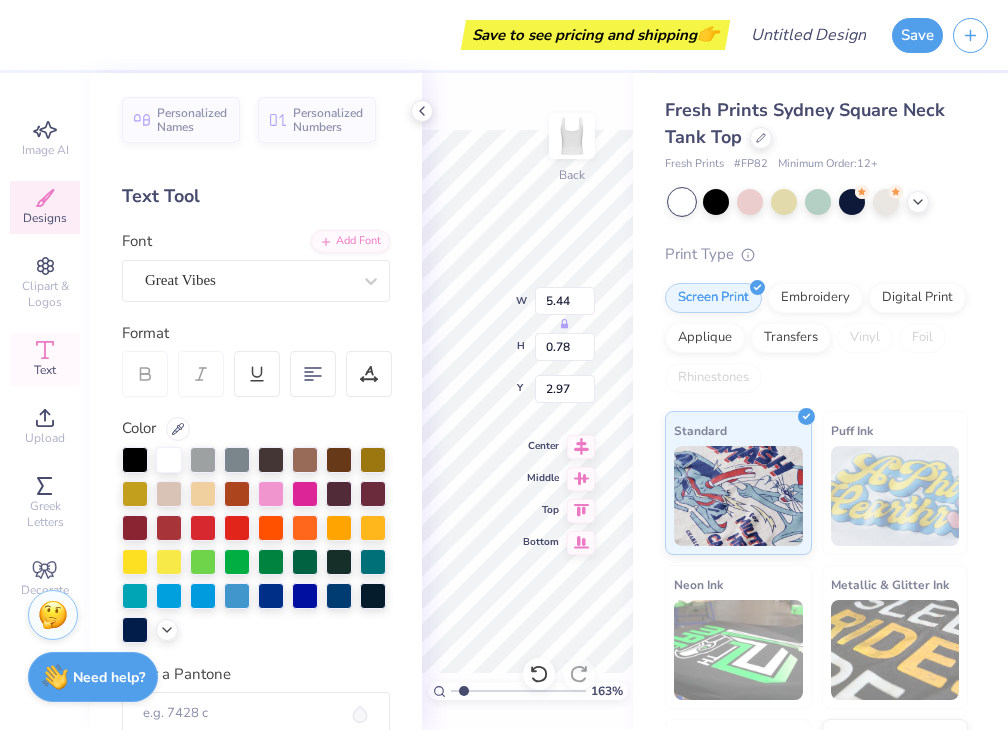 type on "1.63204125638631" 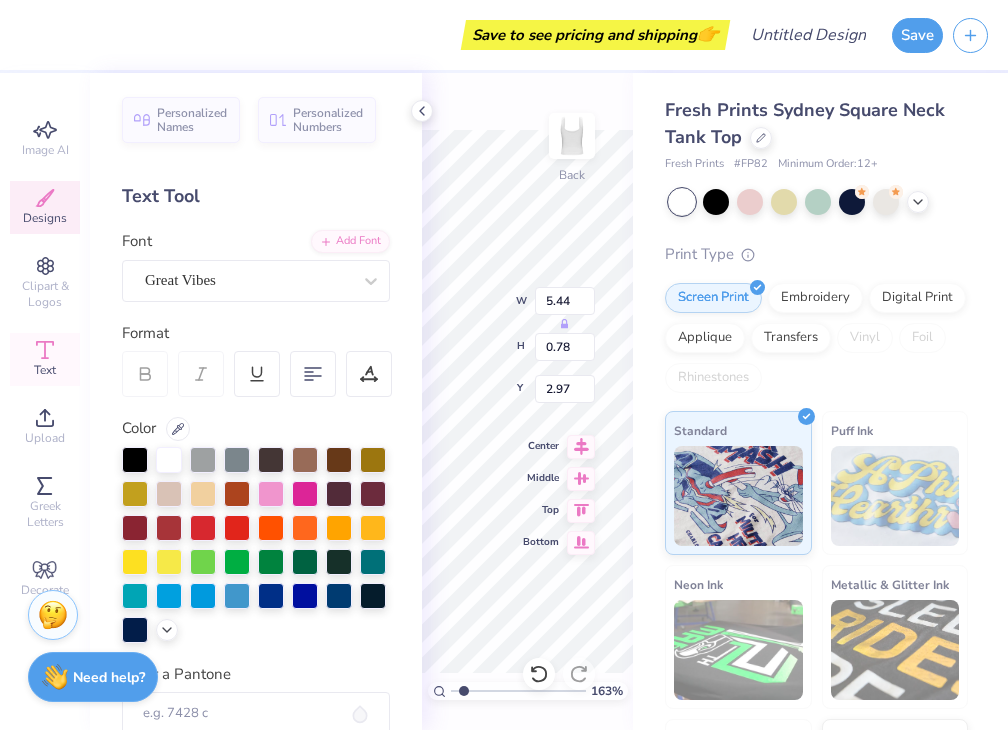 type on "1.63204125638631" 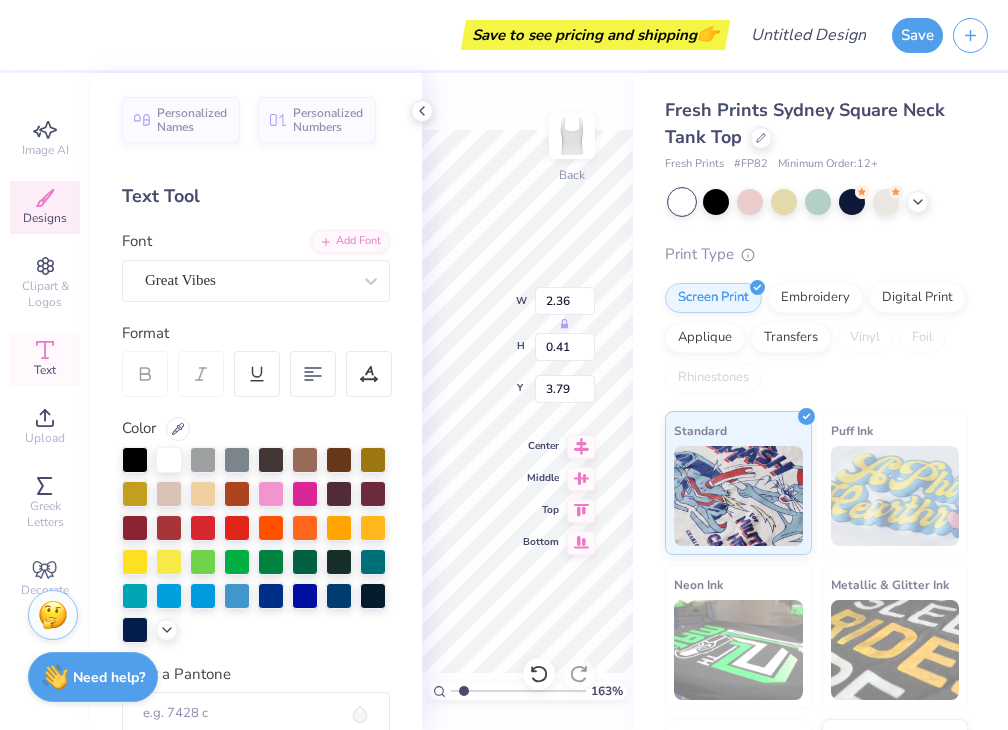 scroll, scrollTop: 16, scrollLeft: 2, axis: both 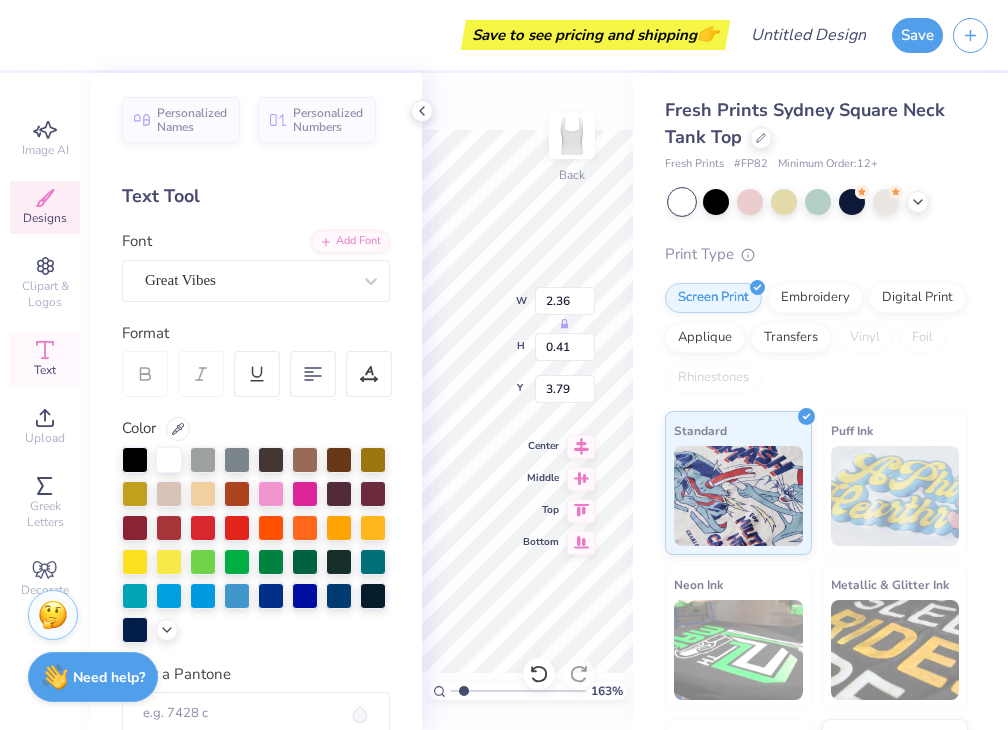type on "1.63204125638631" 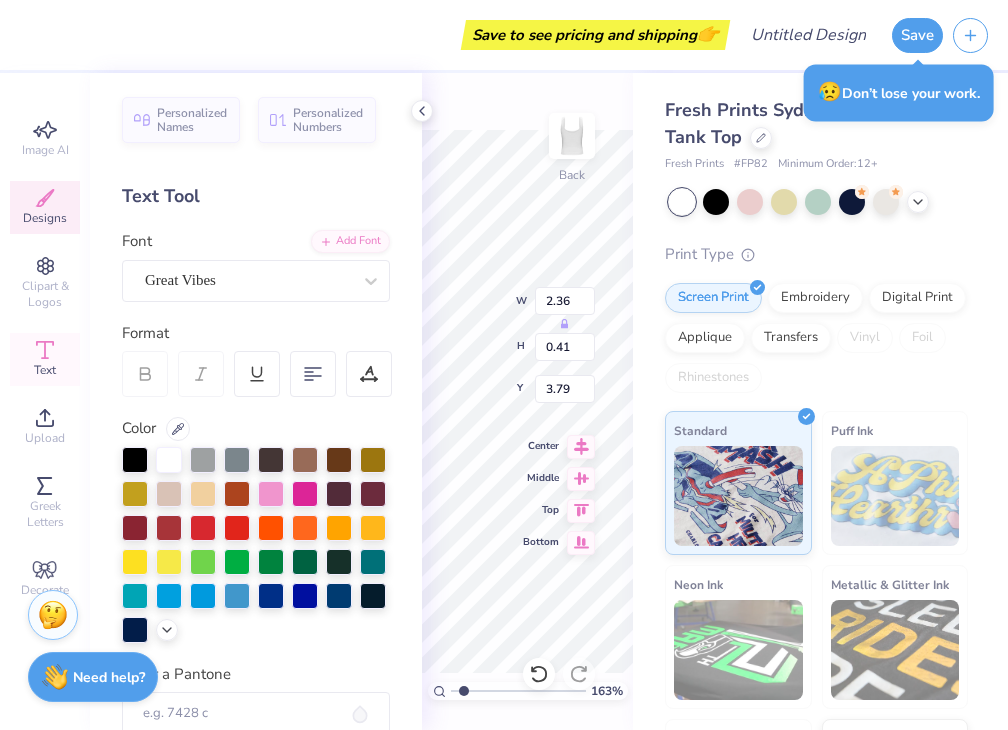 type on "1.63204125638631" 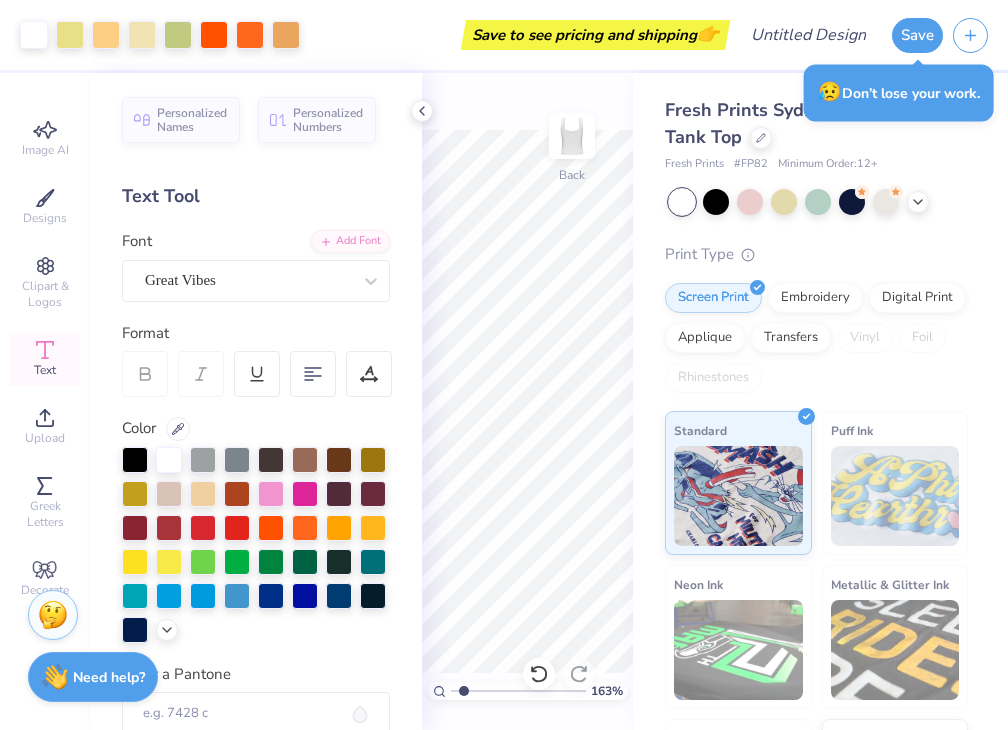 click 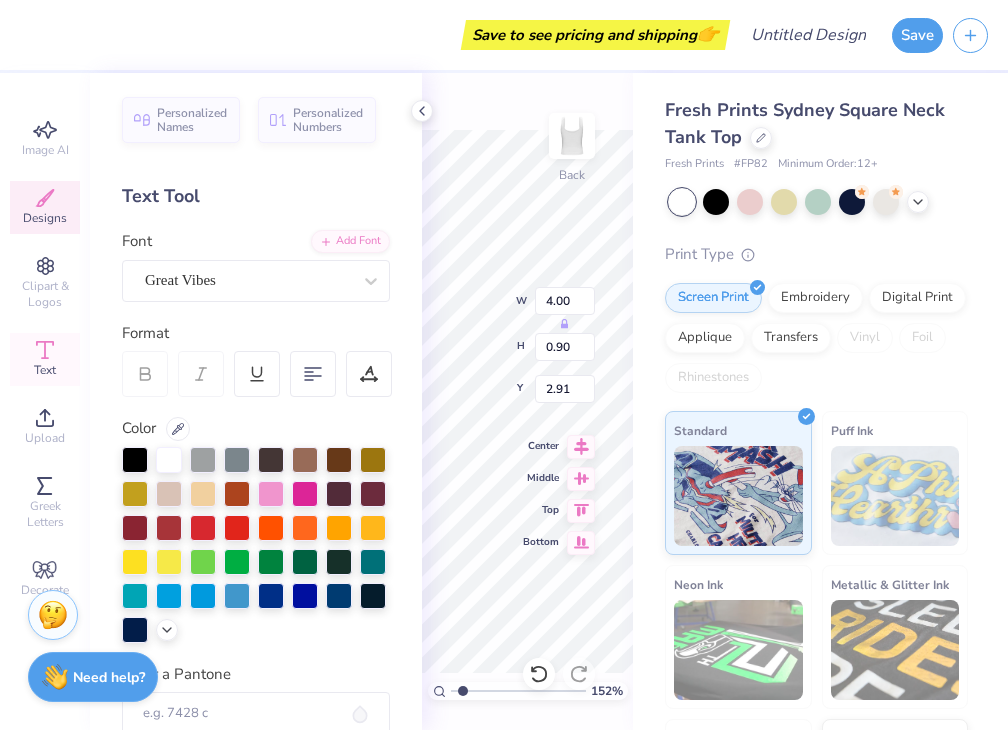 type on "1.52424109687579" 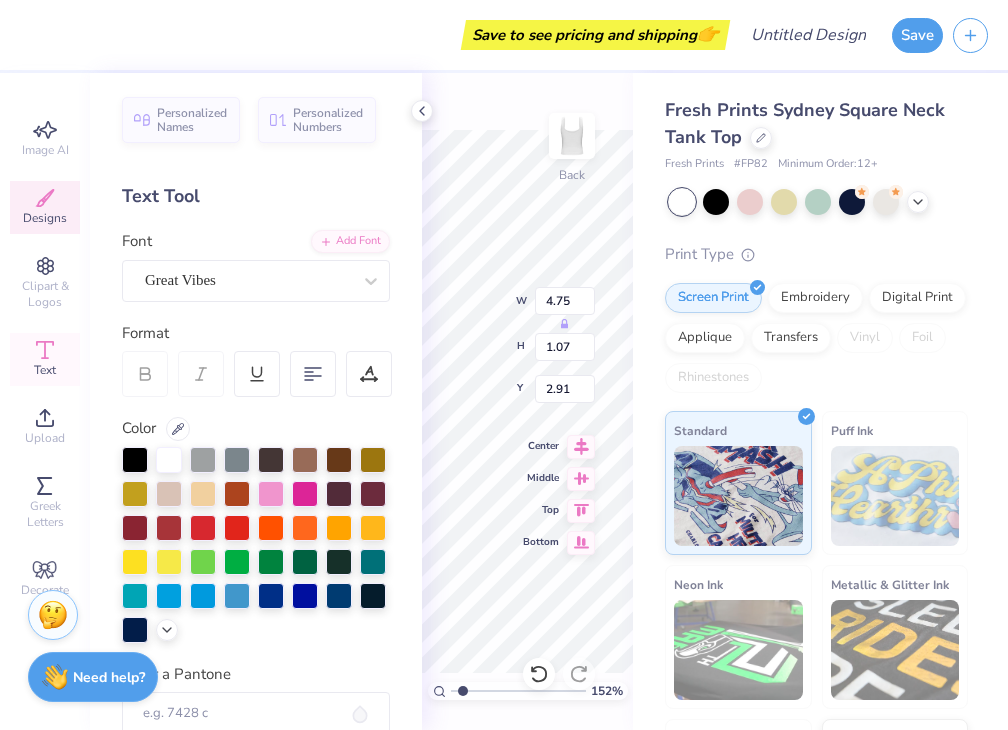 type on "1.52424109687579" 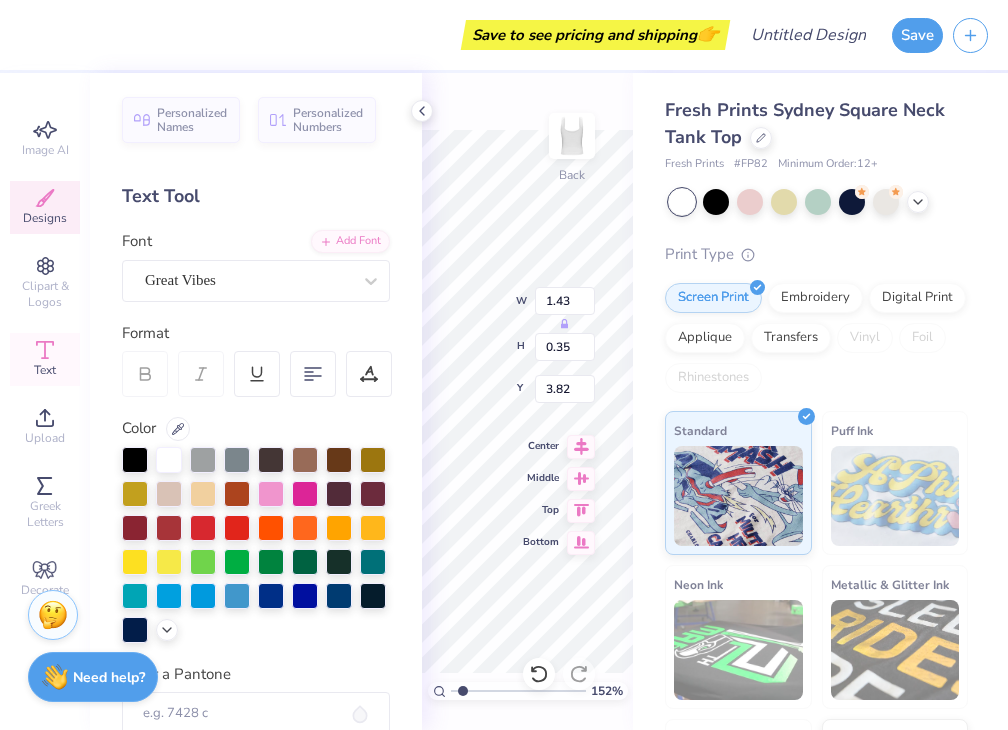 type on "1.52424109687579" 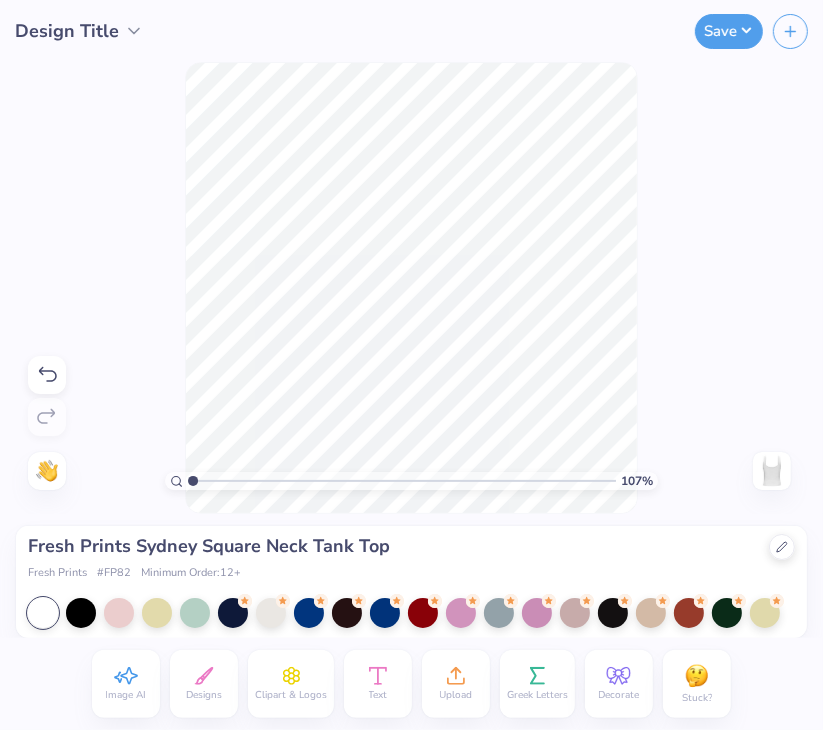 type on "1" 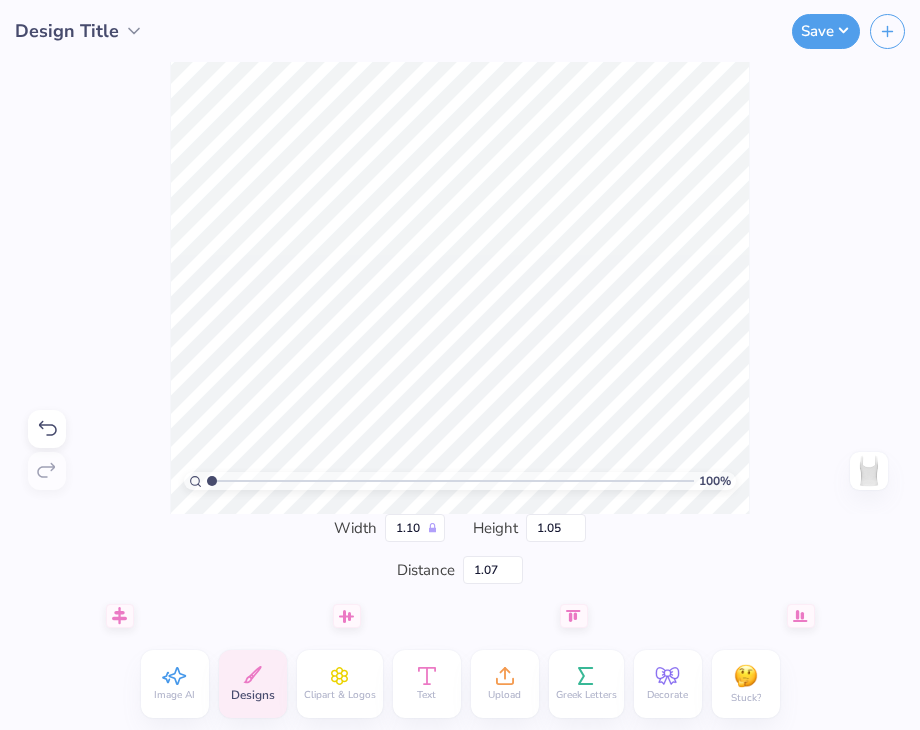 click on "100  % Need help?  Chat with us. Back" at bounding box center (460, 288) 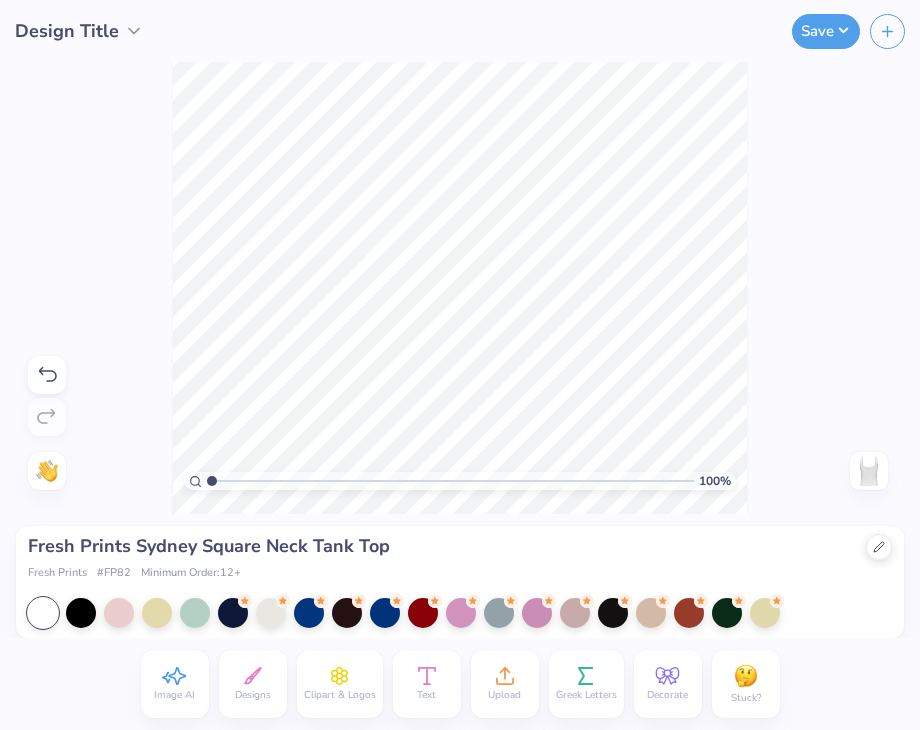 click at bounding box center (47, 375) 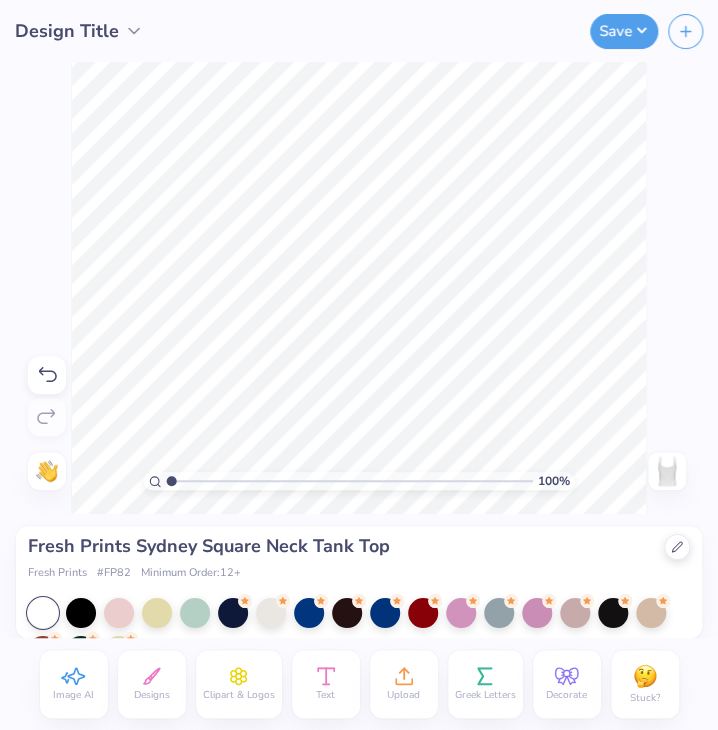 drag, startPoint x: 2, startPoint y: 296, endPoint x: -63, endPoint y: 293, distance: 65.06919 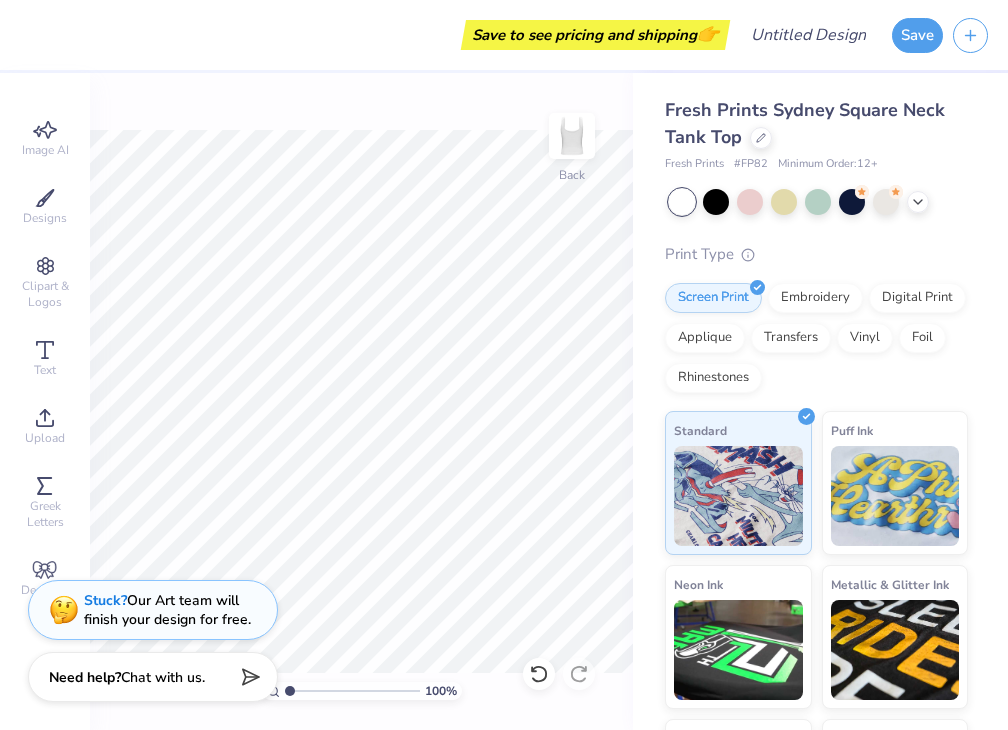 click on "Designs" at bounding box center (45, 207) 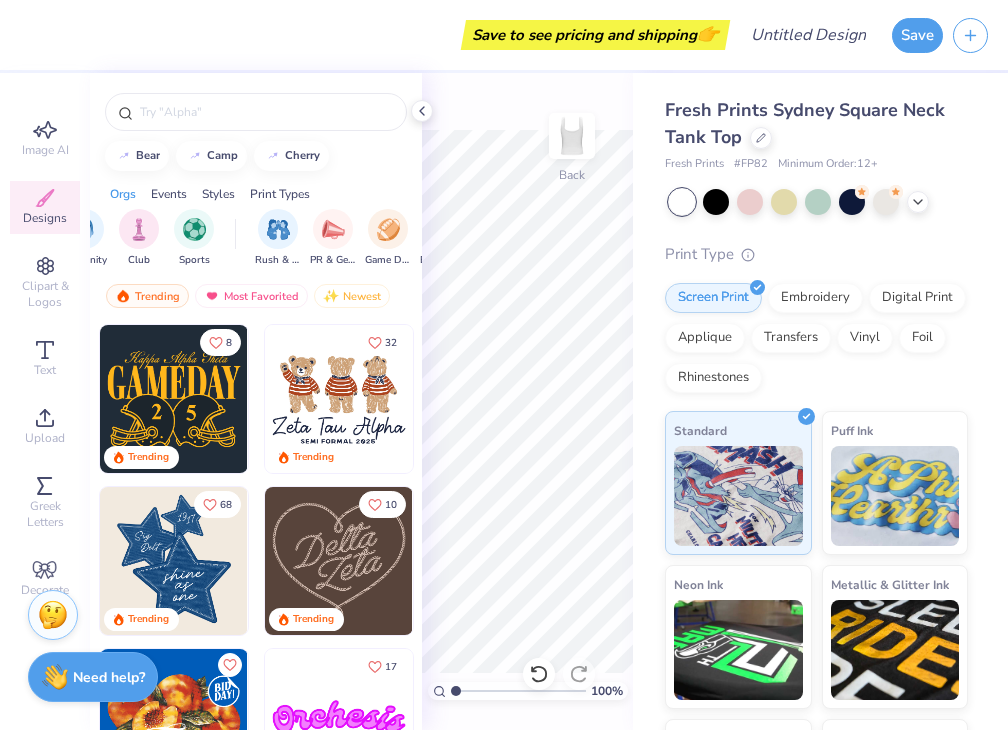 scroll, scrollTop: 0, scrollLeft: 96, axis: horizontal 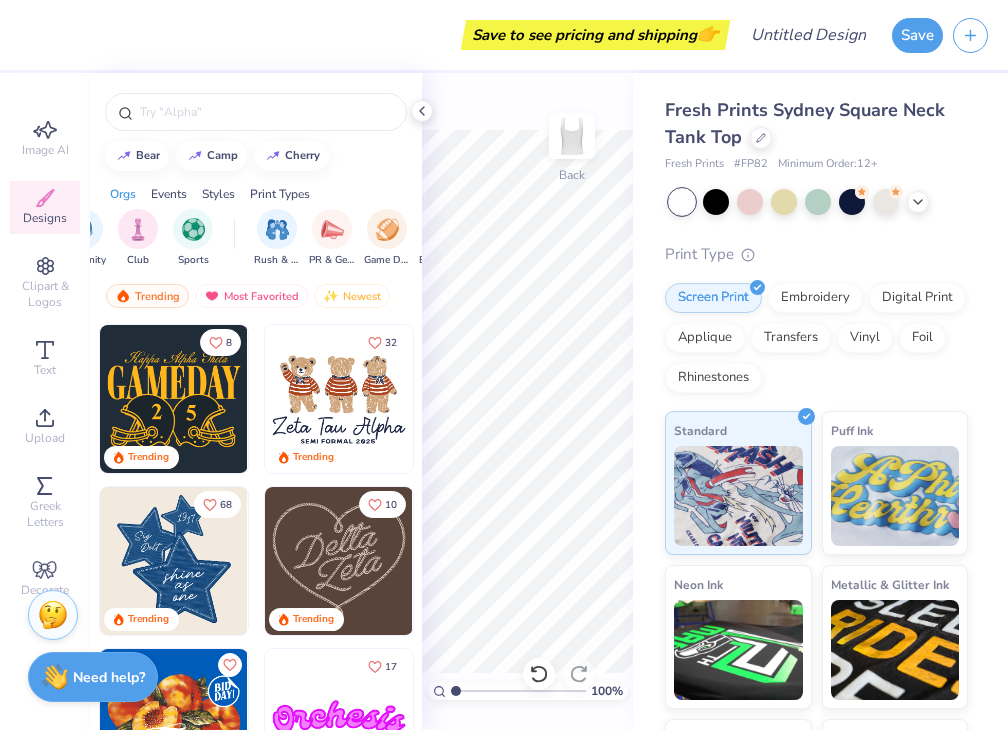 click at bounding box center [332, 229] 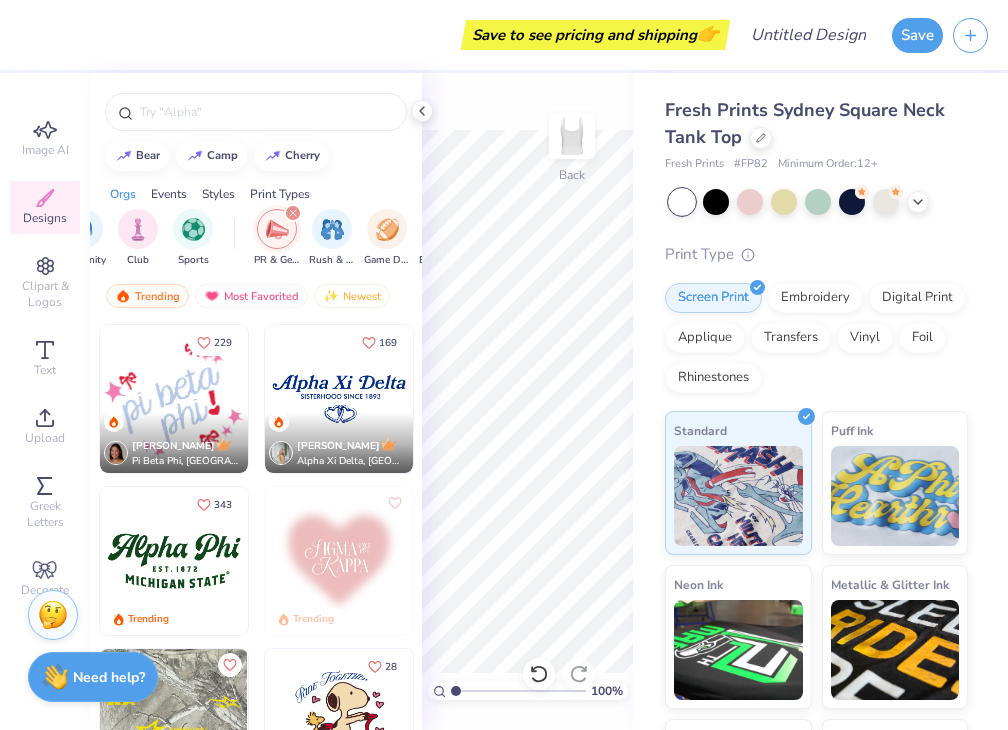 scroll, scrollTop: 507, scrollLeft: 0, axis: vertical 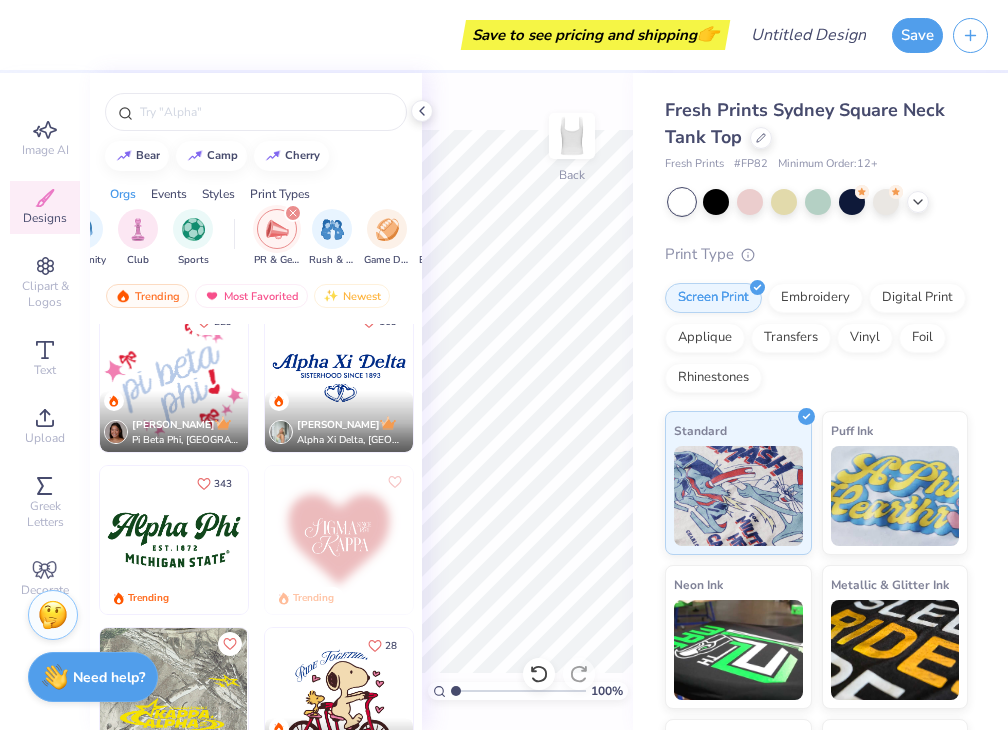 click at bounding box center (339, 378) 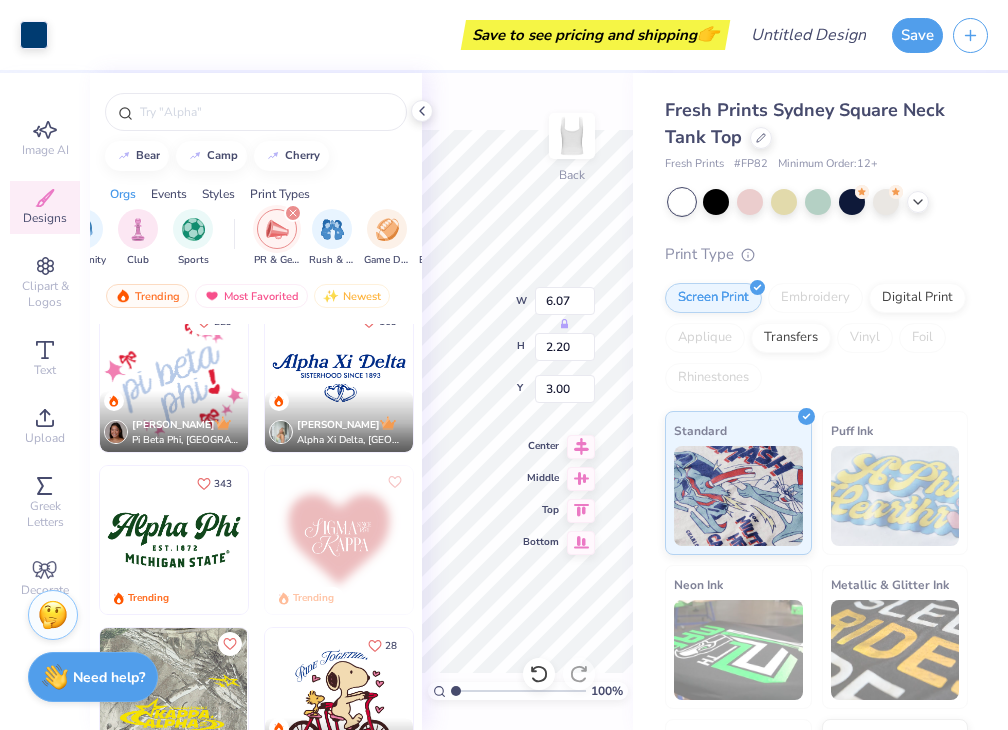 click 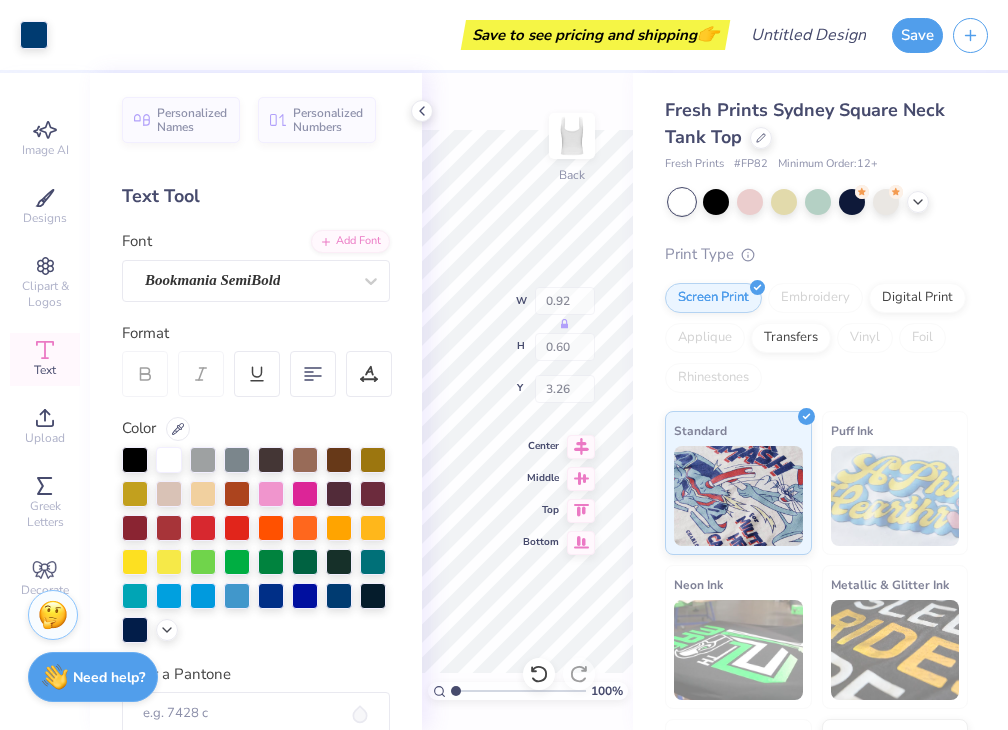 type on "3.26" 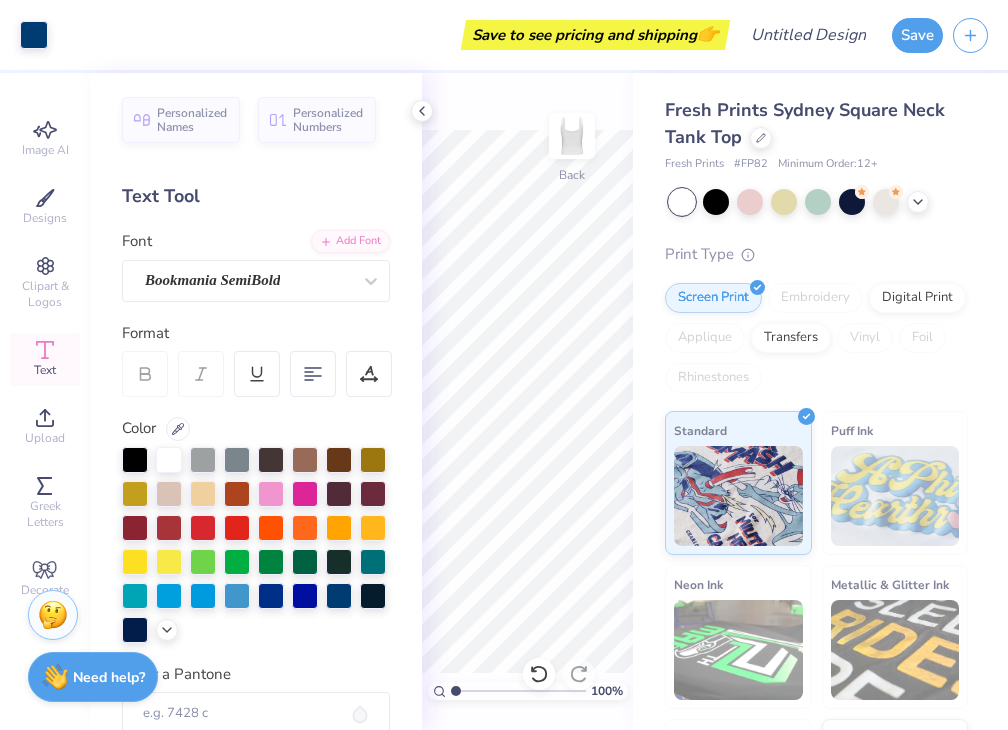 click 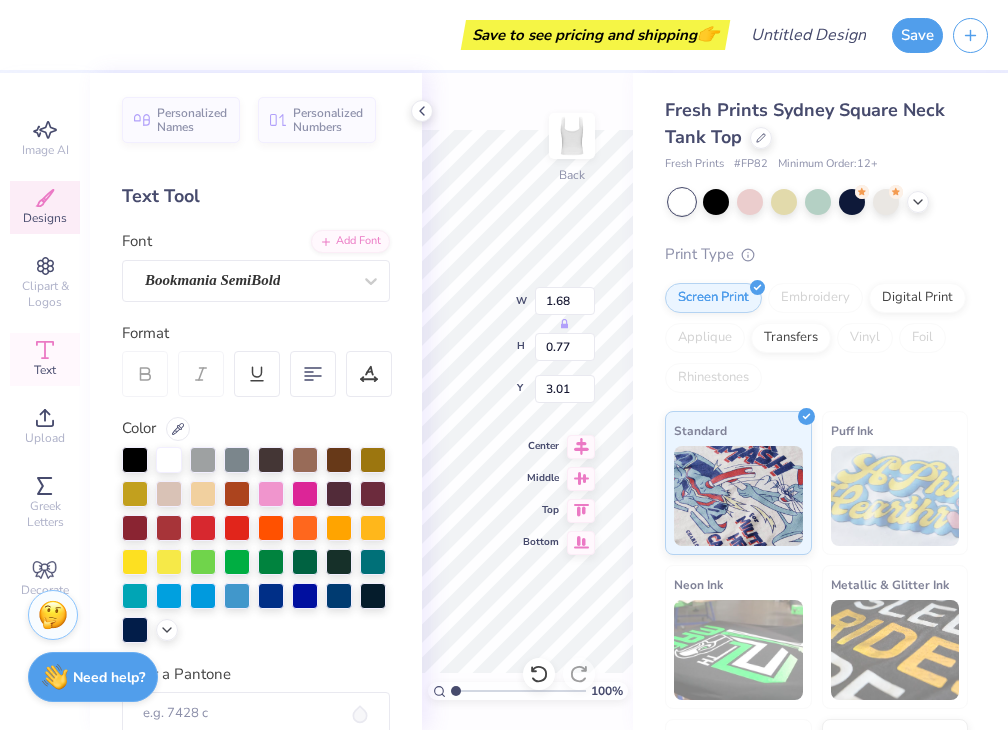 scroll, scrollTop: 16, scrollLeft: 2, axis: both 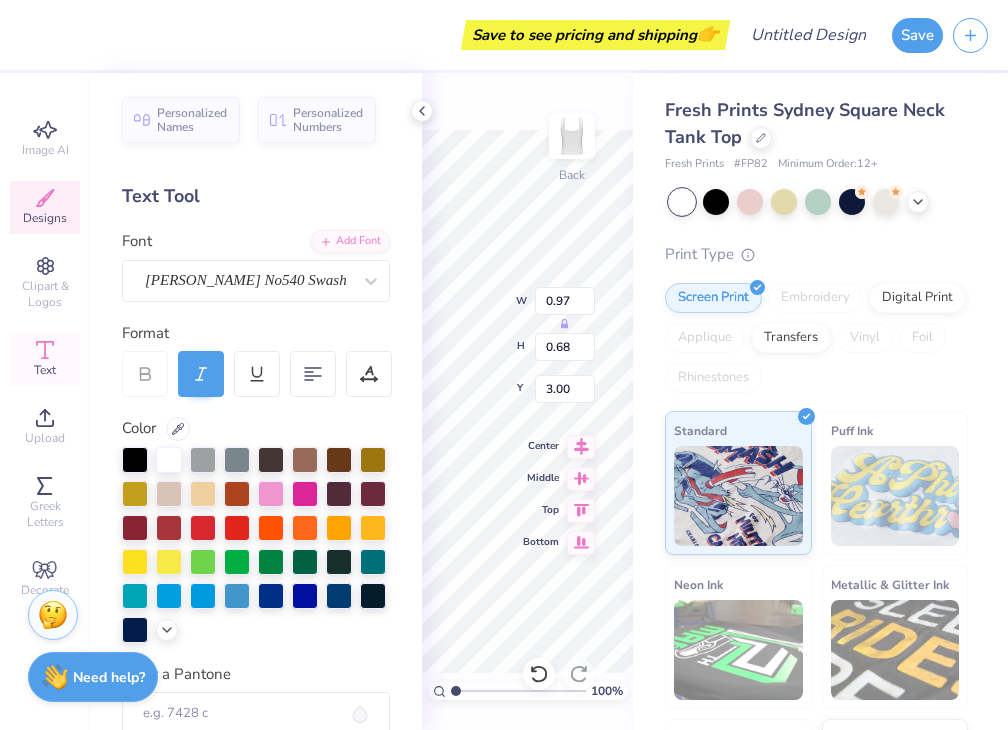 type on "0.97" 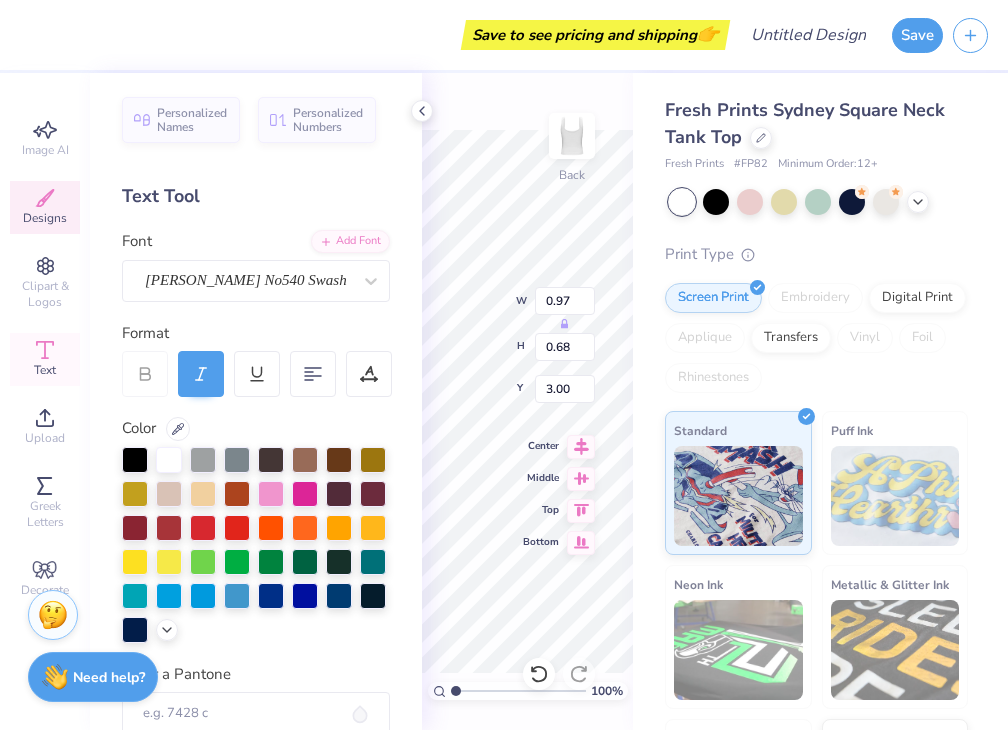 scroll, scrollTop: 16, scrollLeft: 2, axis: both 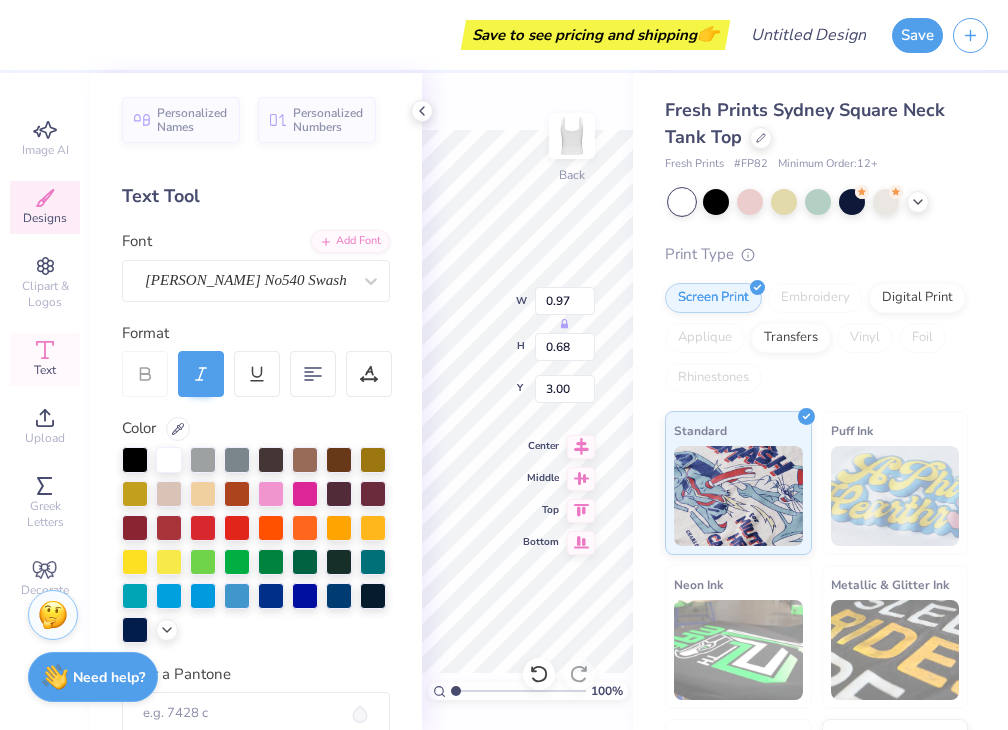 type on "S" 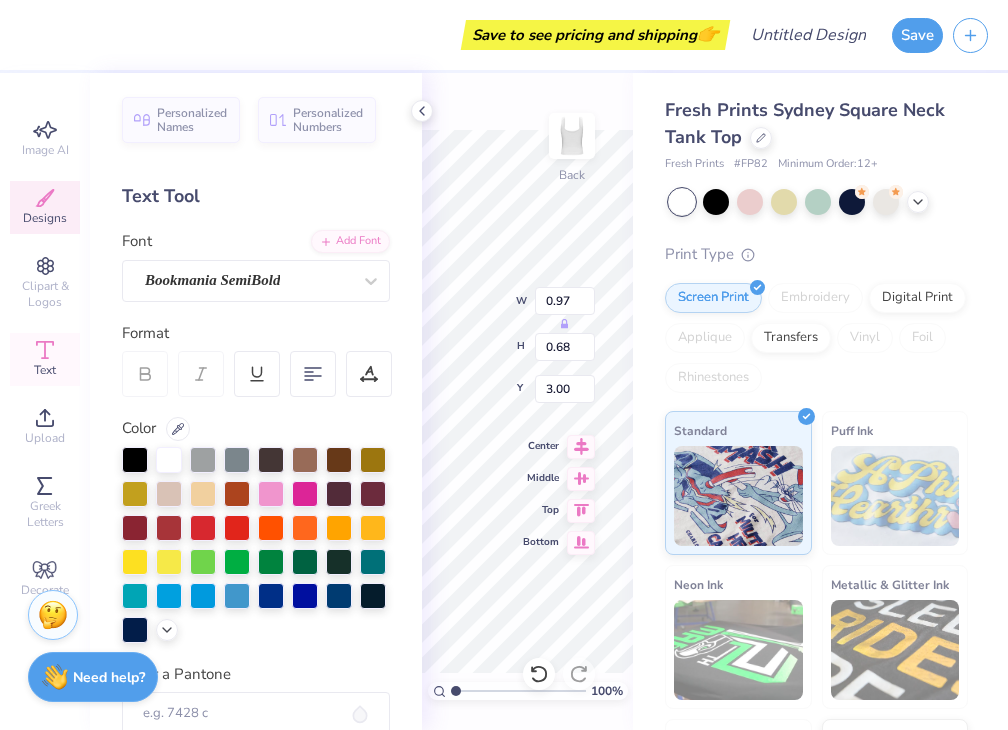 type on "1.68" 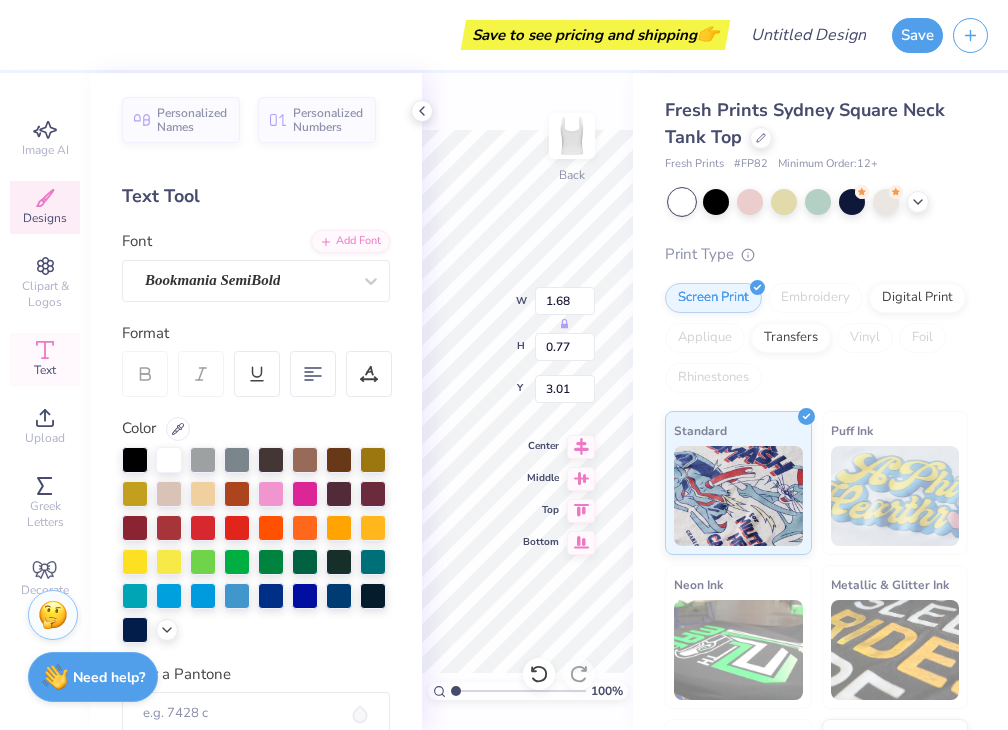 scroll, scrollTop: 16, scrollLeft: 2, axis: both 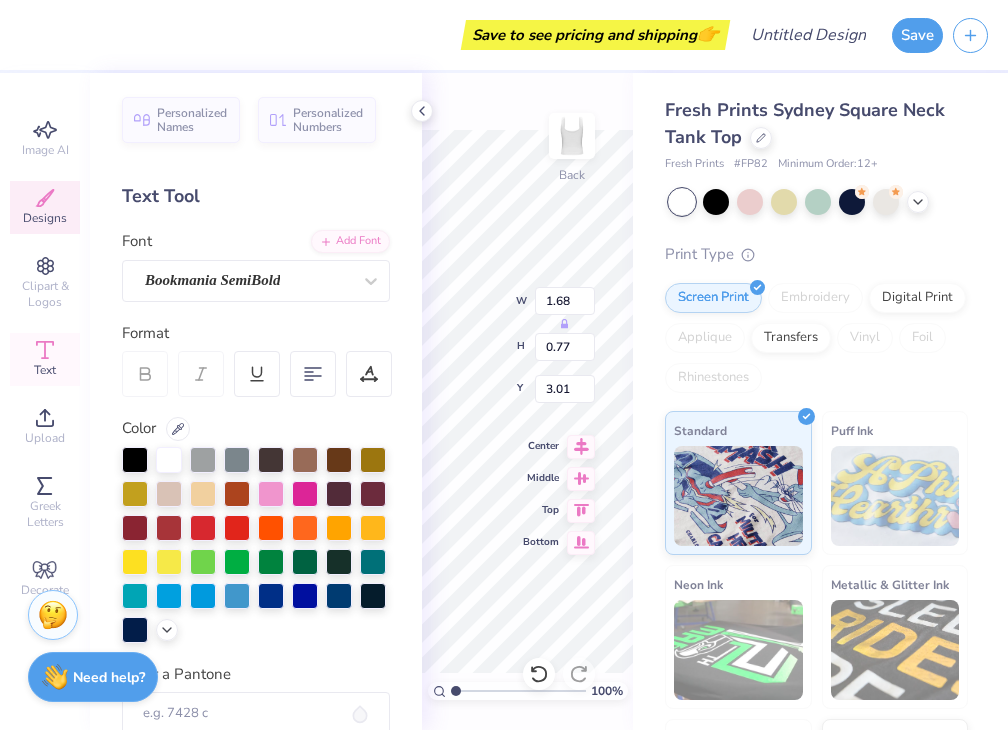 type on "I" 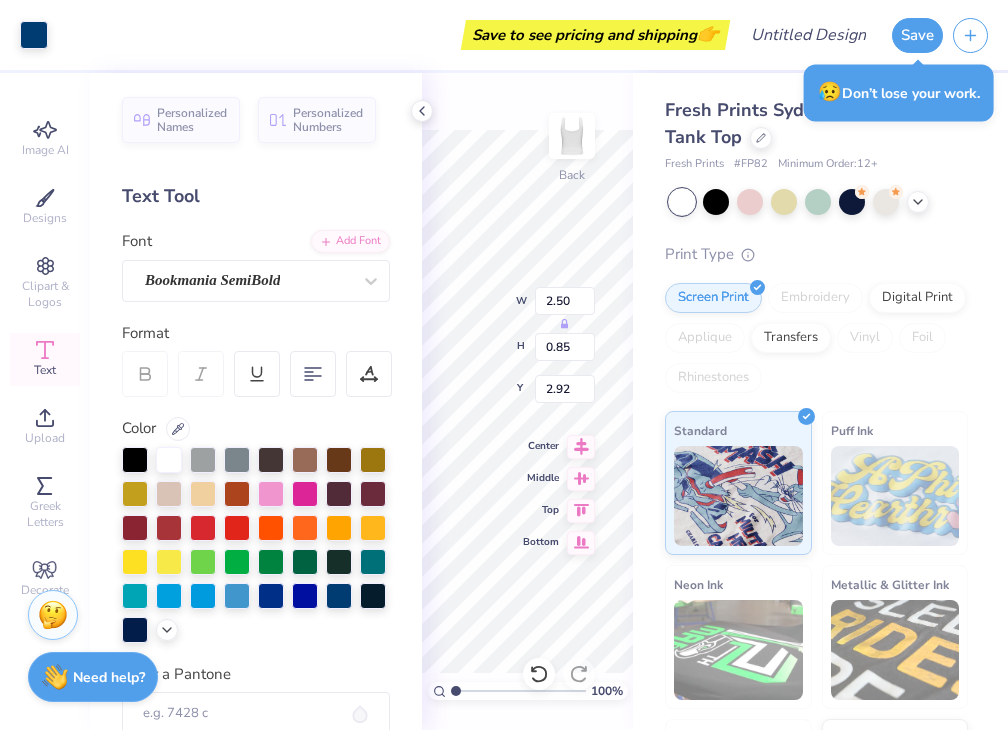 click on "100  % Back W 2.50 H 0.85 Y 2.92 Center Middle Top Bottom" at bounding box center (527, 401) 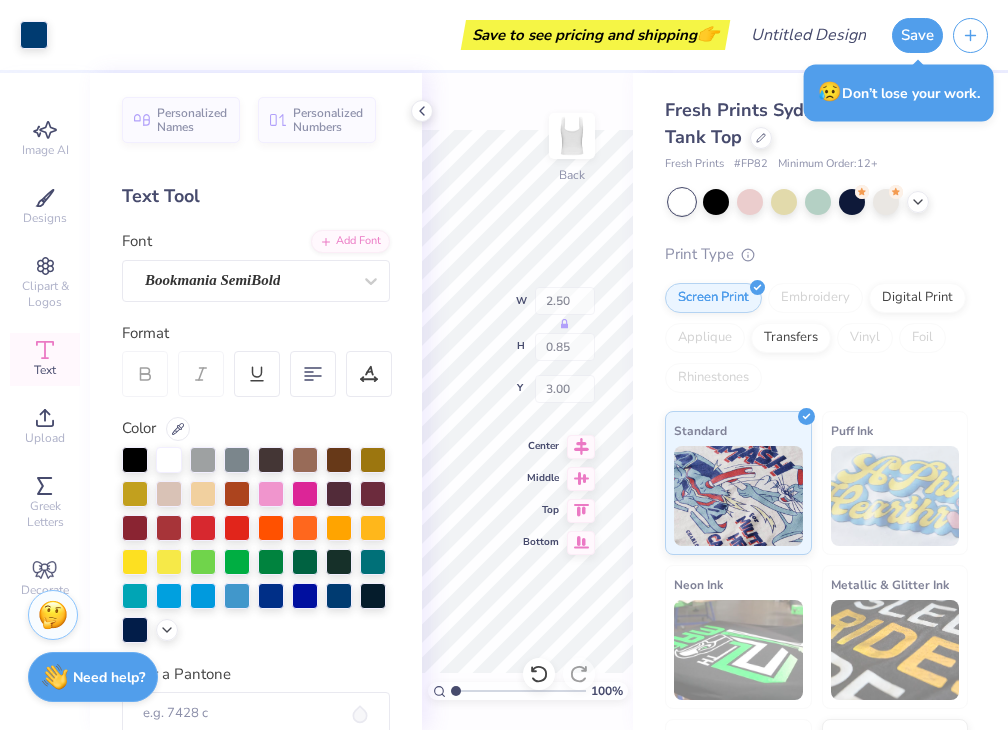 type on "3.00" 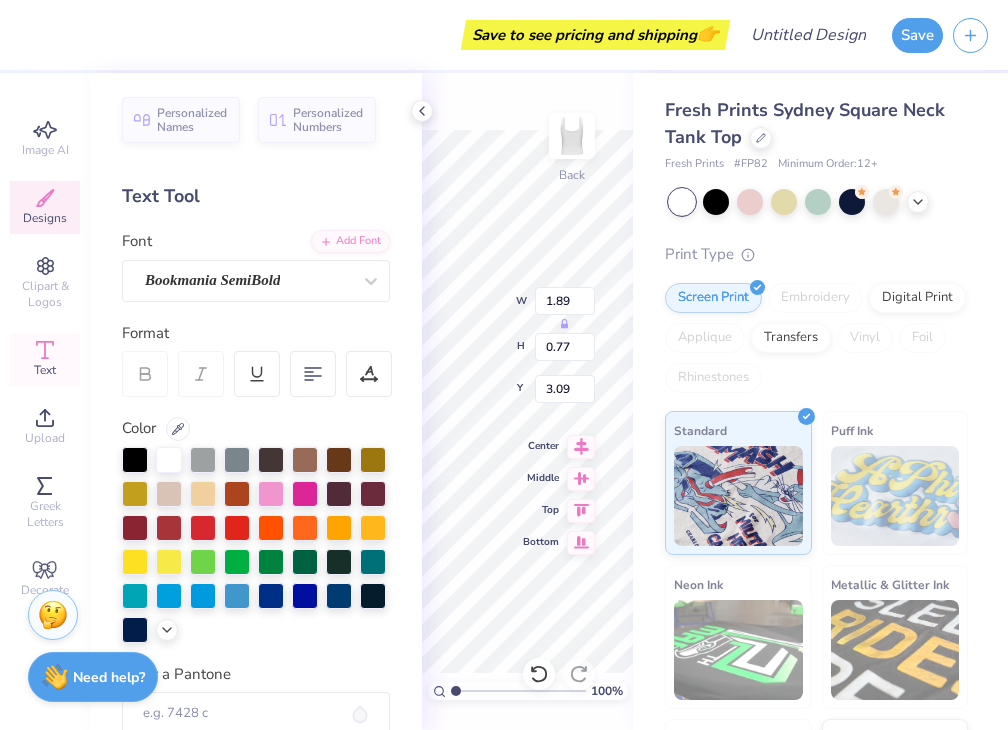 click on "100  % Back W 1.89 H 0.77 Y 3.09 Center Middle Top Bottom" at bounding box center [527, 401] 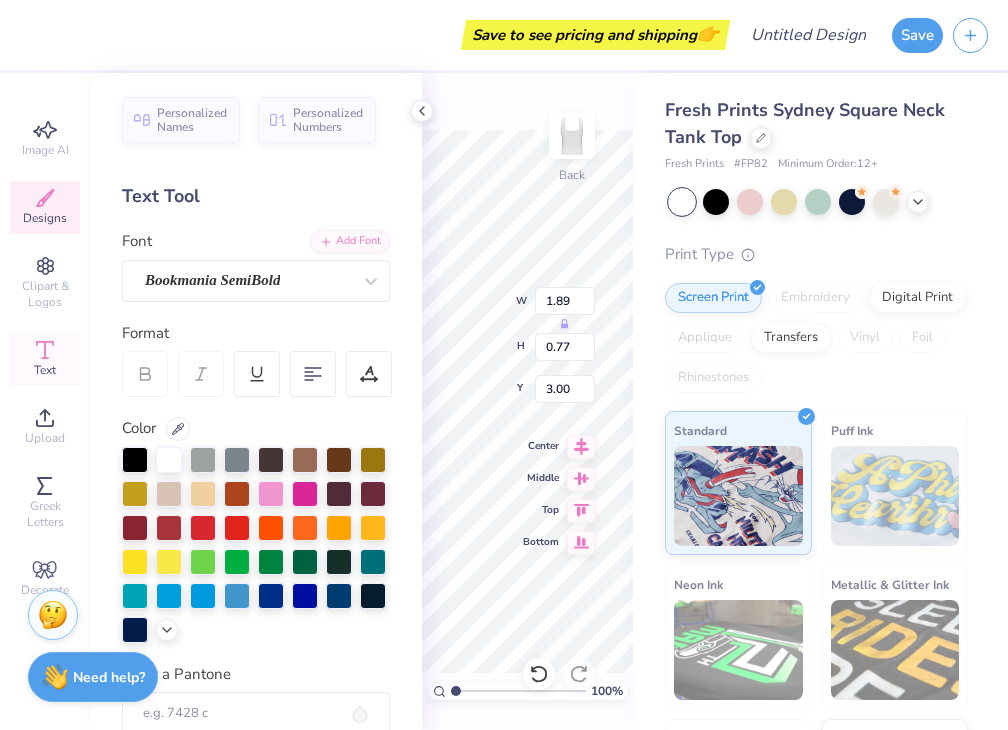 click on "100  % Back W 1.89 H 0.77 Y 3.00 Center Middle Top Bottom" at bounding box center (527, 401) 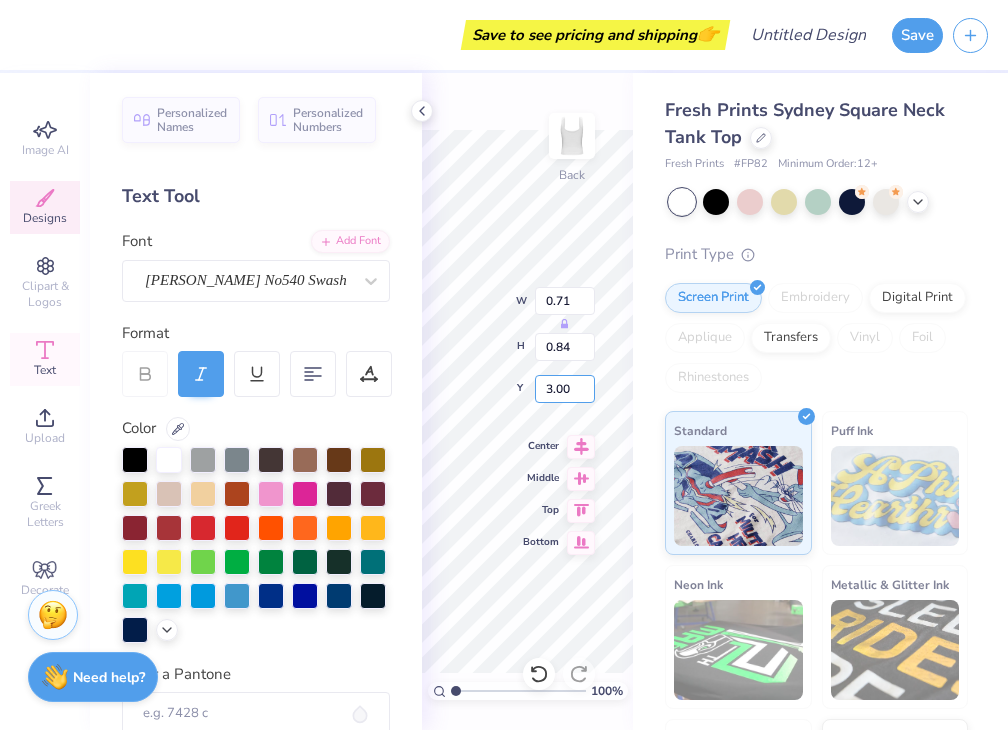 click on "3.00" at bounding box center [565, 389] 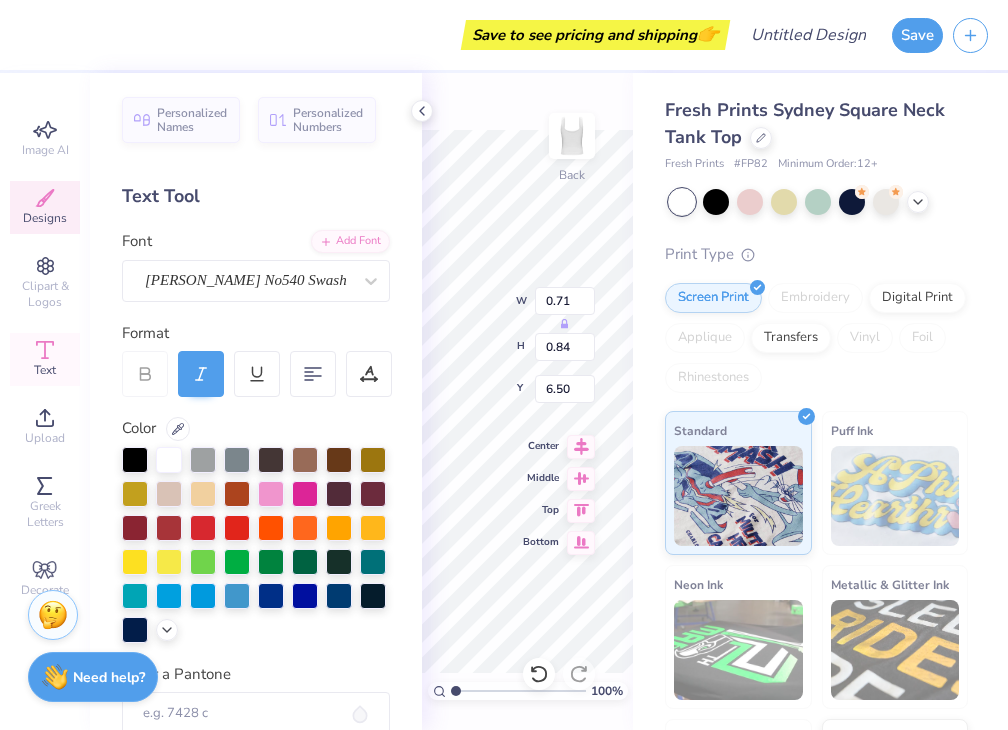 type on "6.50" 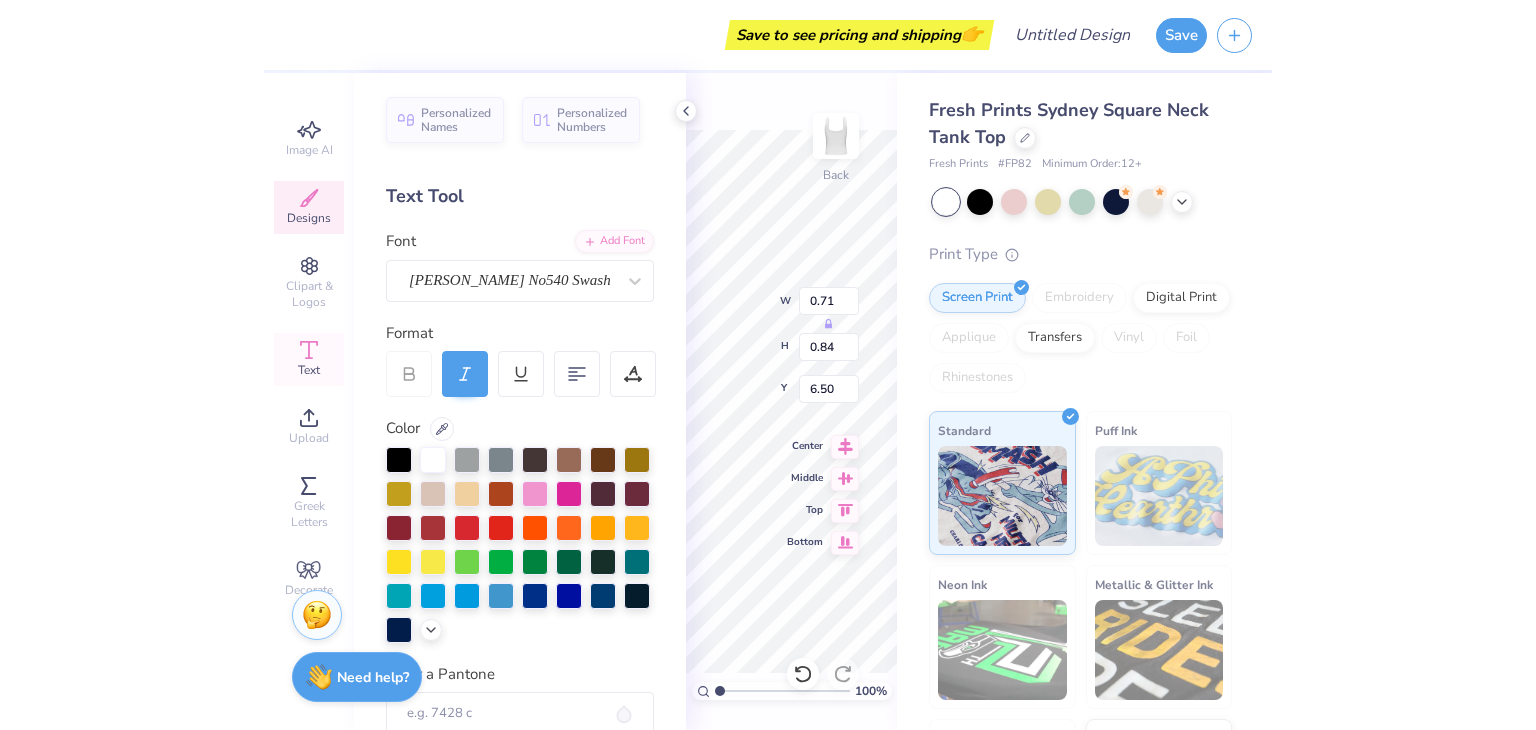 scroll, scrollTop: 16, scrollLeft: 2, axis: both 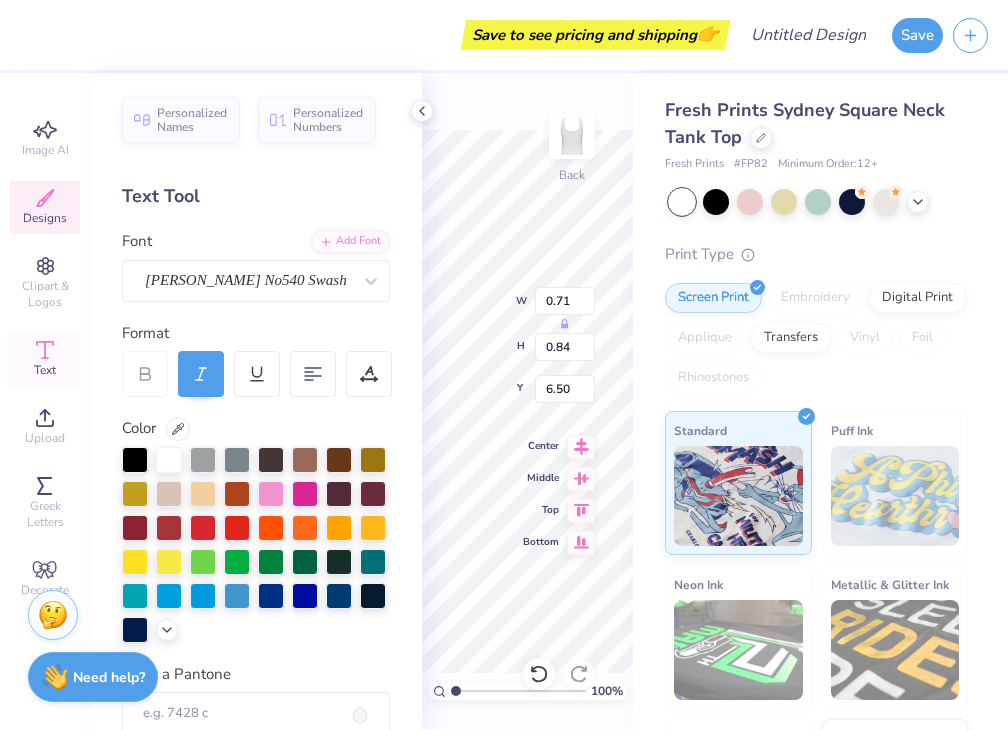 type on "k" 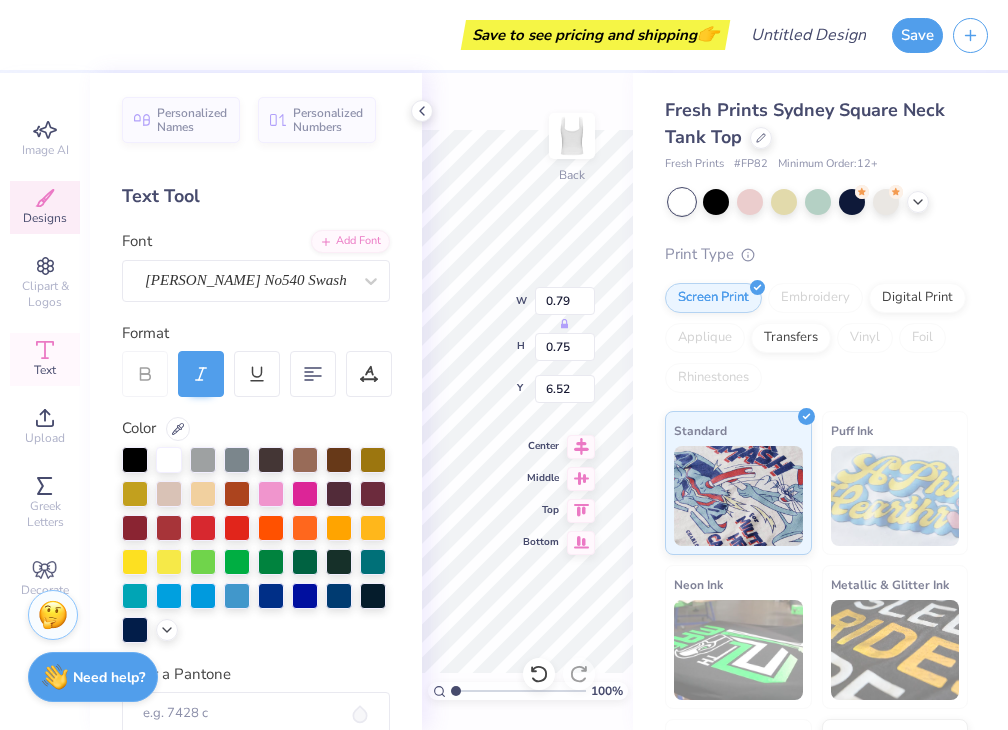 click on "100  % Back W 0.79 H 0.75 Y 6.52 Center Middle Top Bottom" at bounding box center (527, 401) 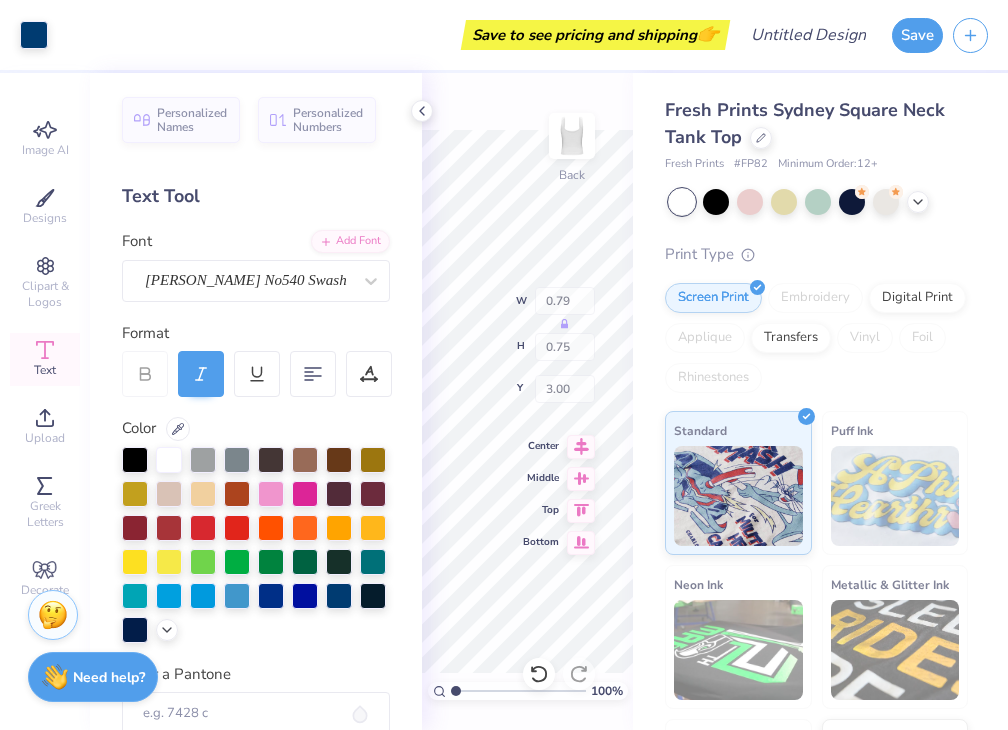 type on "3.00" 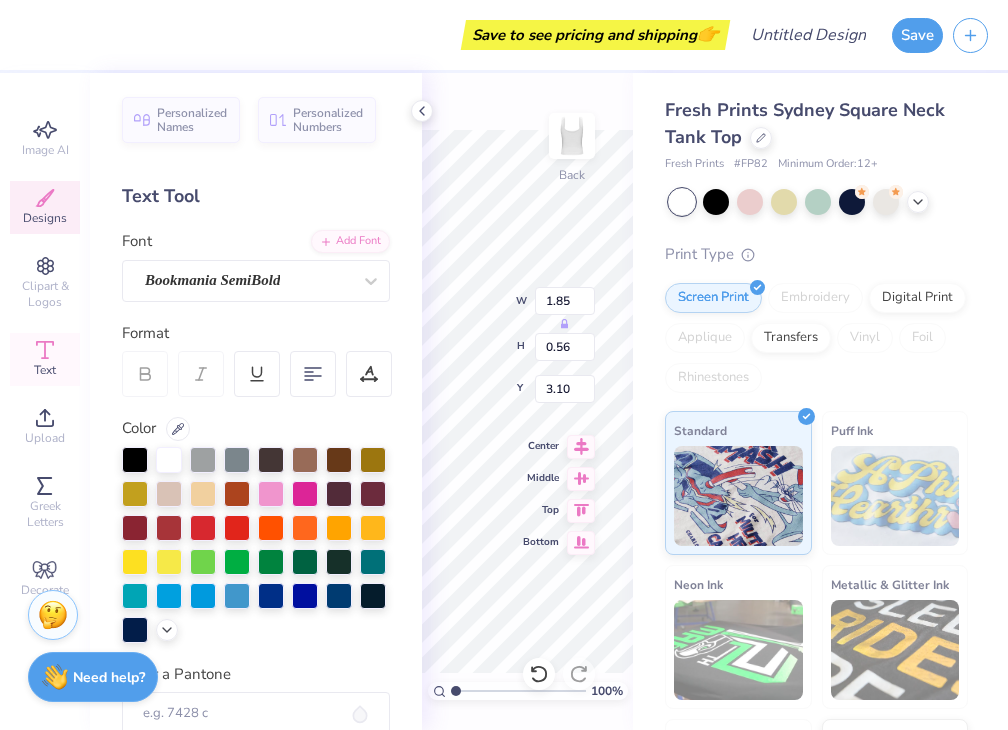 click on "100  % Back W 1.85 H 0.56 Y 3.10 Center Middle Top Bottom" at bounding box center (527, 401) 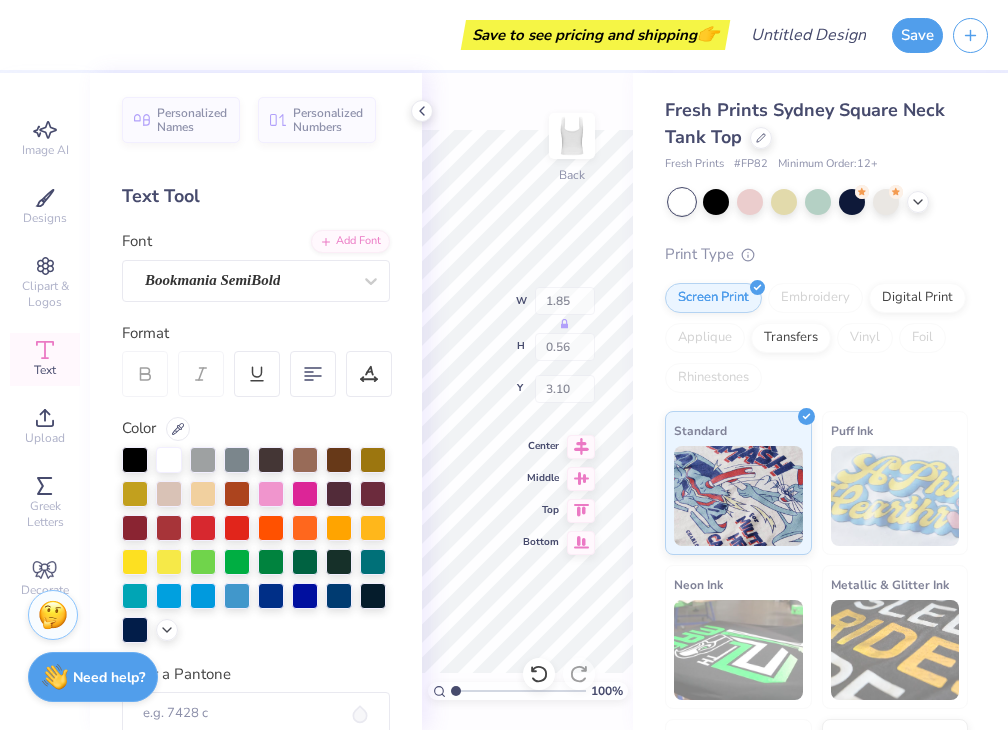 type on "3.37" 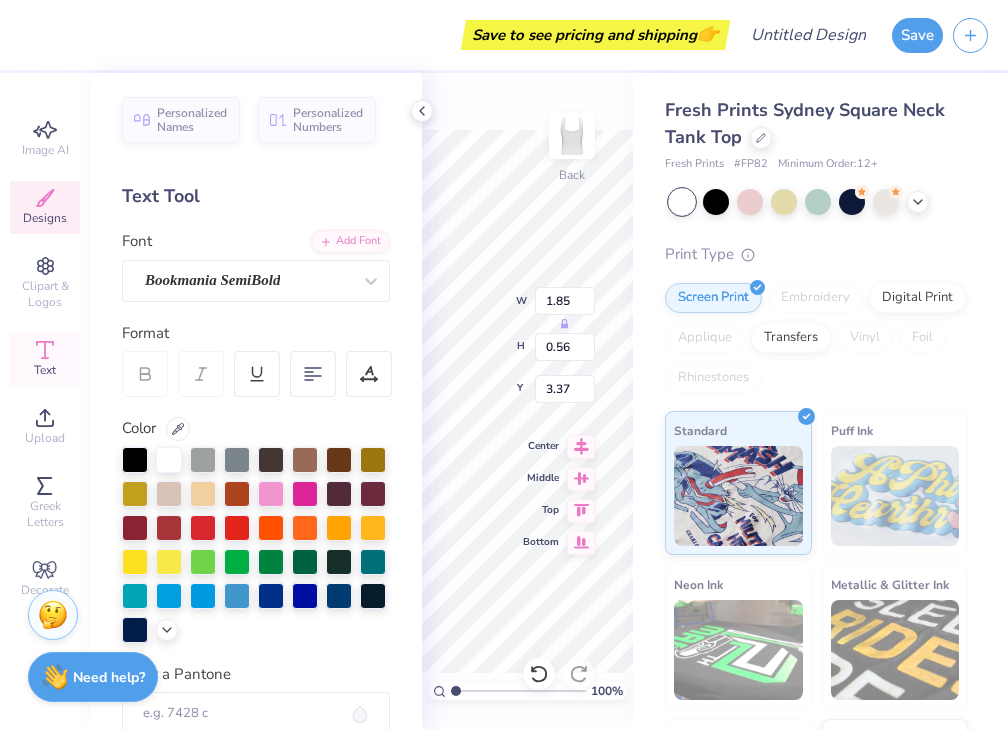 click on "100  % Back W 1.85 H 0.56 Y 3.37 Center Middle Top Bottom" at bounding box center (527, 401) 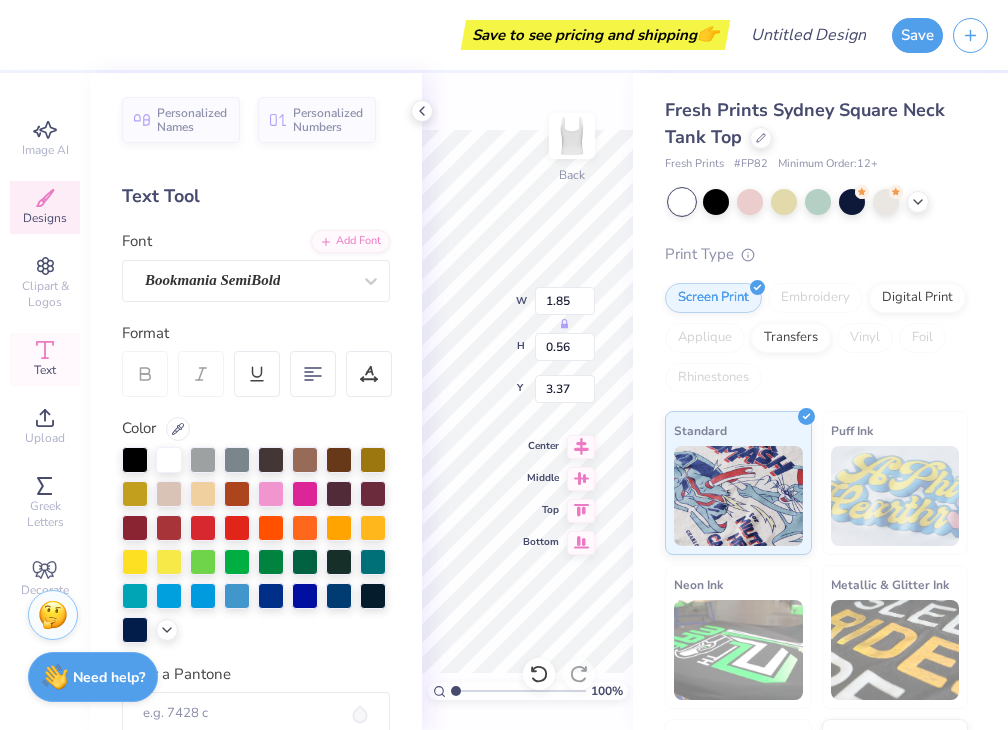 click on "100  % Back W 1.85 H 0.56 Y 3.37 Center Middle Top Bottom" at bounding box center (527, 401) 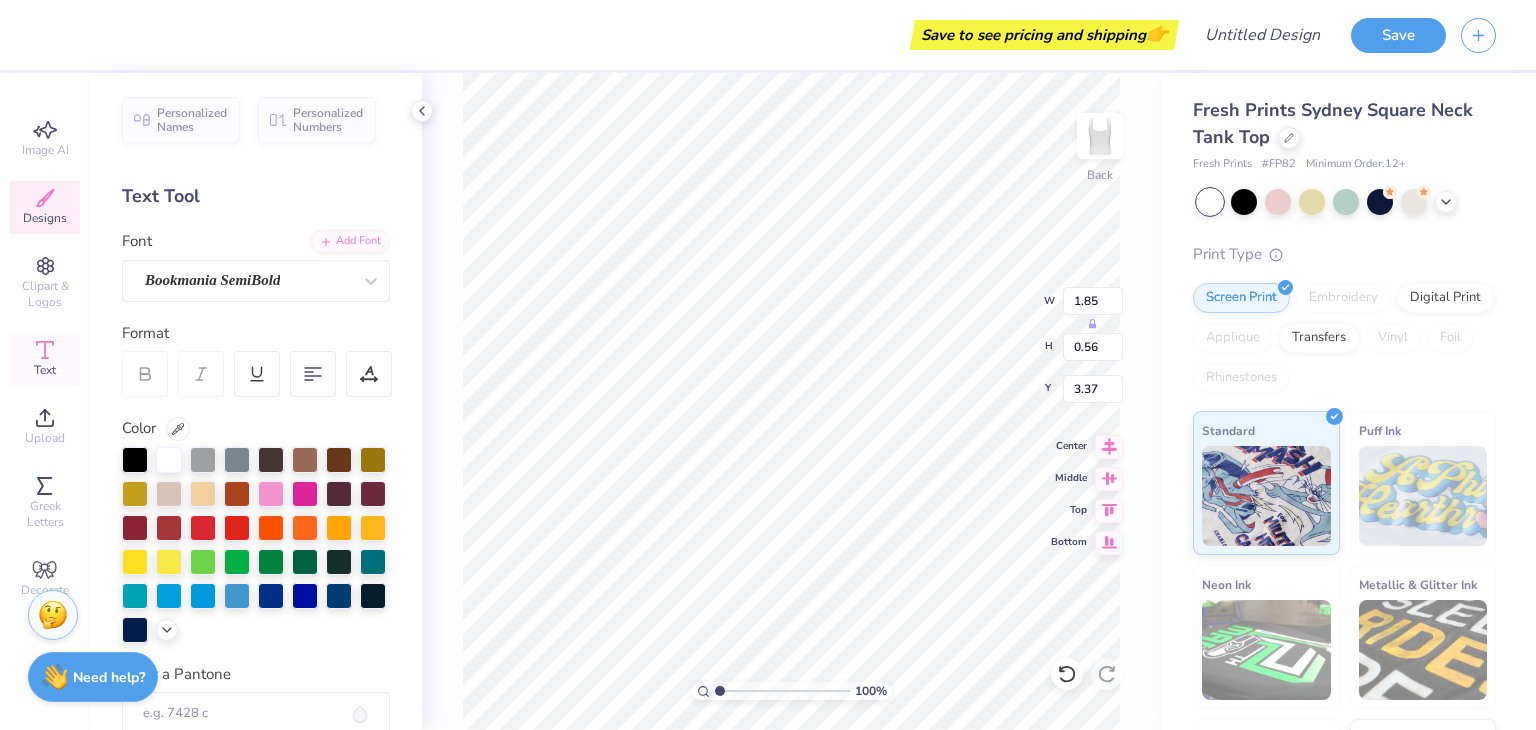 type on "3.19" 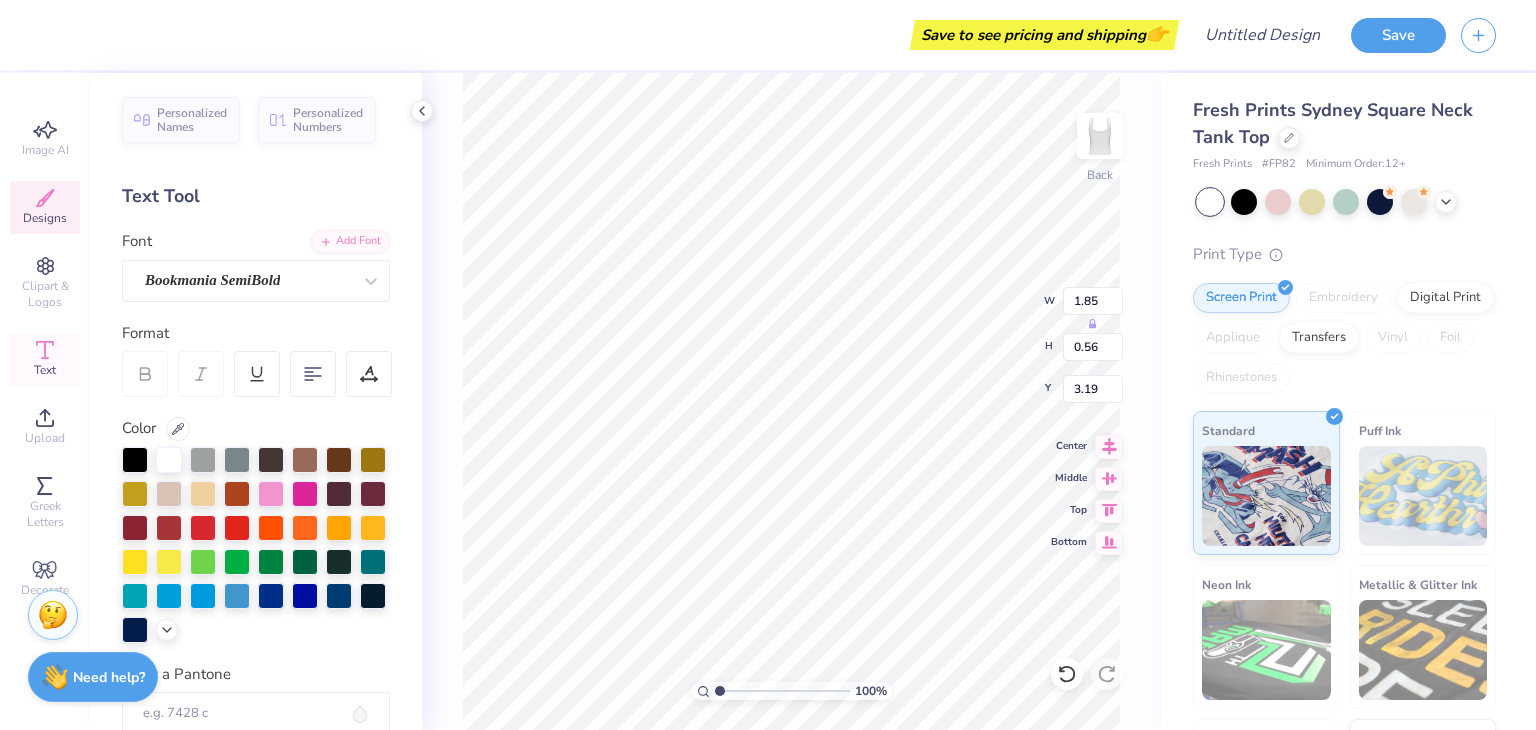 type on "3.64" 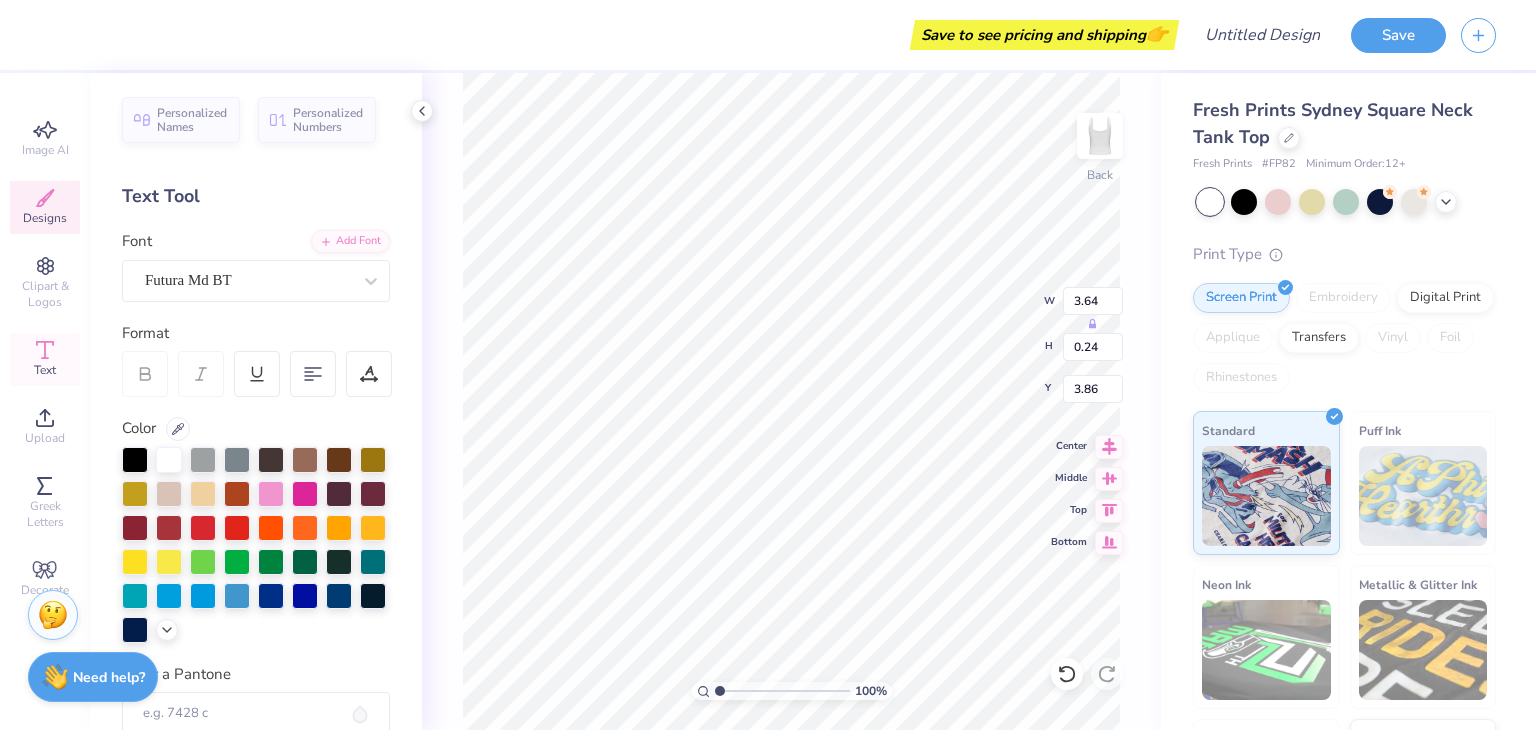 scroll, scrollTop: 16, scrollLeft: 12, axis: both 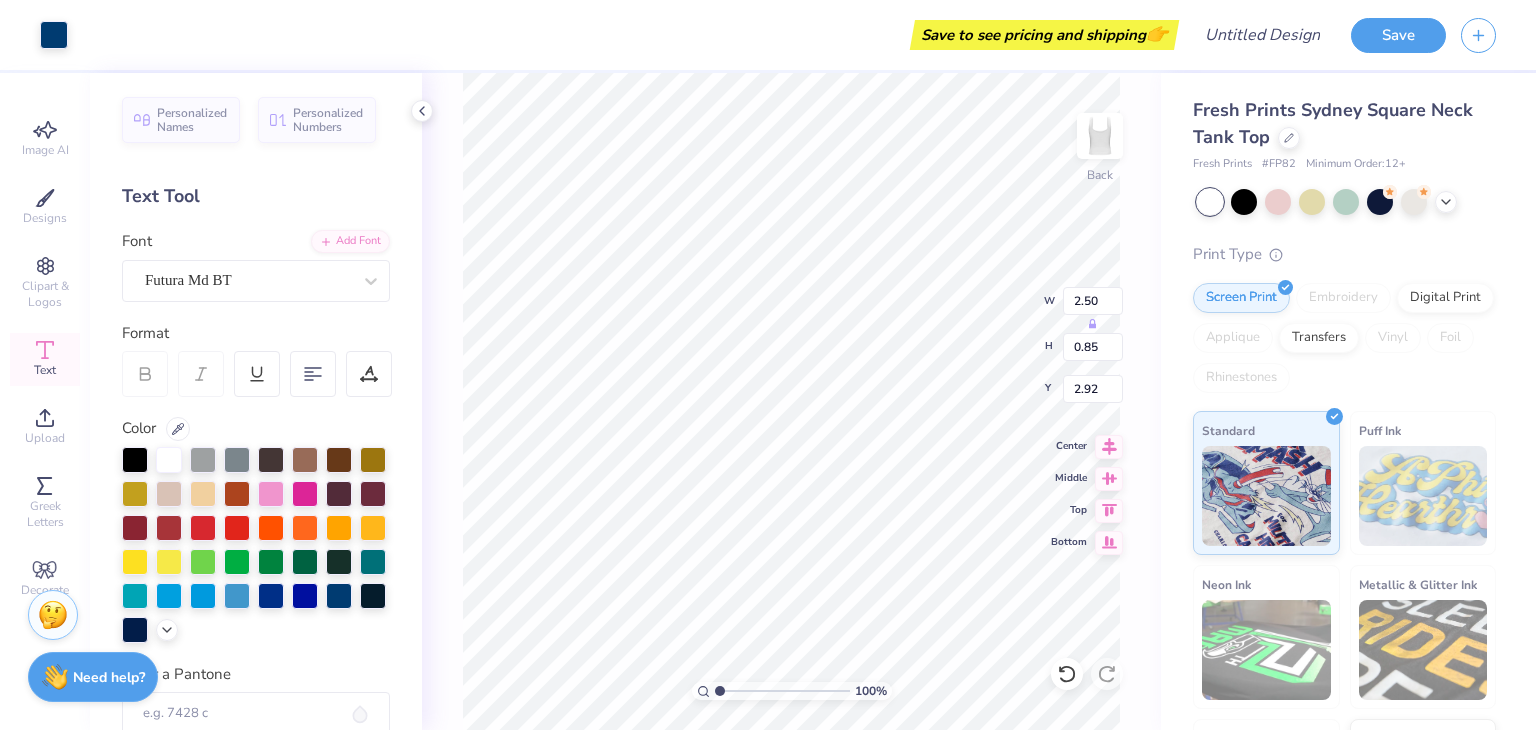 type on "2.50" 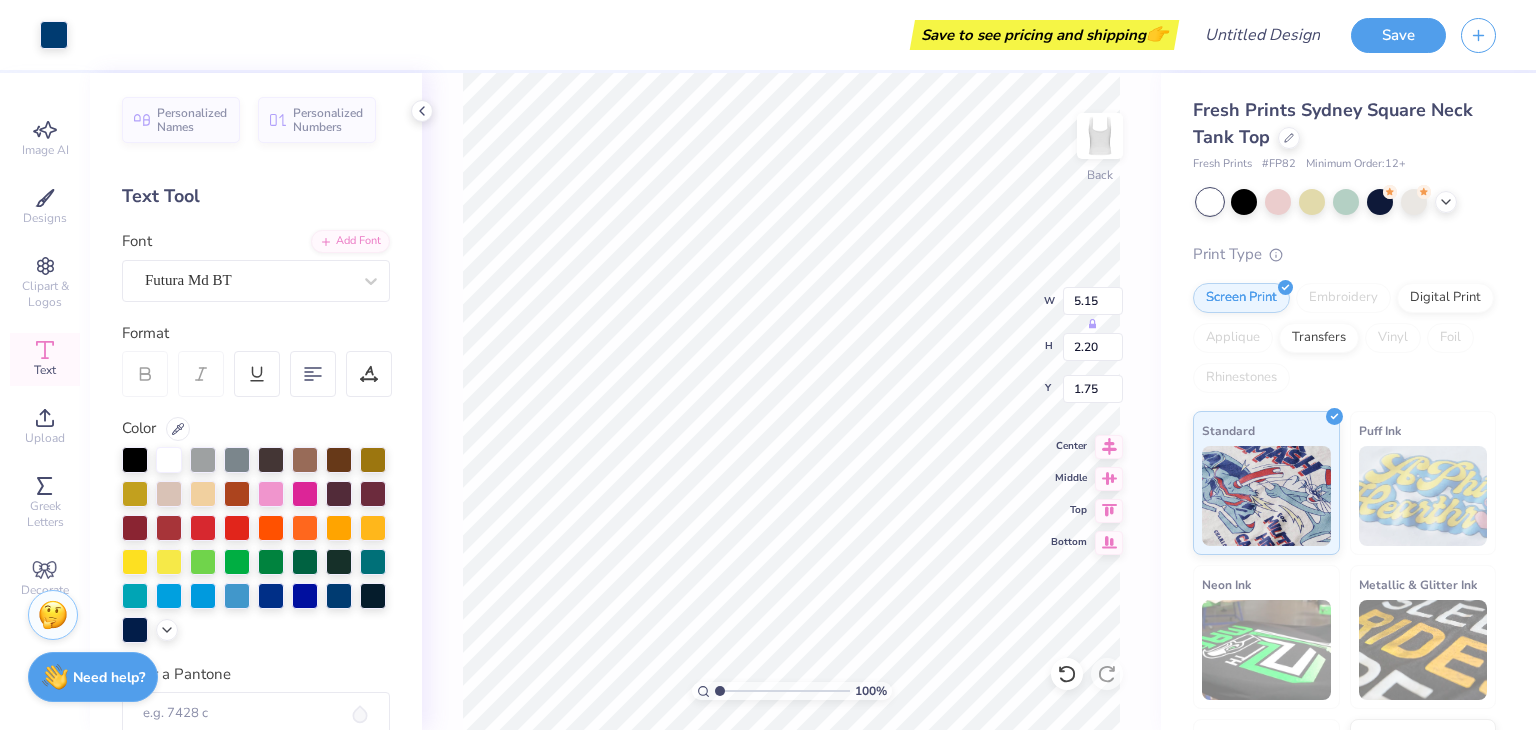 type on "1.75" 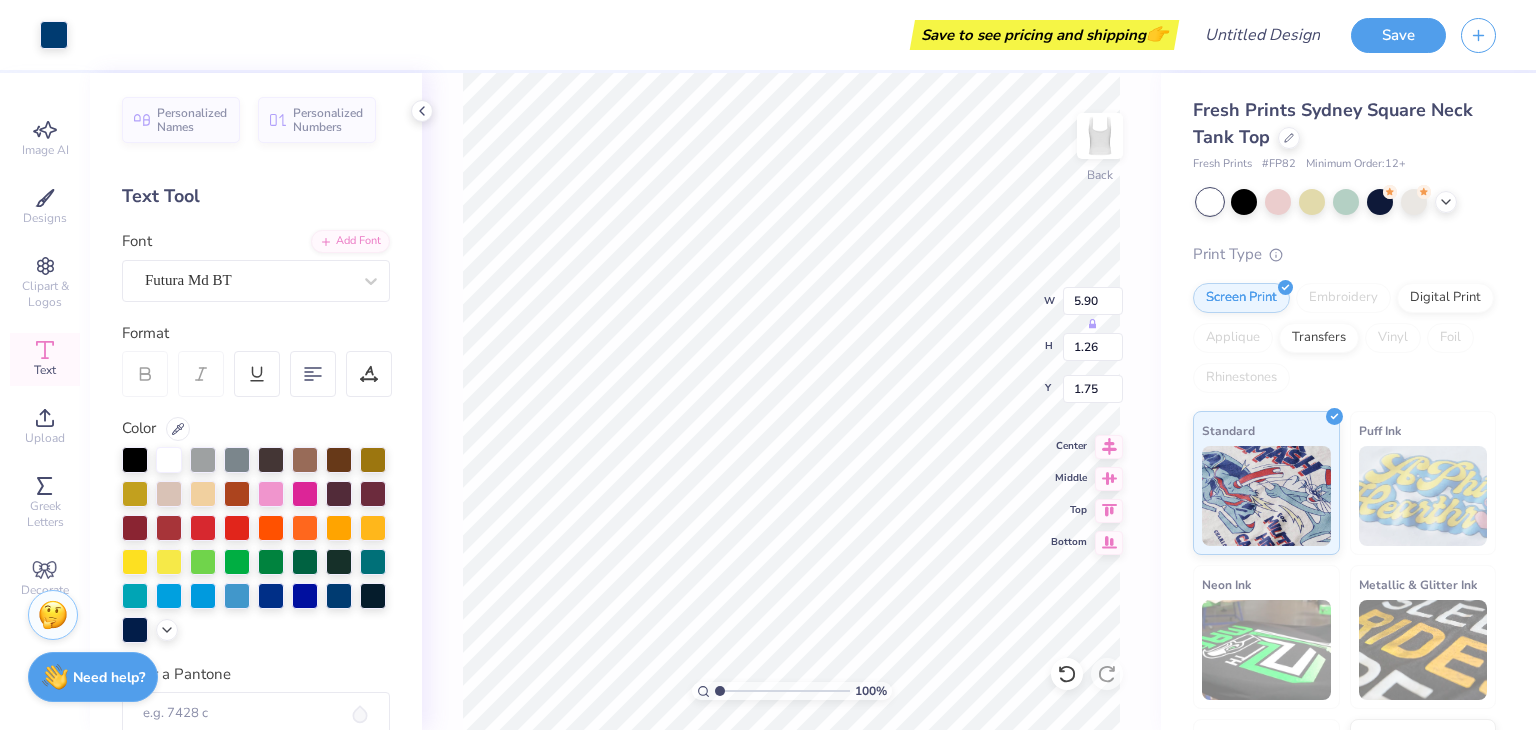 type on "5.90" 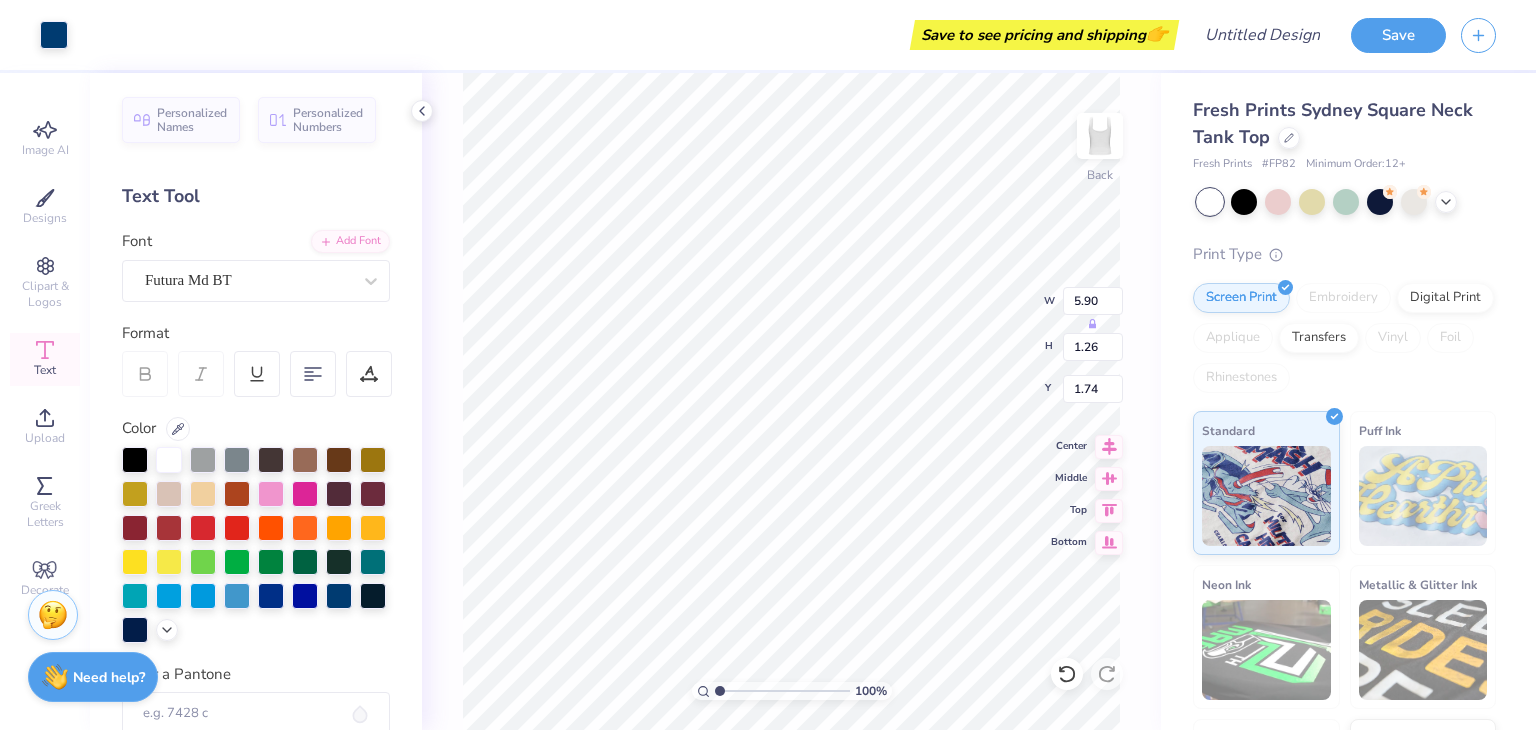 type on "1.74" 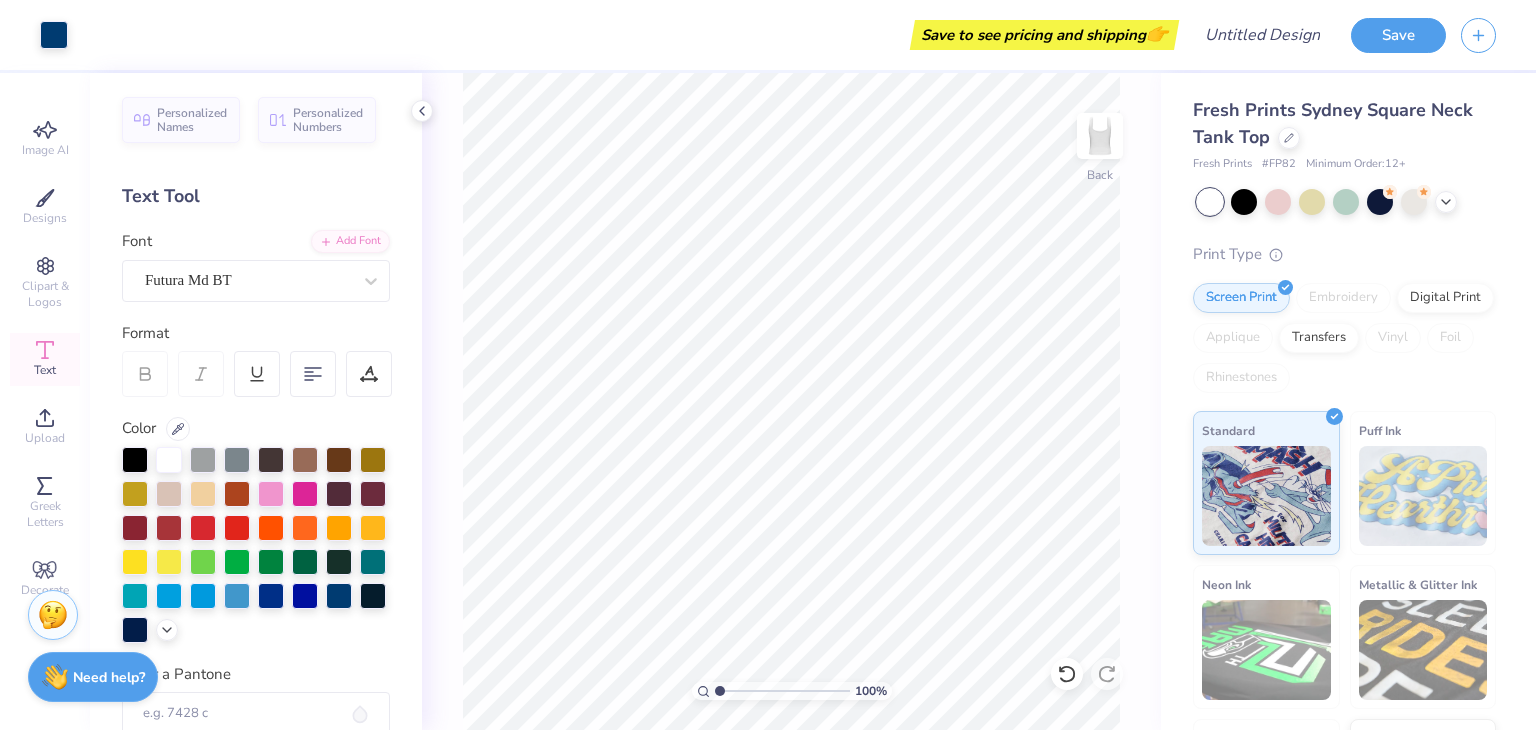 click on "Designs" at bounding box center [45, 207] 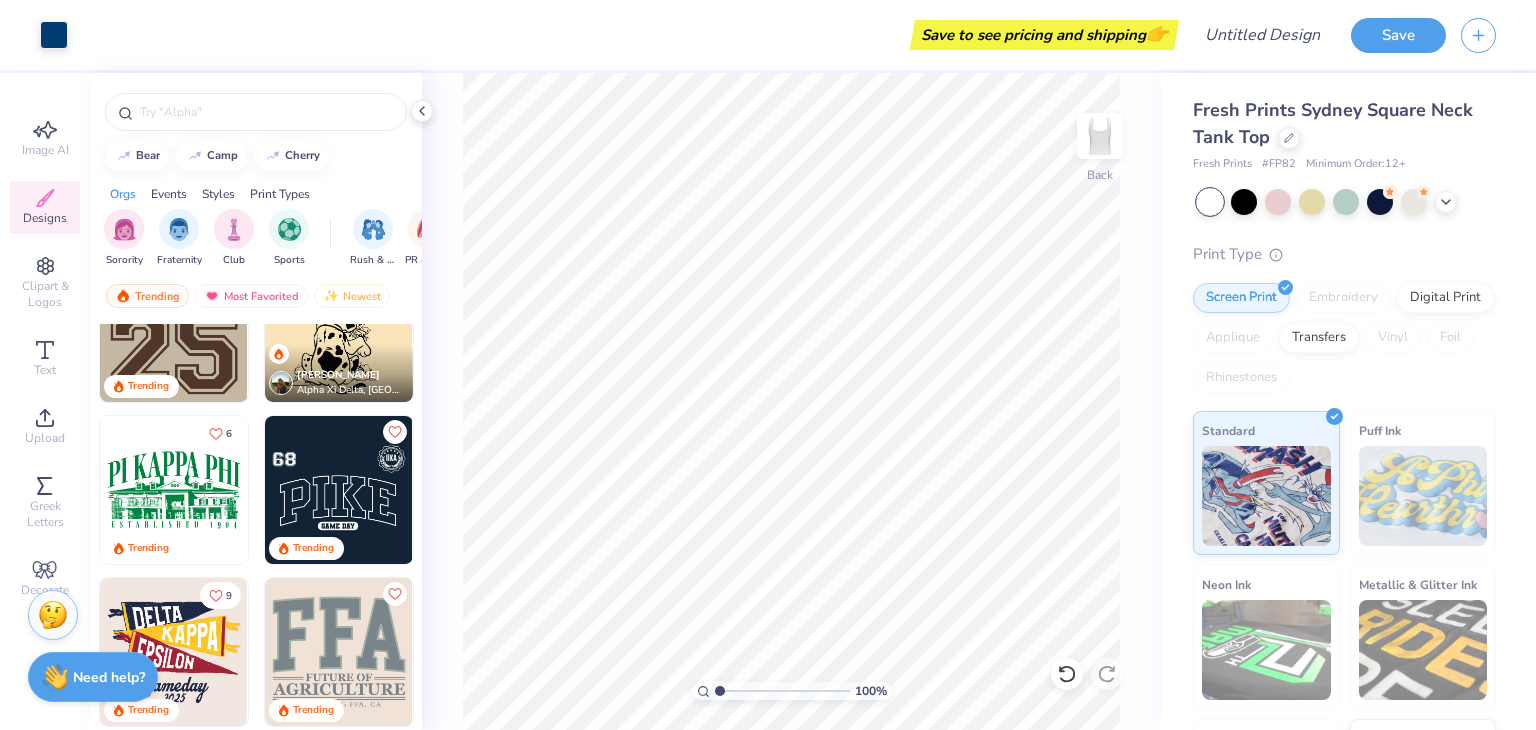 scroll, scrollTop: 3312, scrollLeft: 0, axis: vertical 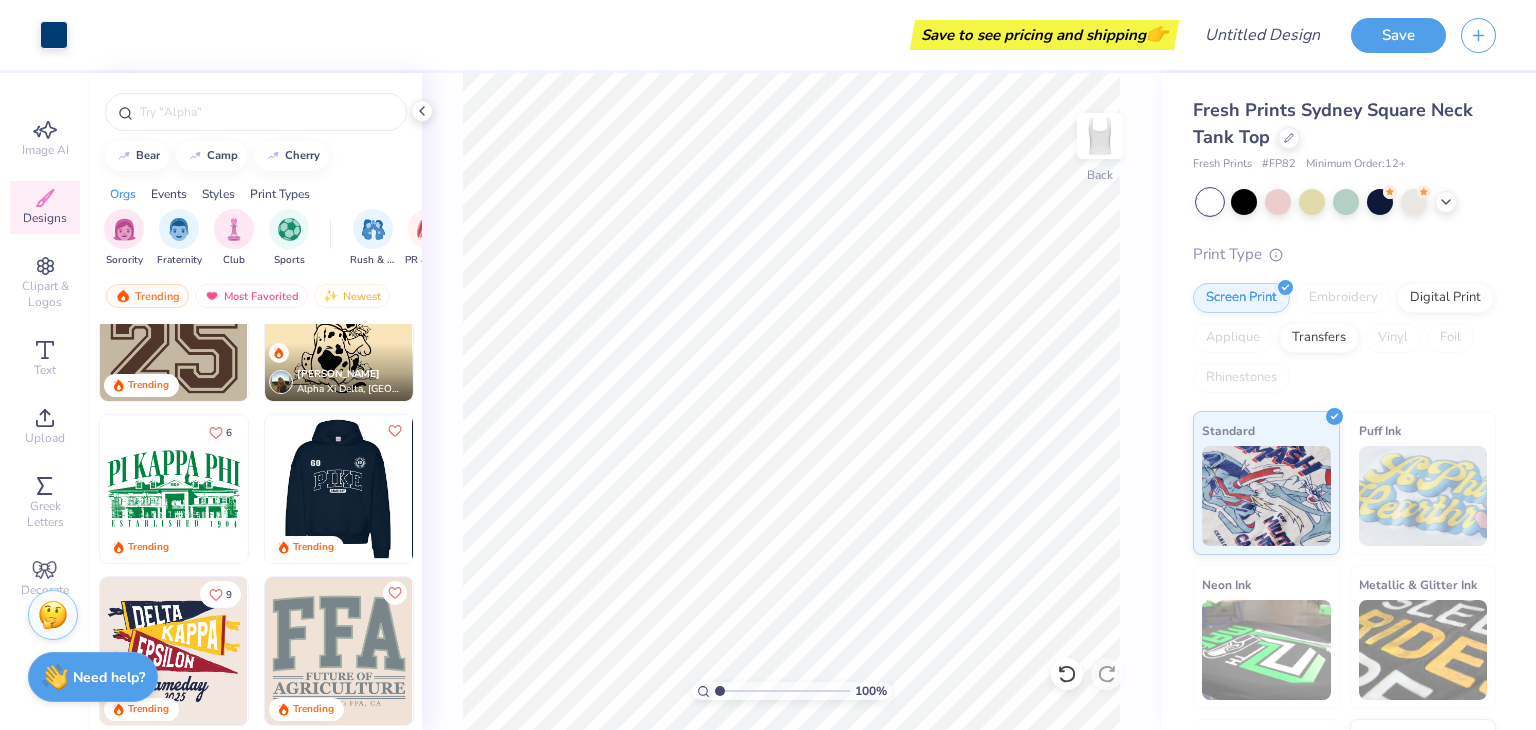 click at bounding box center [191, 489] 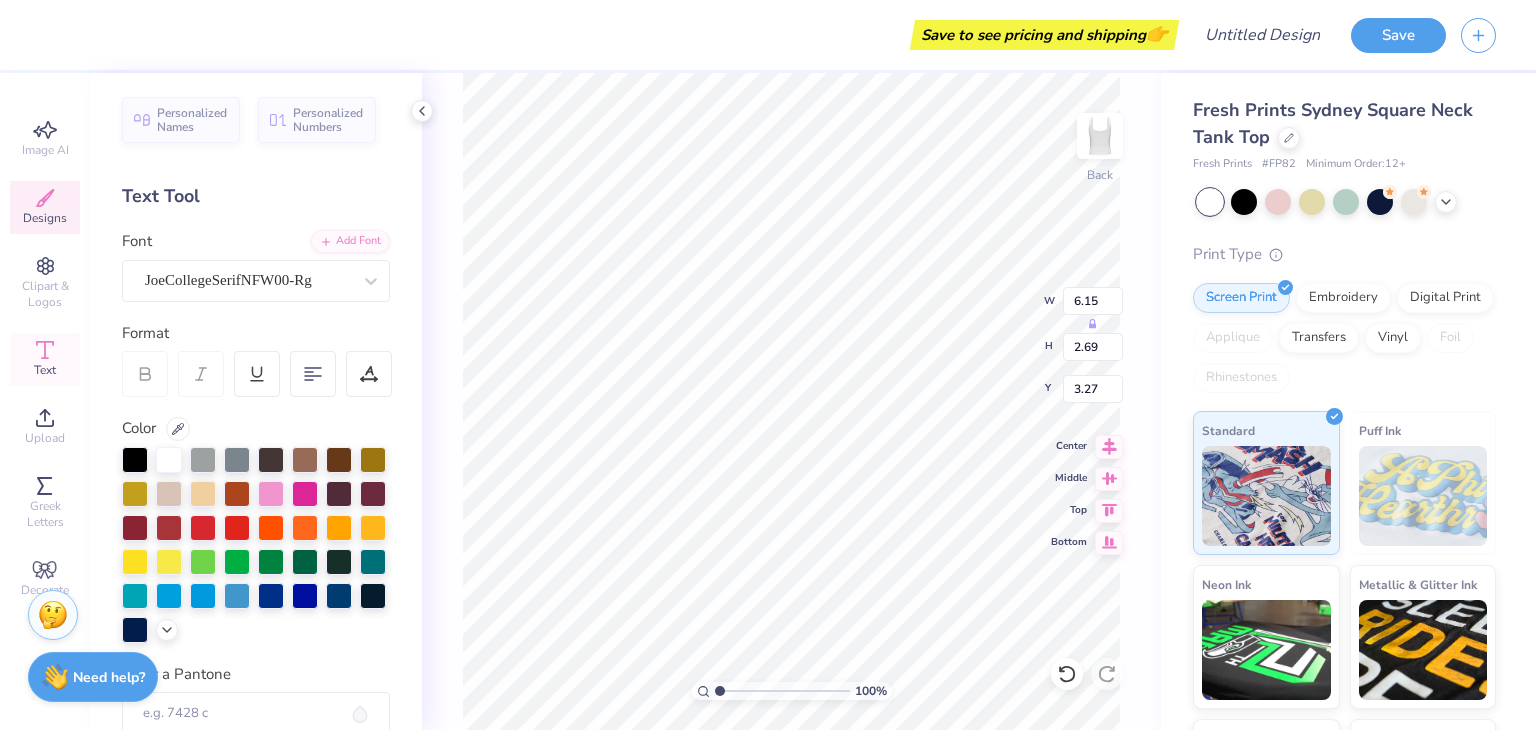 scroll, scrollTop: 16, scrollLeft: 2, axis: both 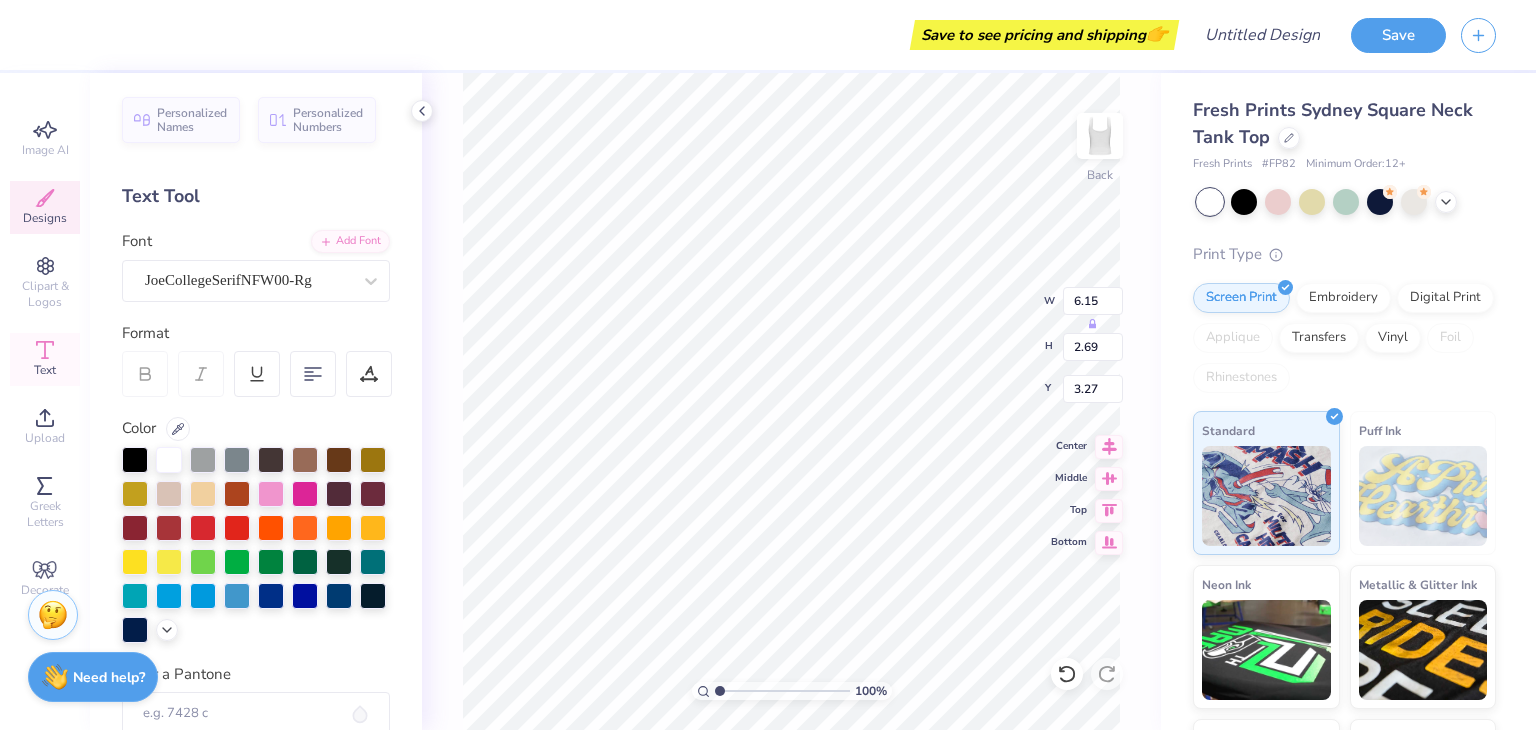 type on "Sigma
Kappa" 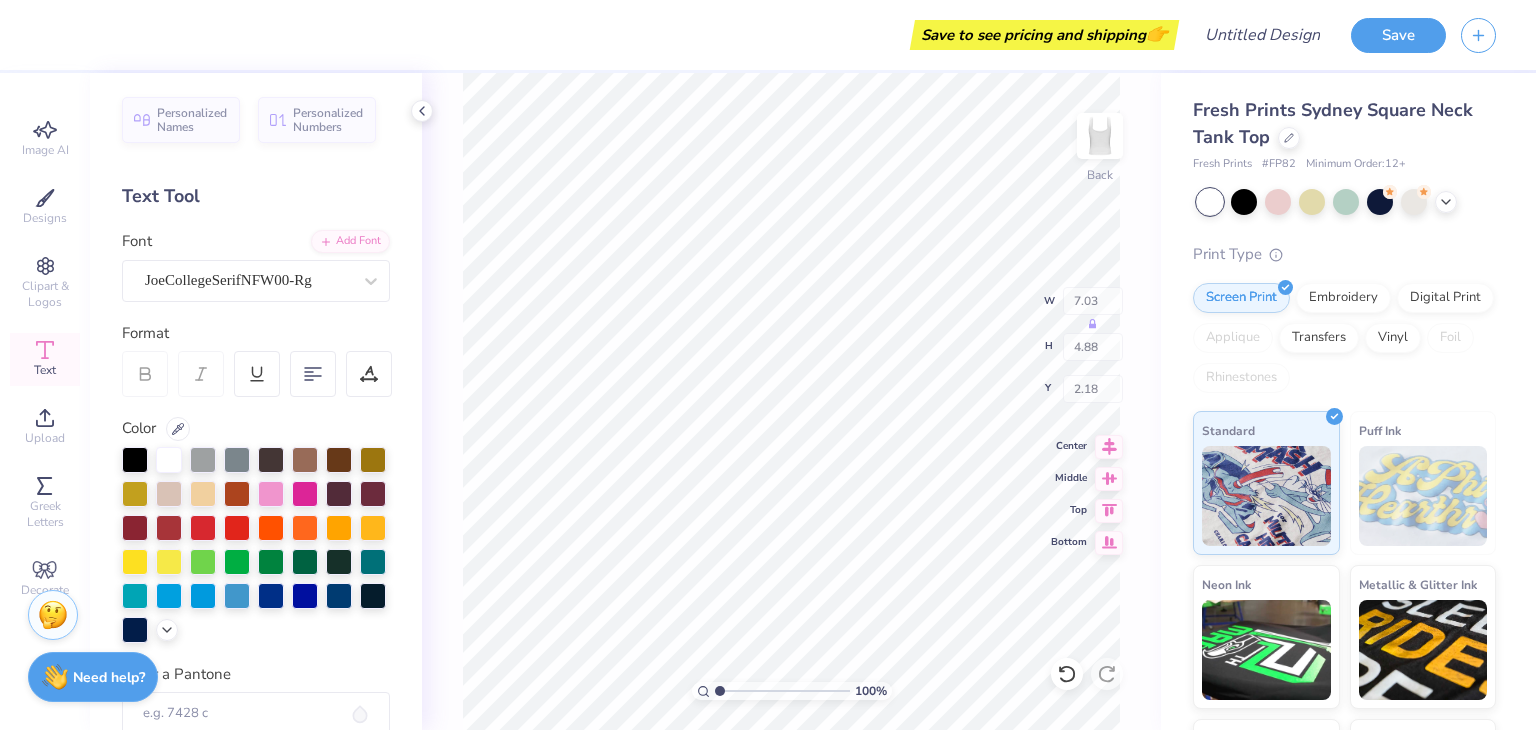 type on "4.89" 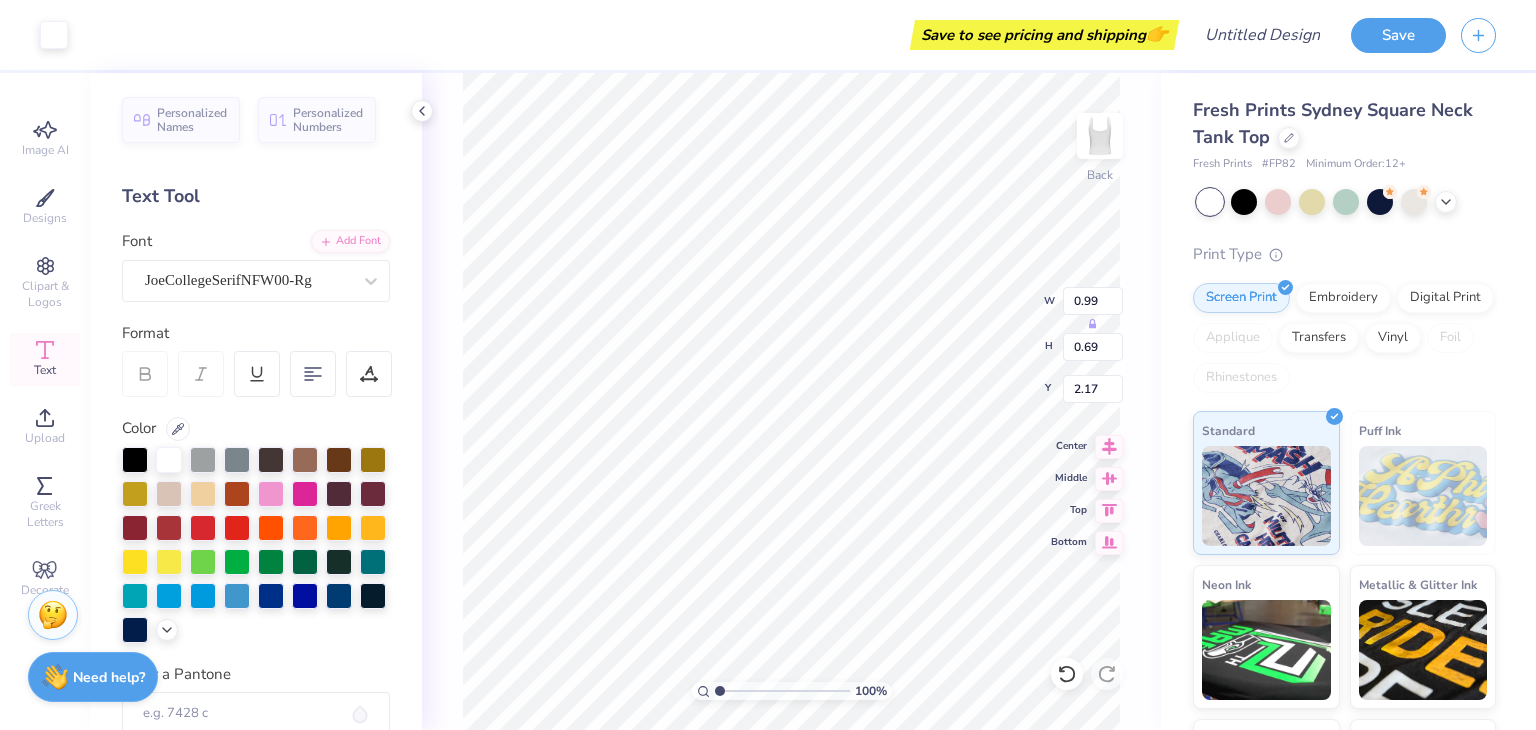 type on "1.13" 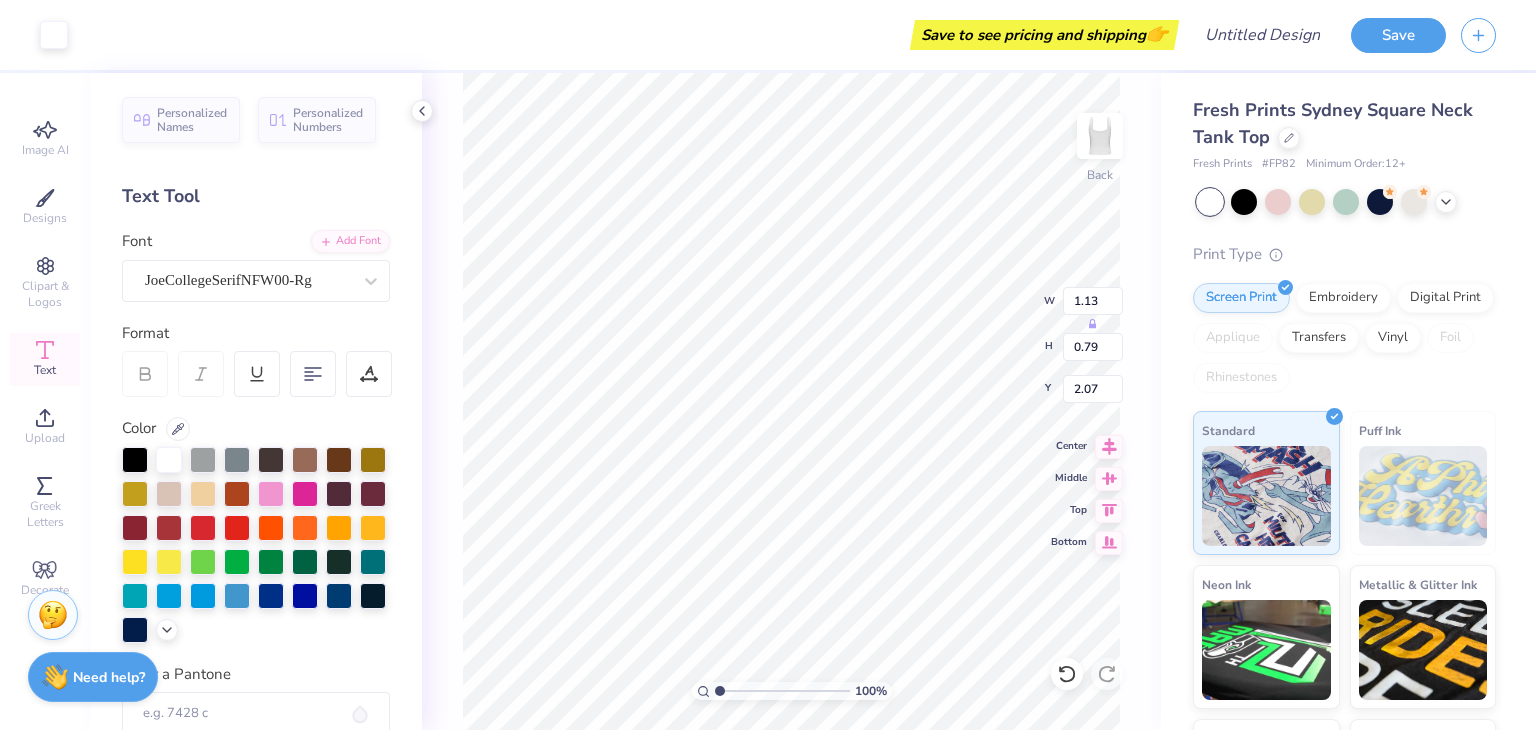 type on "1.24" 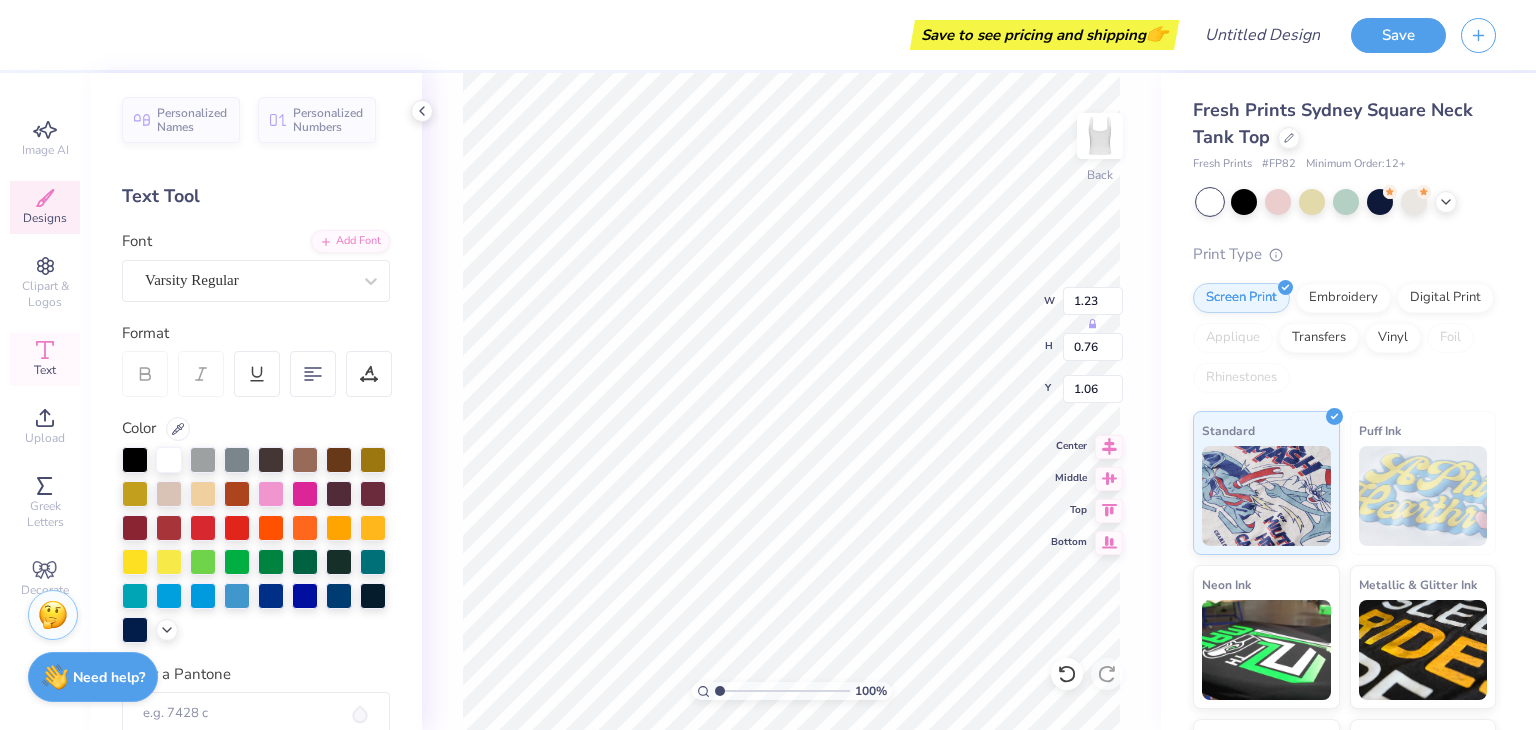 type on "1.06" 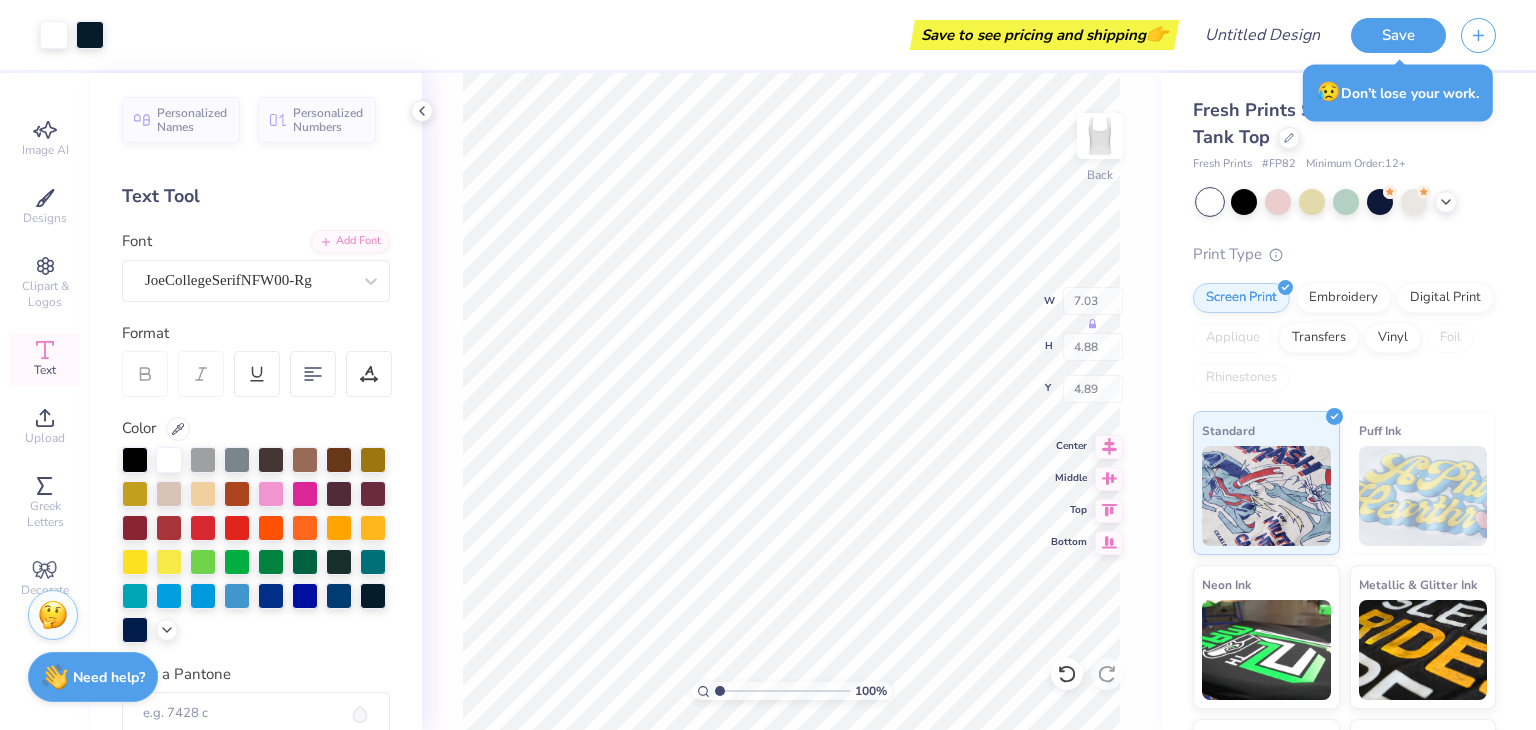 type on "1.13" 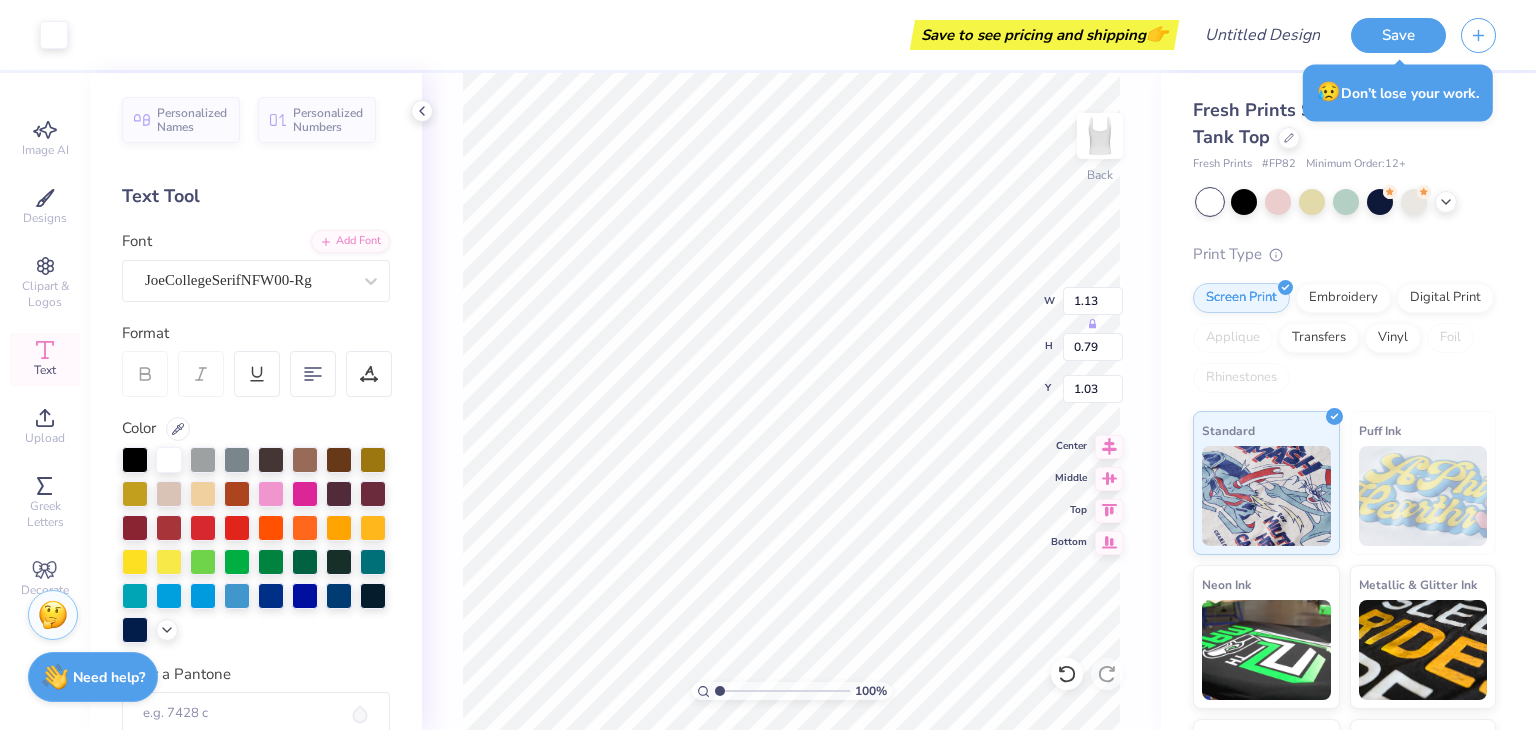 type 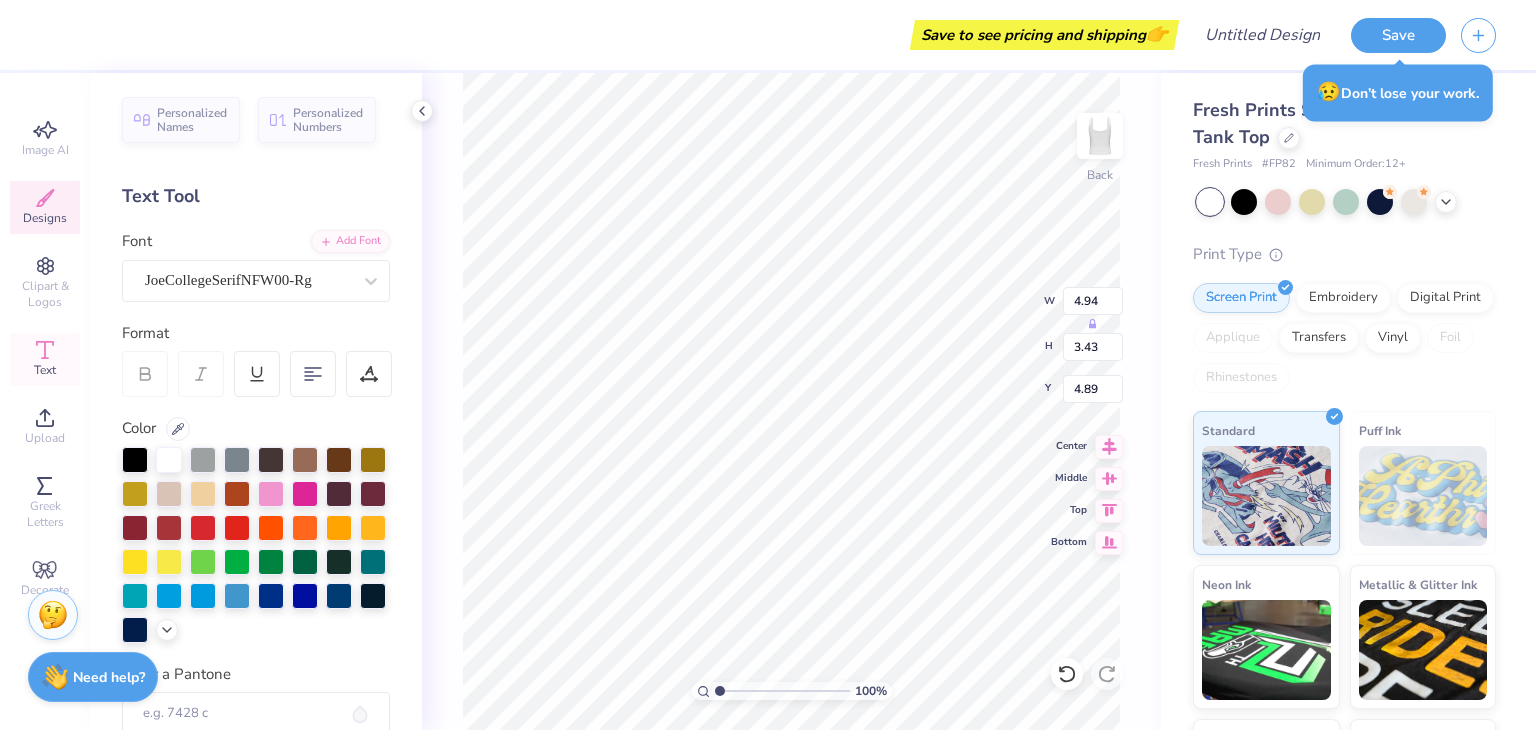 scroll, scrollTop: 16, scrollLeft: 2, axis: both 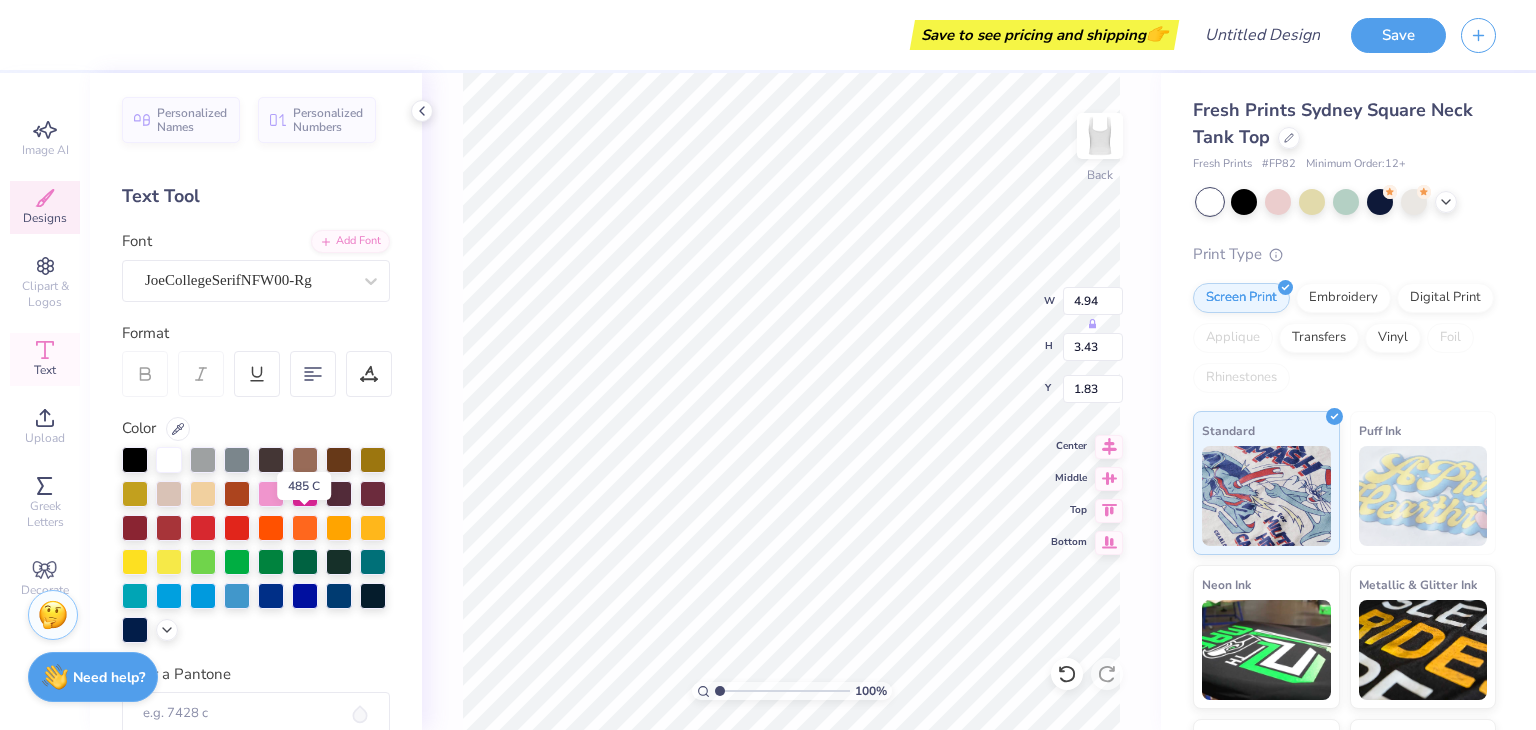 click at bounding box center (237, 528) 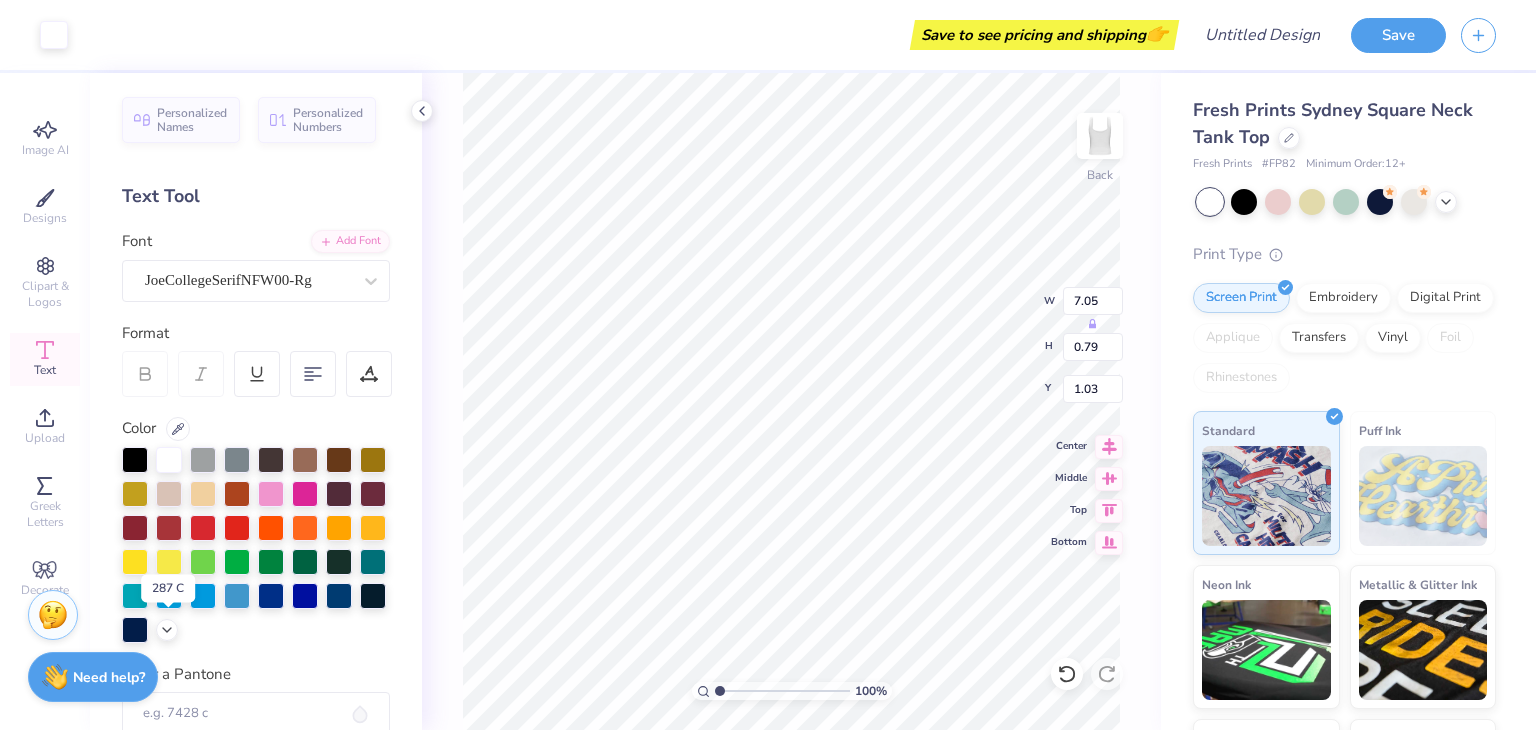 click at bounding box center [271, 596] 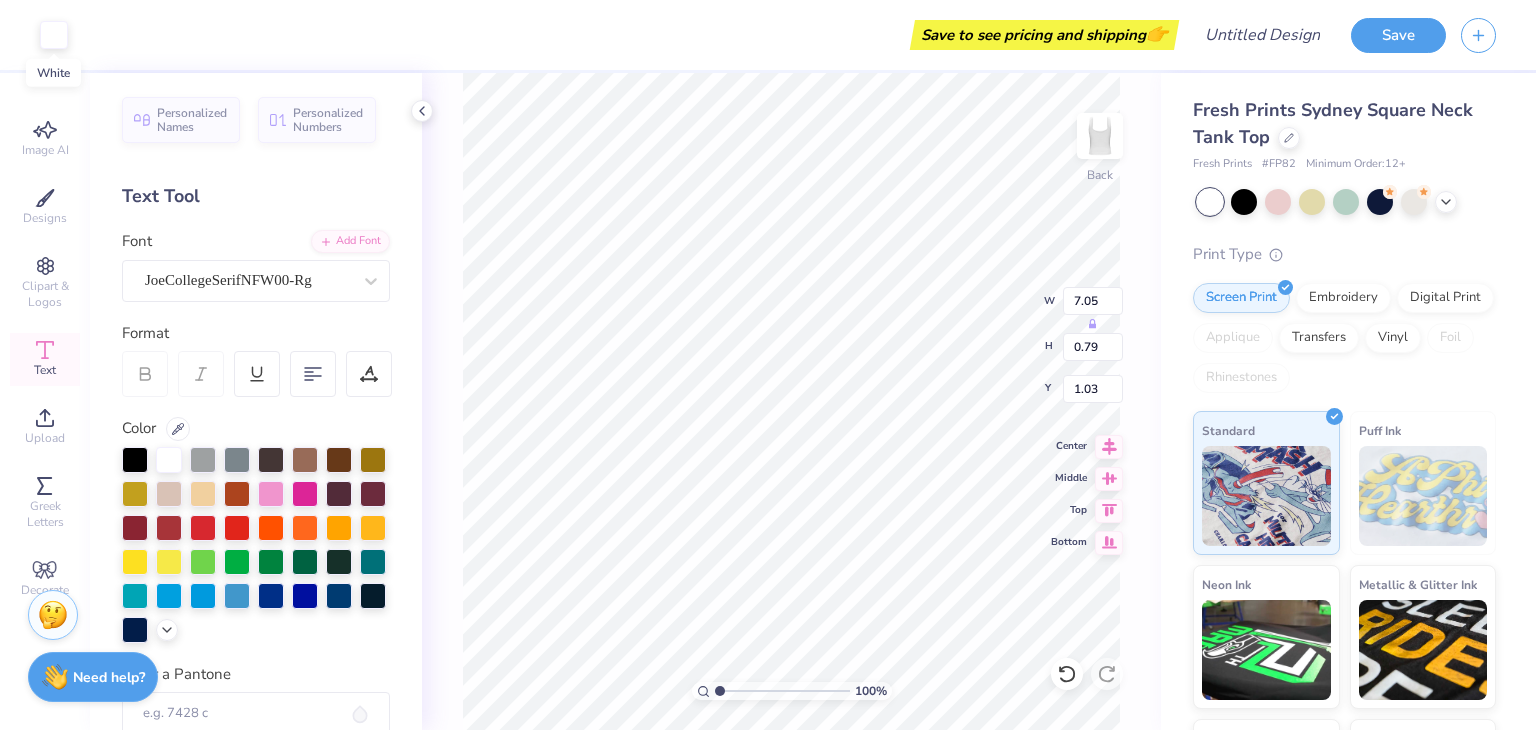 click at bounding box center [54, 35] 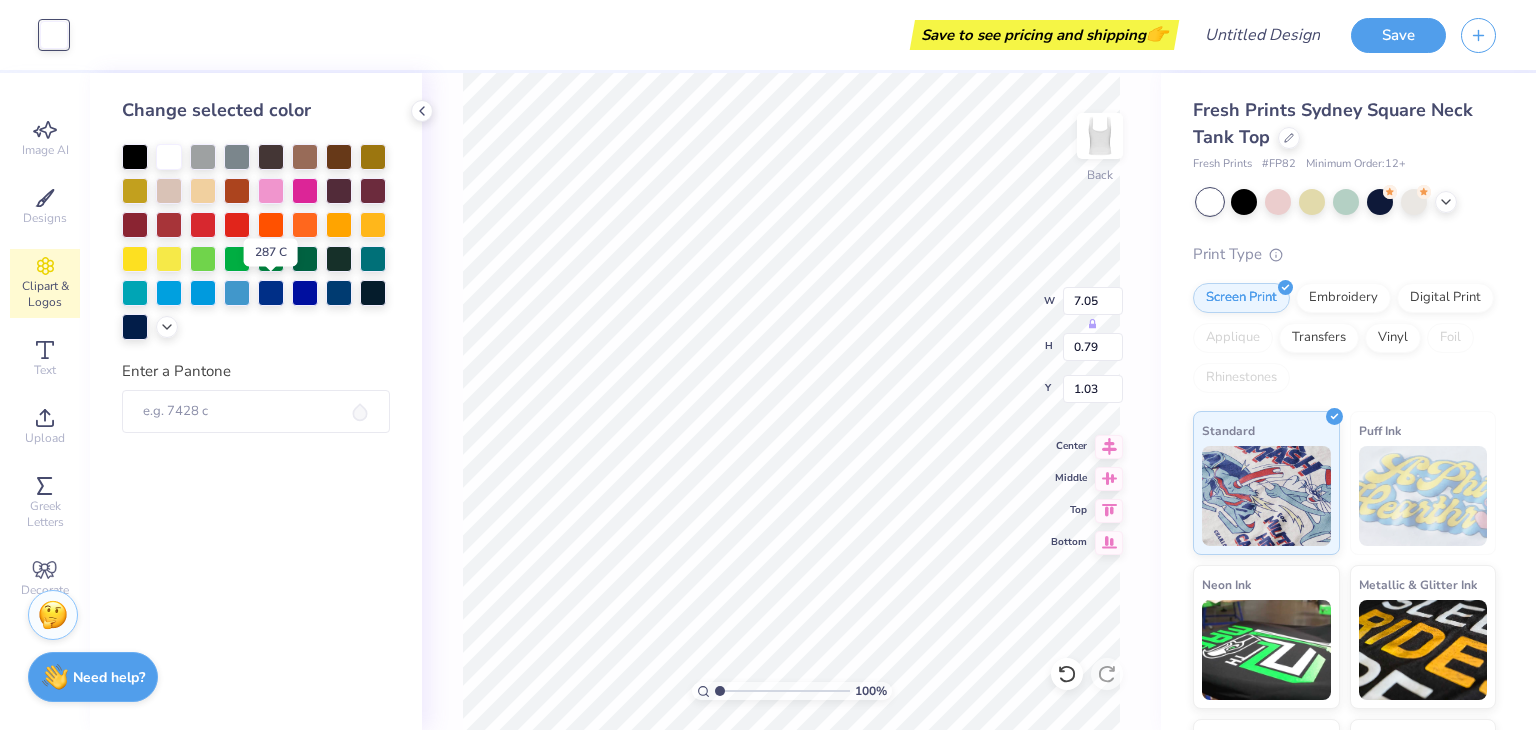 click at bounding box center (271, 293) 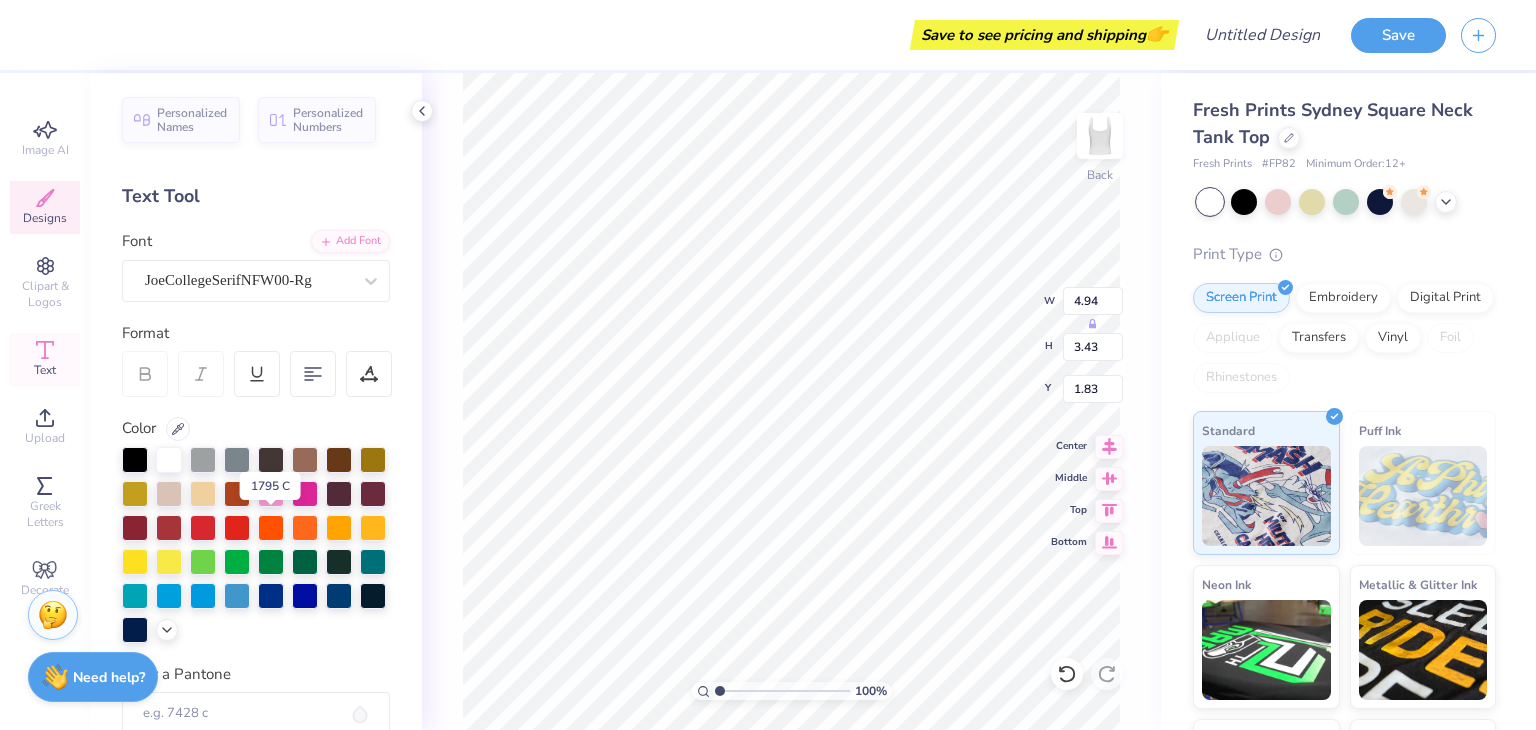 click at bounding box center [203, 528] 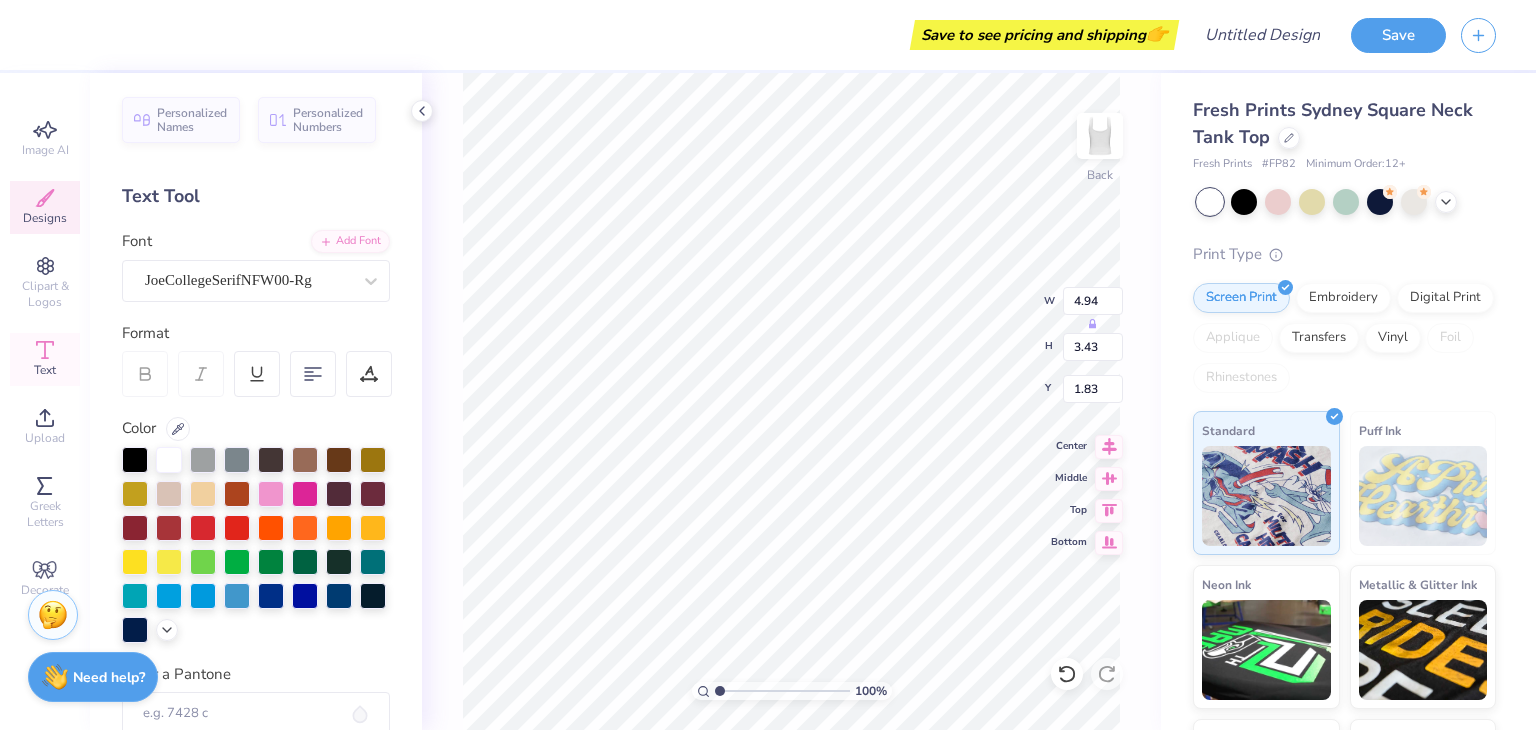 scroll, scrollTop: 16, scrollLeft: 2, axis: both 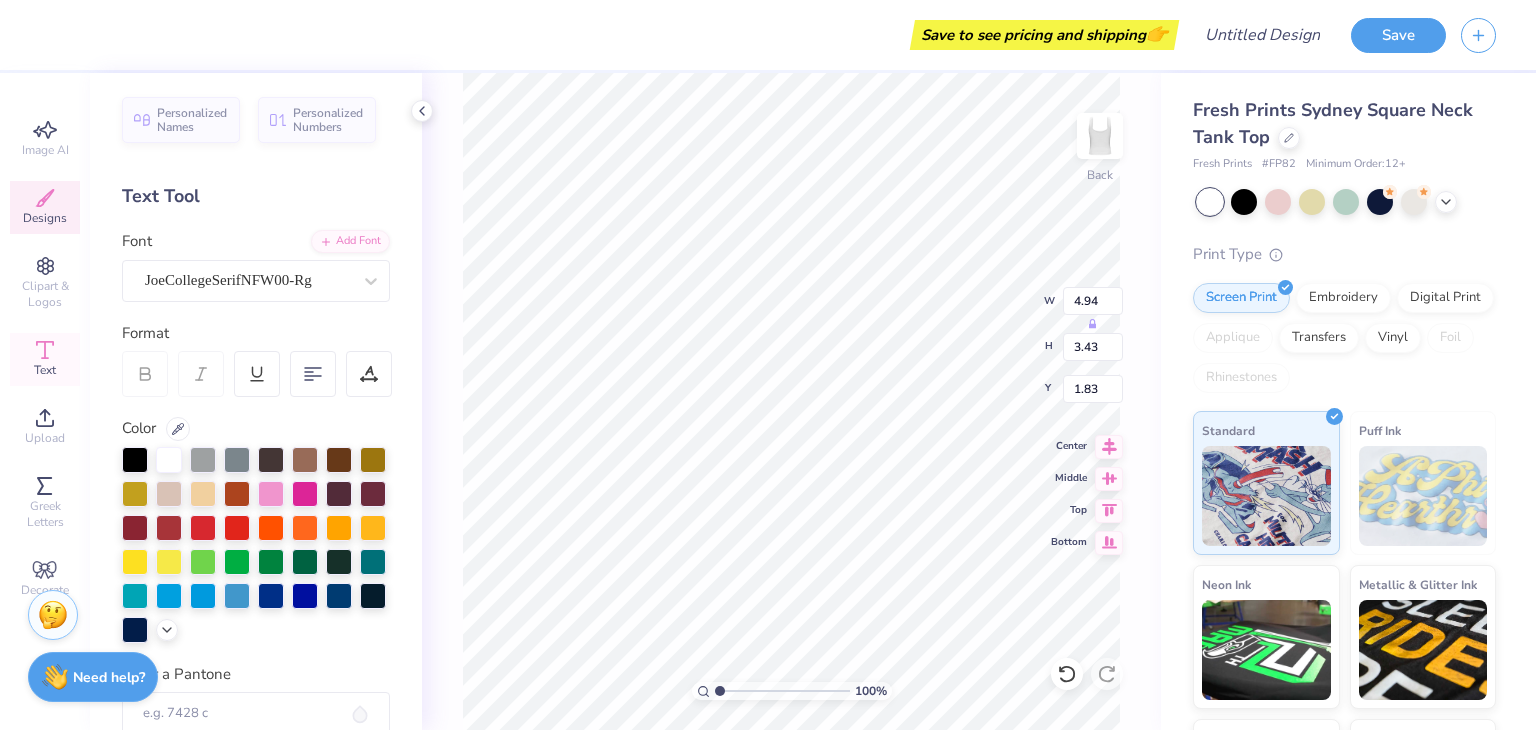 click 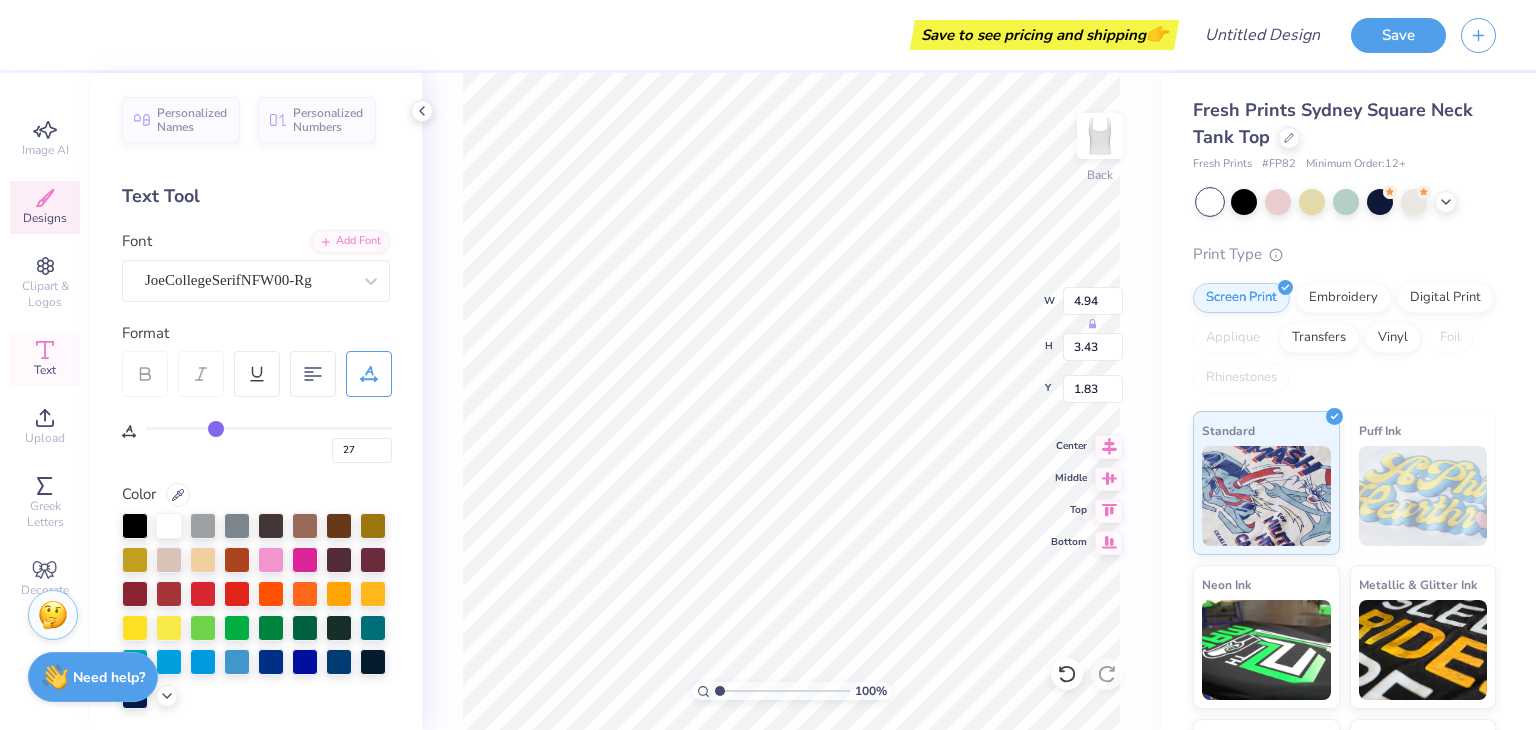 drag, startPoint x: 146, startPoint y: 431, endPoint x: 215, endPoint y: 437, distance: 69.260376 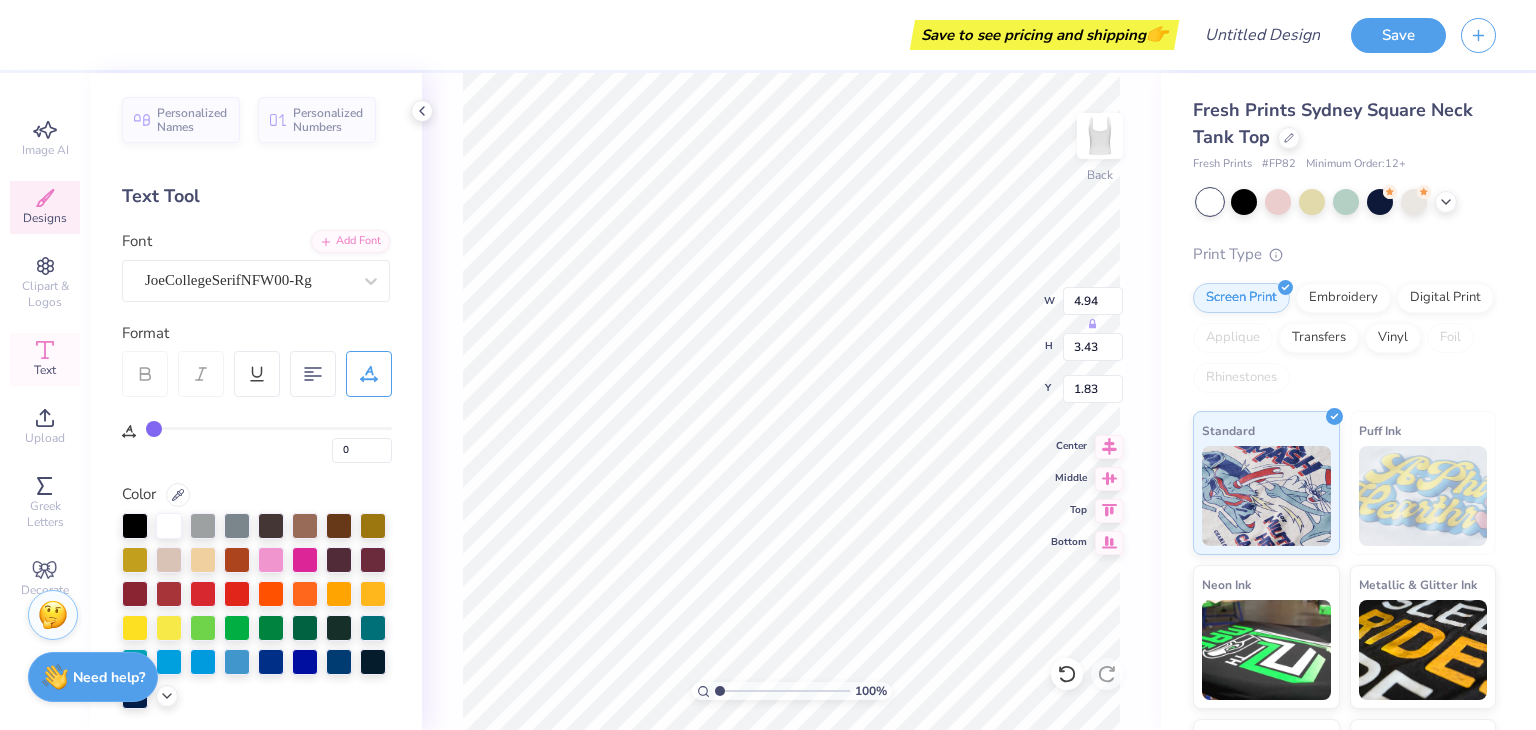drag, startPoint x: 215, startPoint y: 435, endPoint x: 117, endPoint y: 423, distance: 98.731964 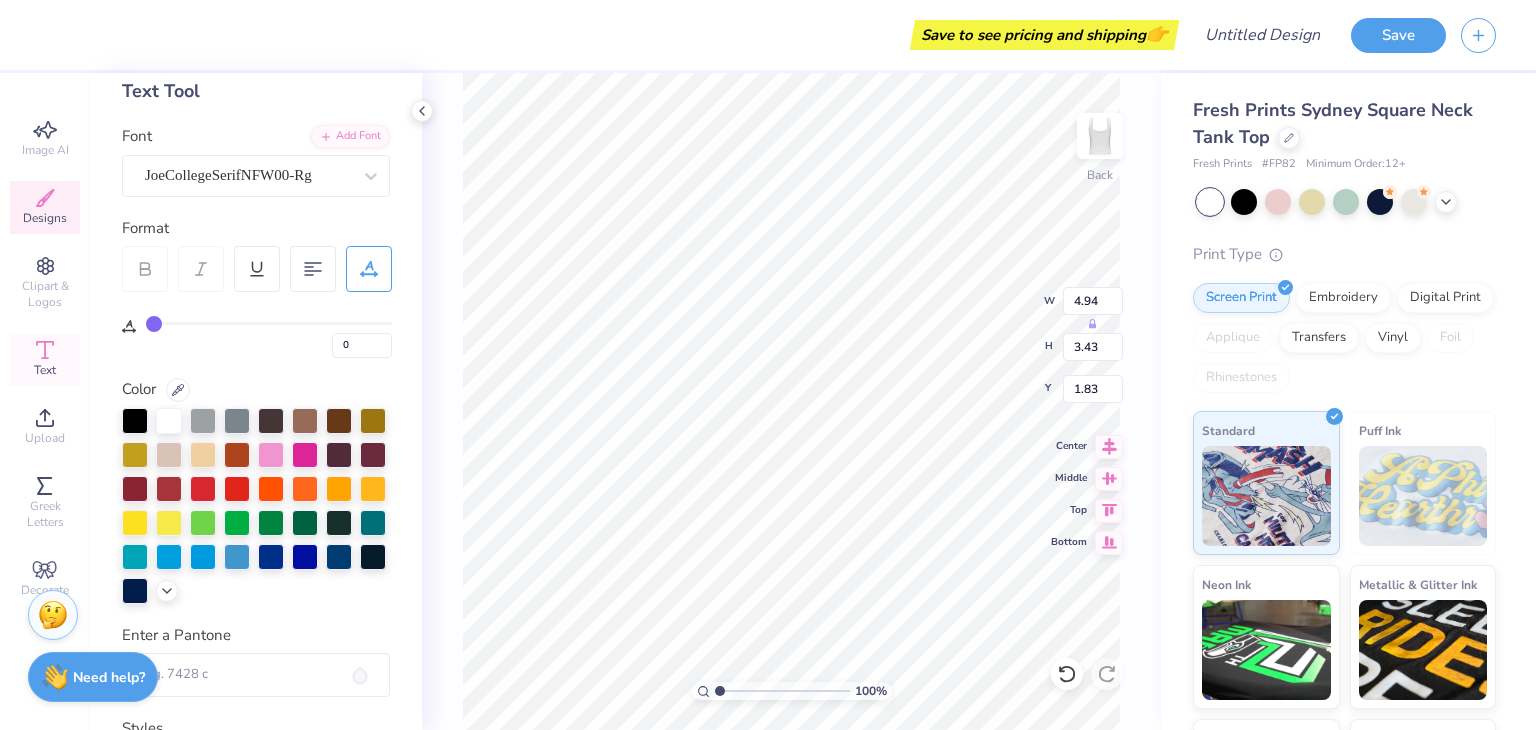 scroll, scrollTop: 0, scrollLeft: 0, axis: both 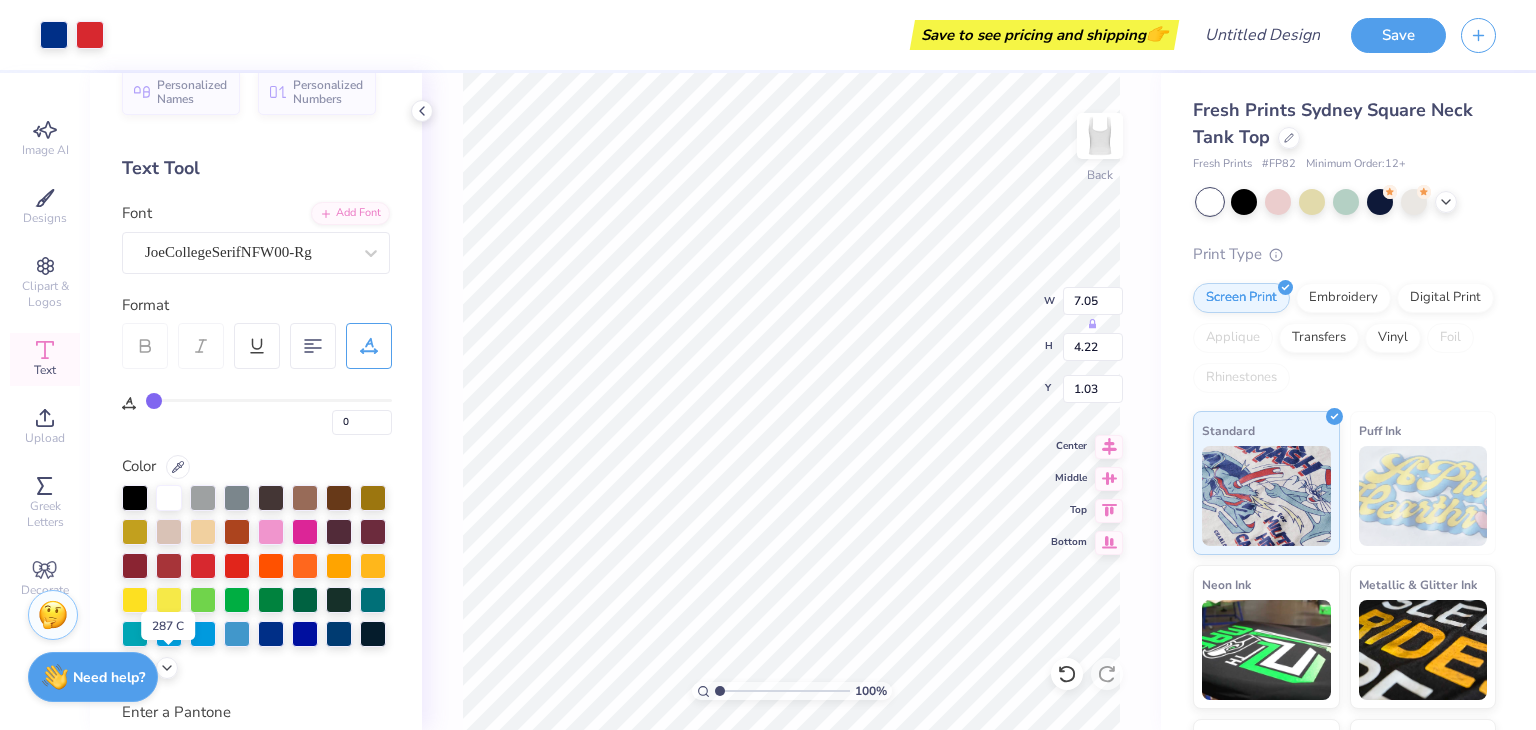 click at bounding box center [271, 634] 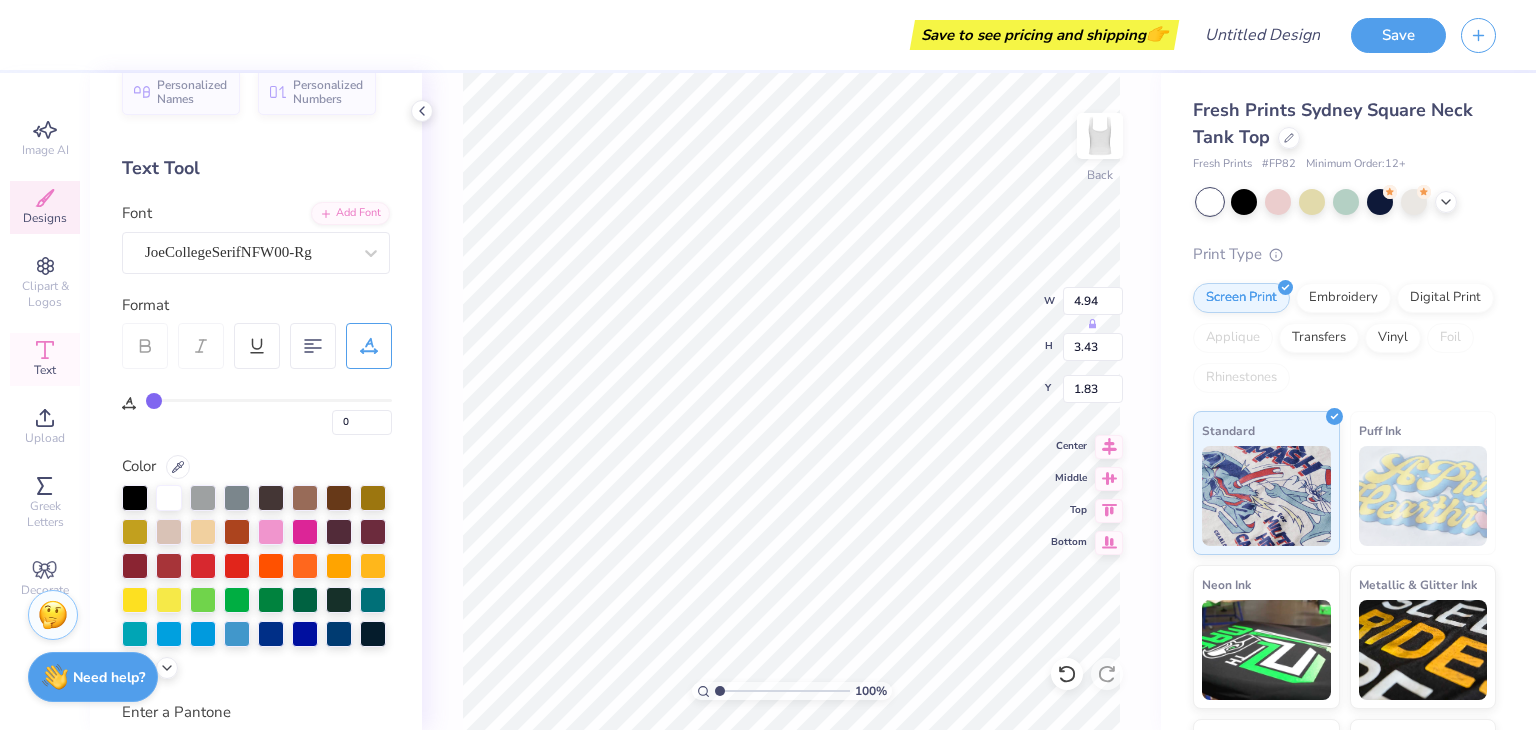 scroll, scrollTop: 16, scrollLeft: 4, axis: both 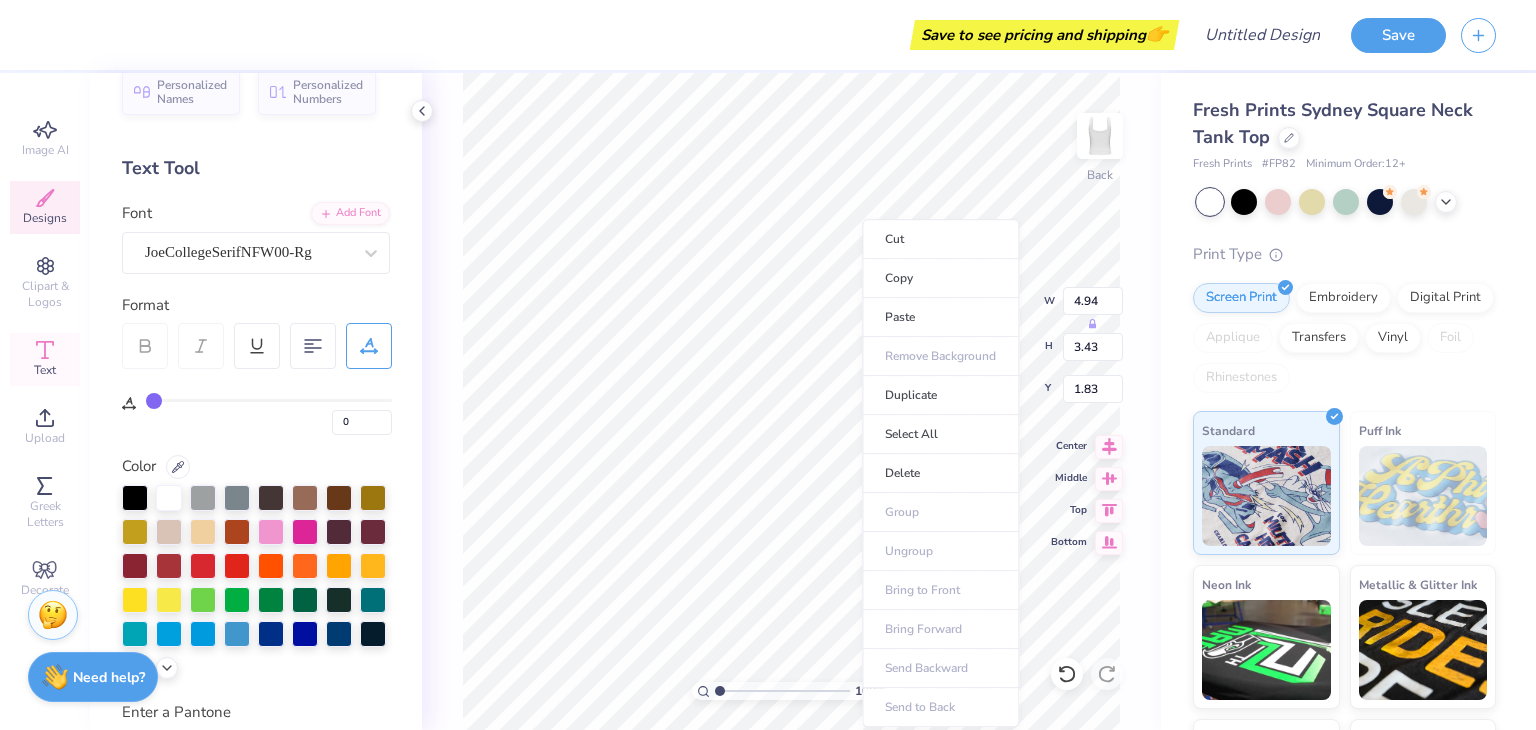 click on "Duplicate" at bounding box center (940, 395) 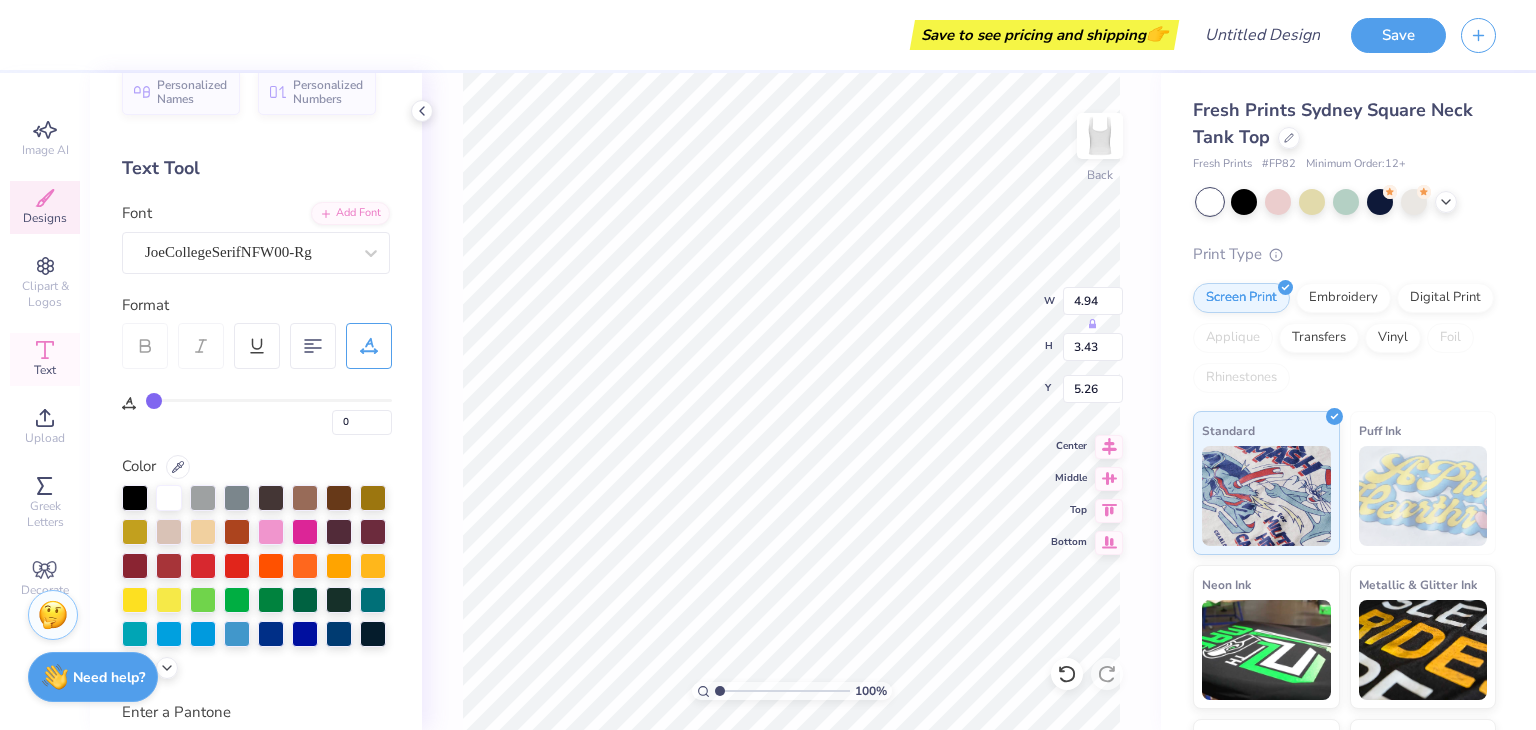 scroll, scrollTop: 16, scrollLeft: 2, axis: both 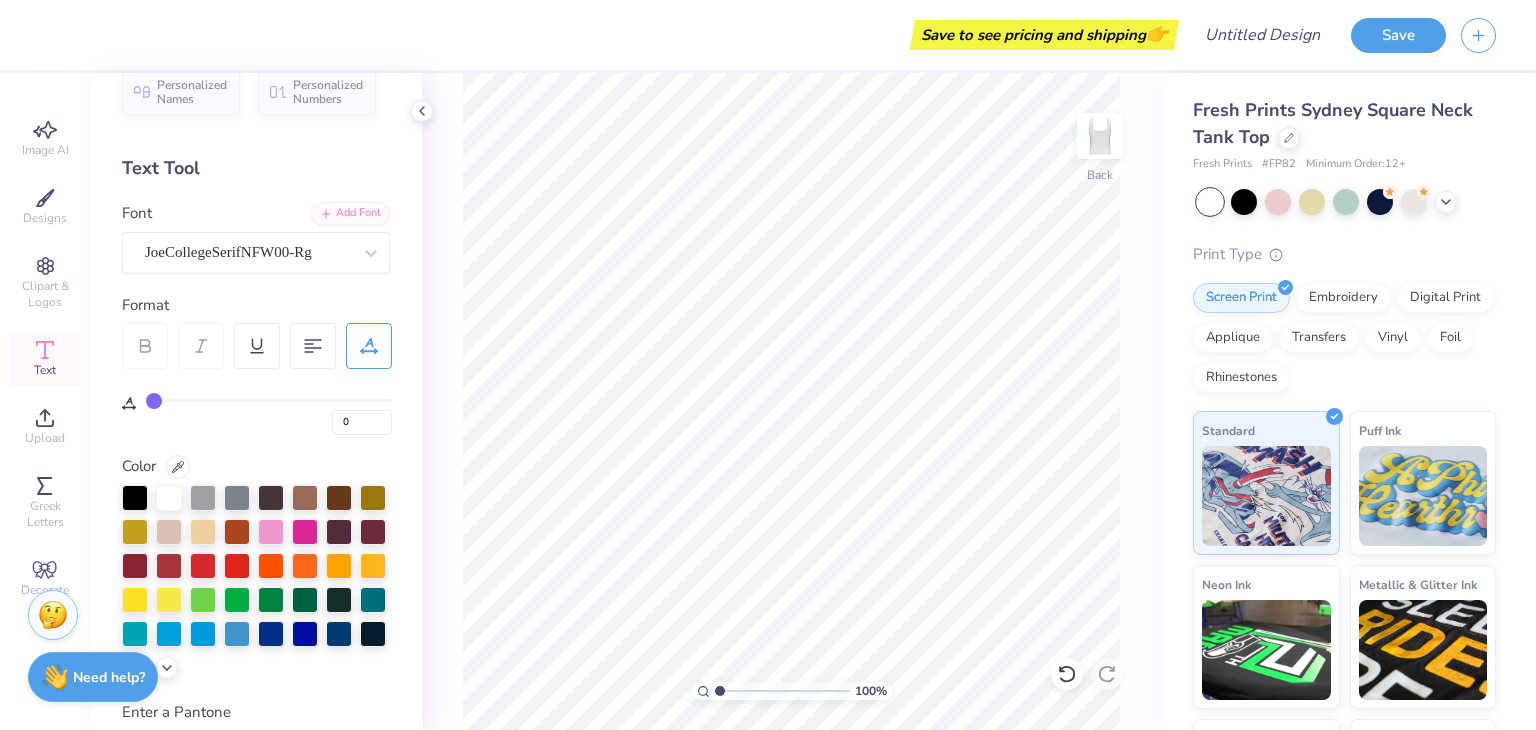 click 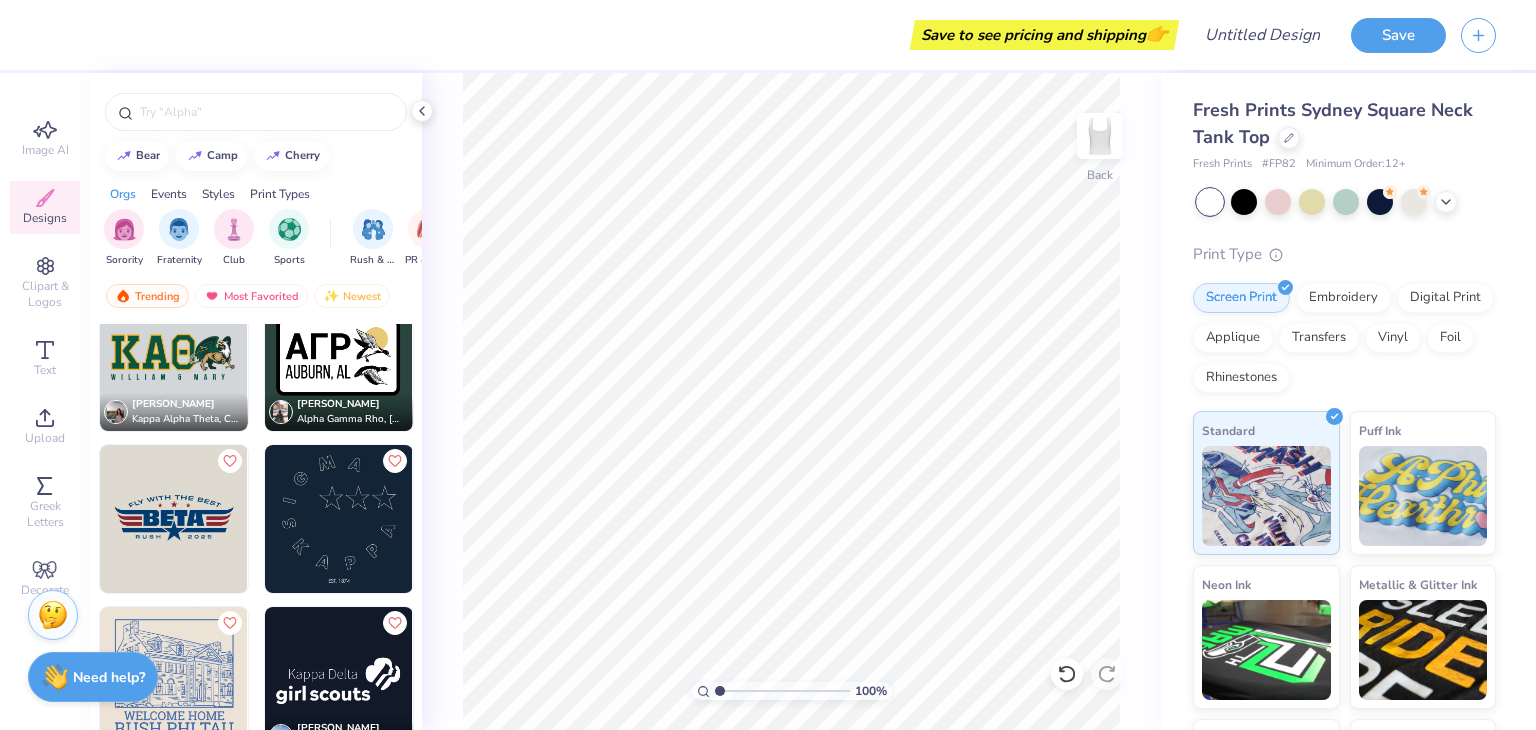 scroll, scrollTop: 20939, scrollLeft: 0, axis: vertical 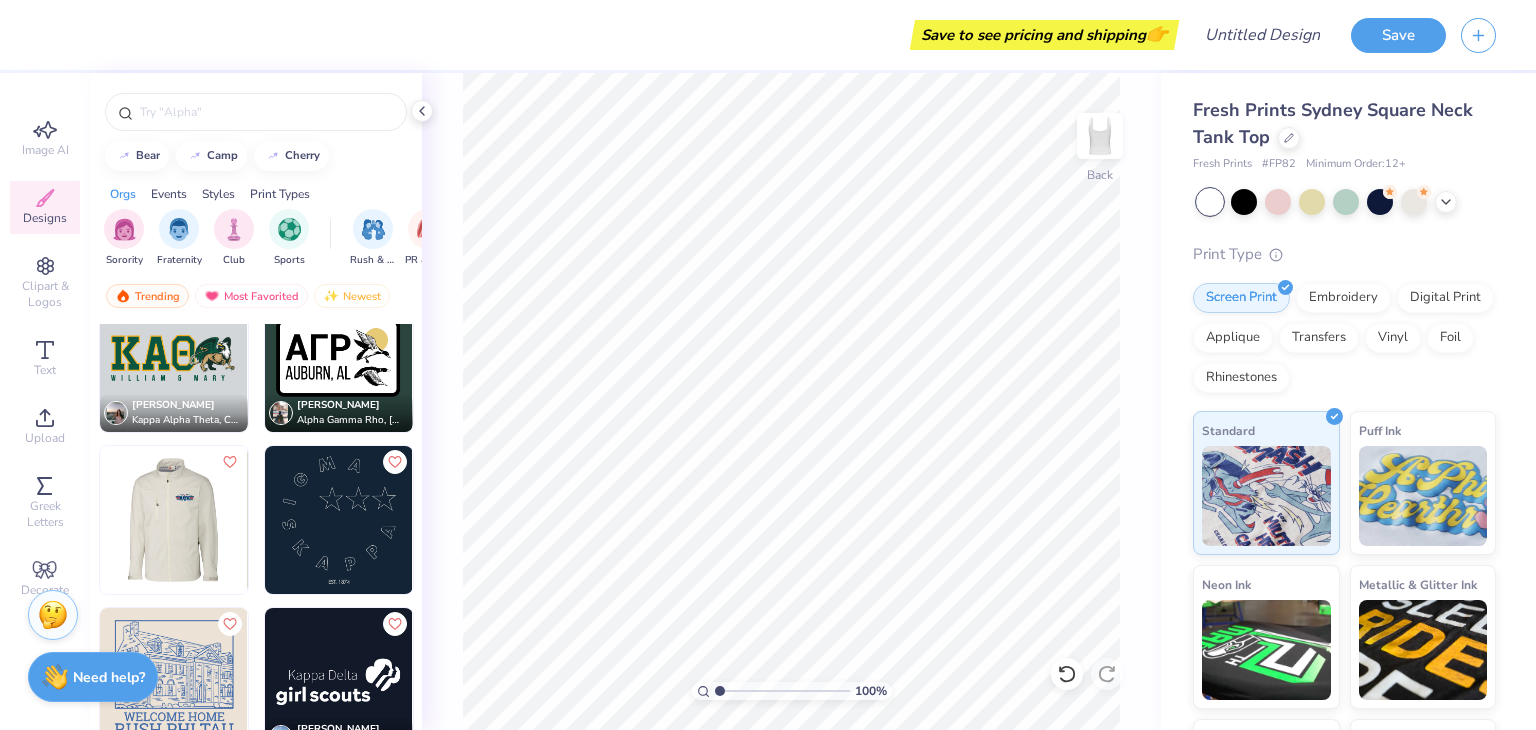 click at bounding box center [174, 520] 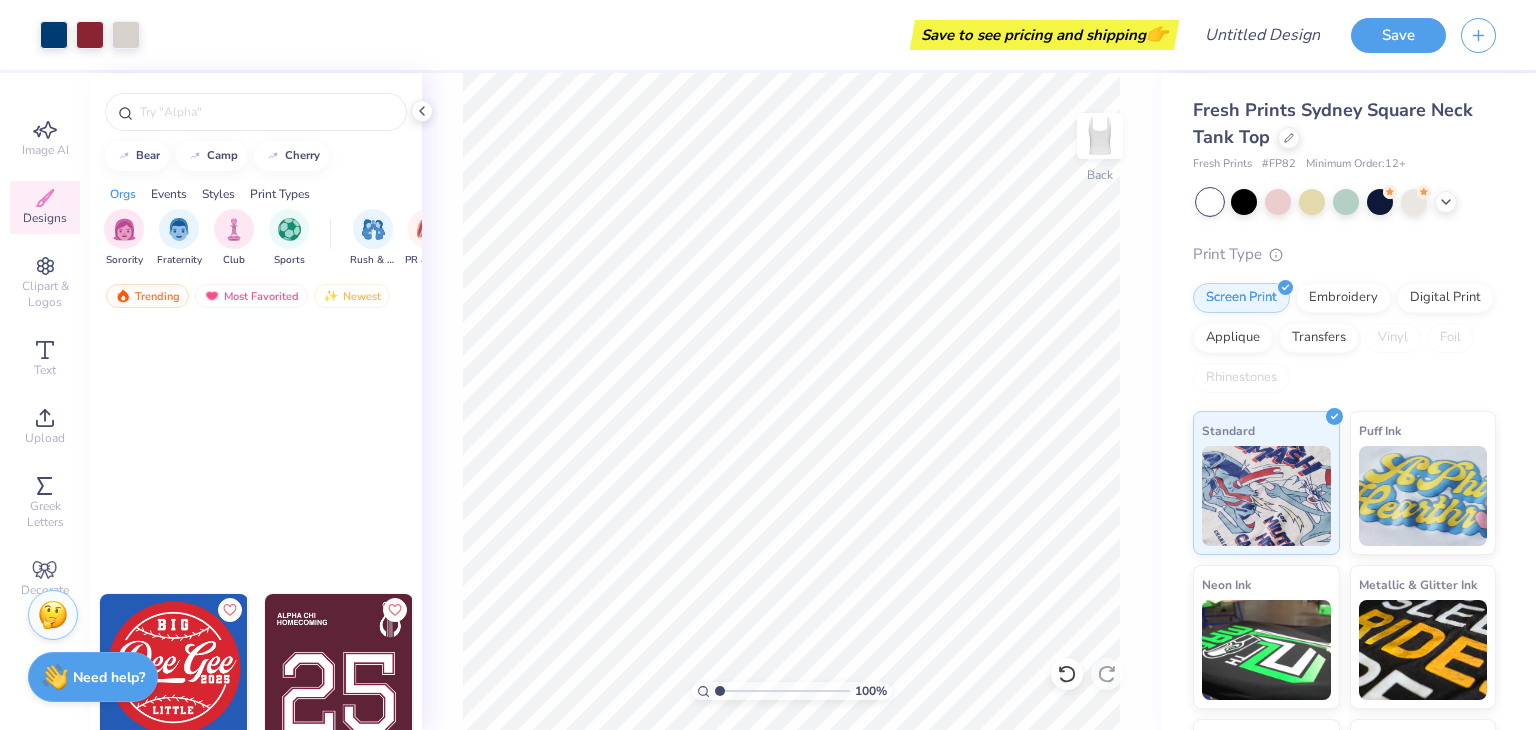 scroll, scrollTop: 32337, scrollLeft: 0, axis: vertical 